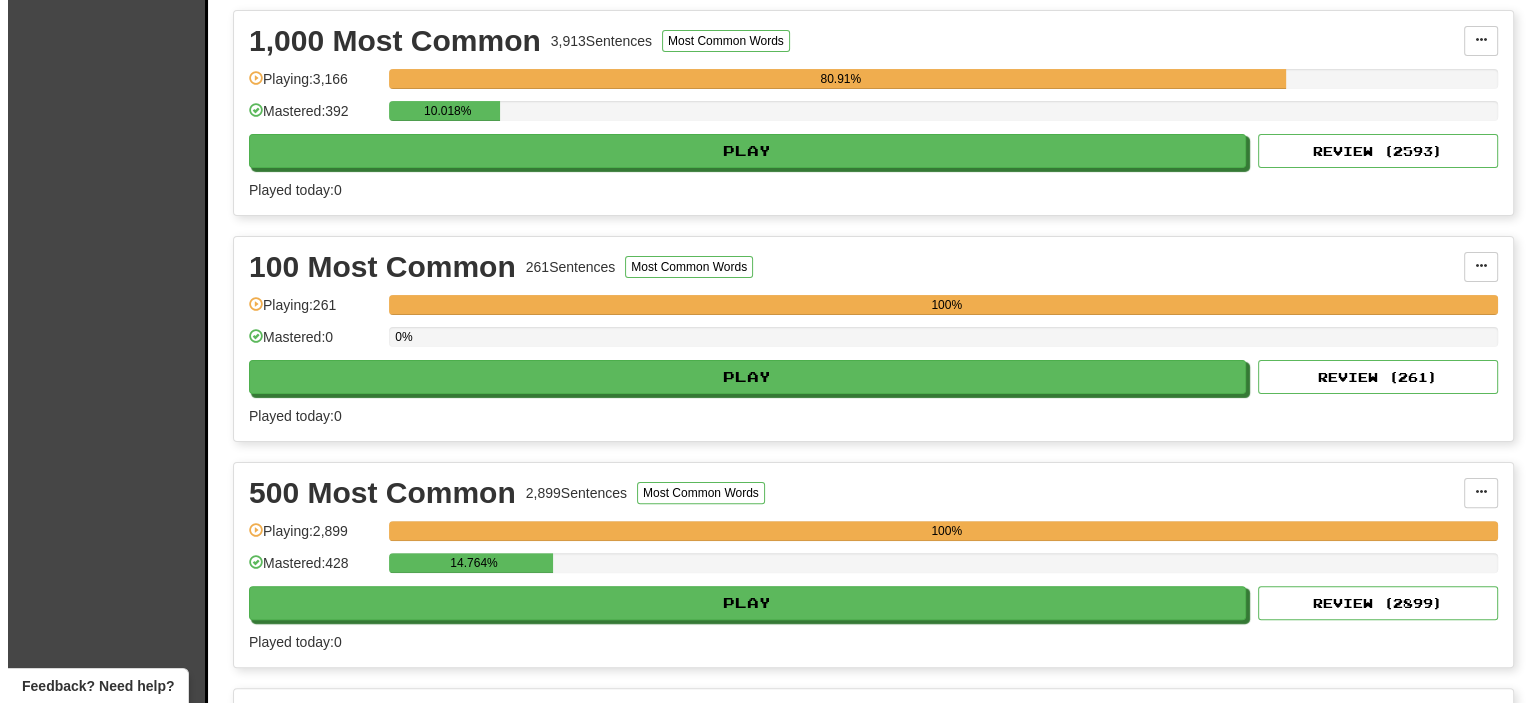 scroll, scrollTop: 500, scrollLeft: 0, axis: vertical 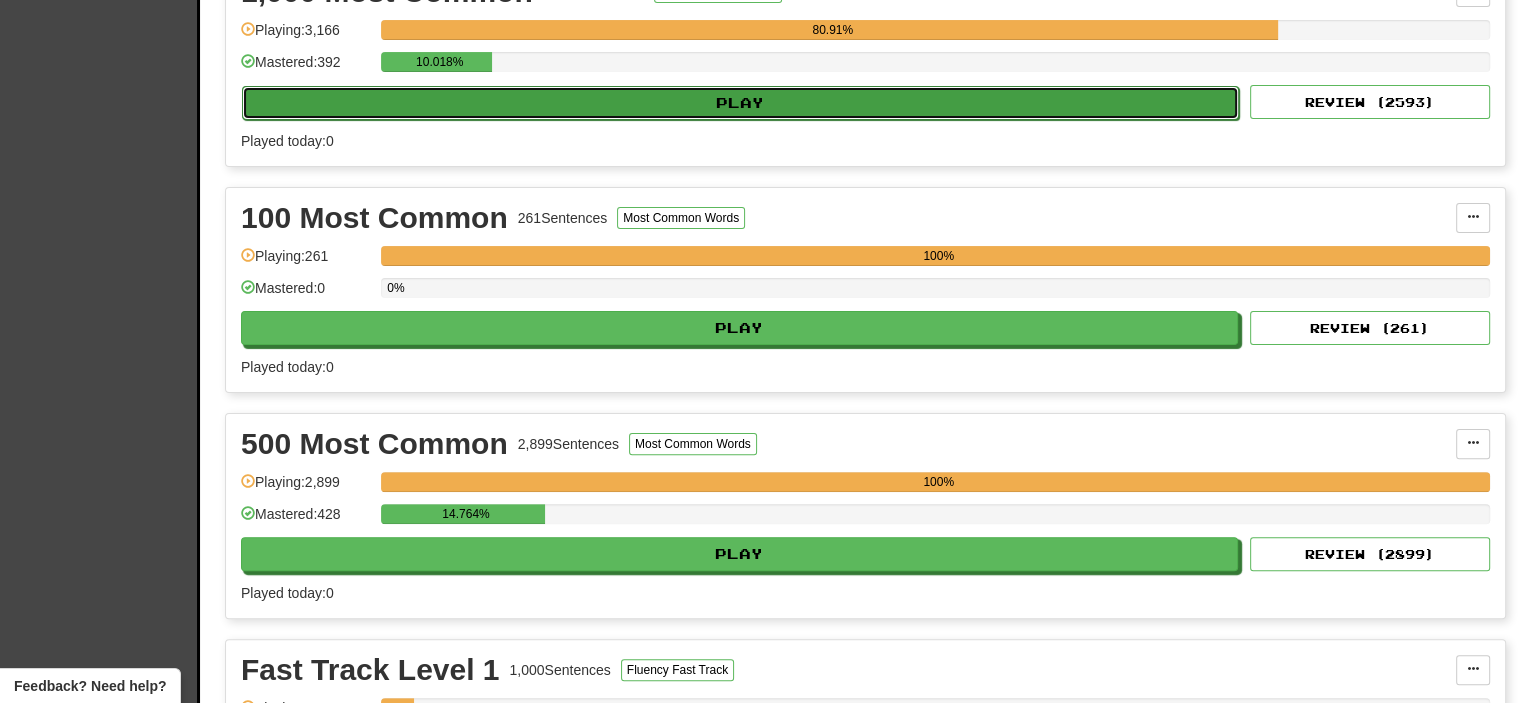 click on "Play" at bounding box center (740, 103) 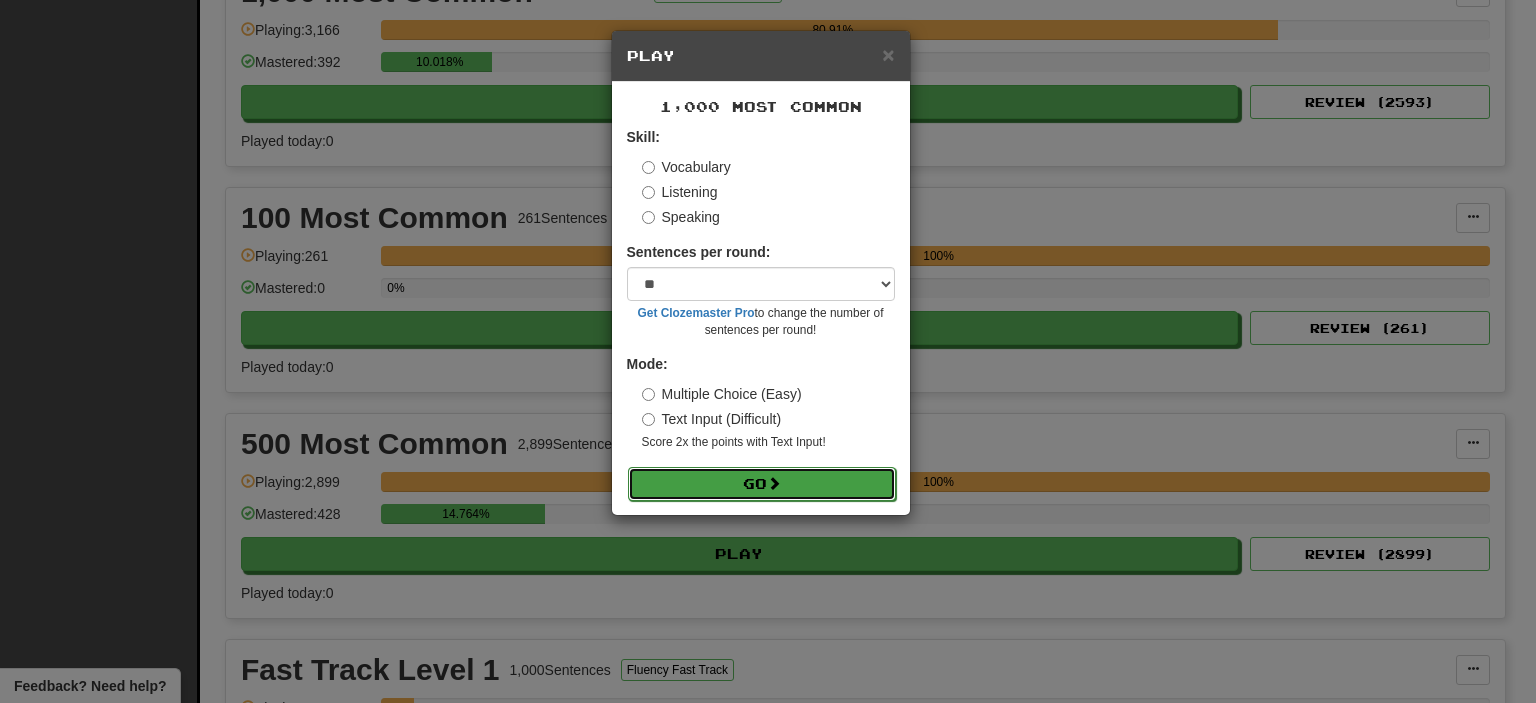click on "Go" at bounding box center [762, 484] 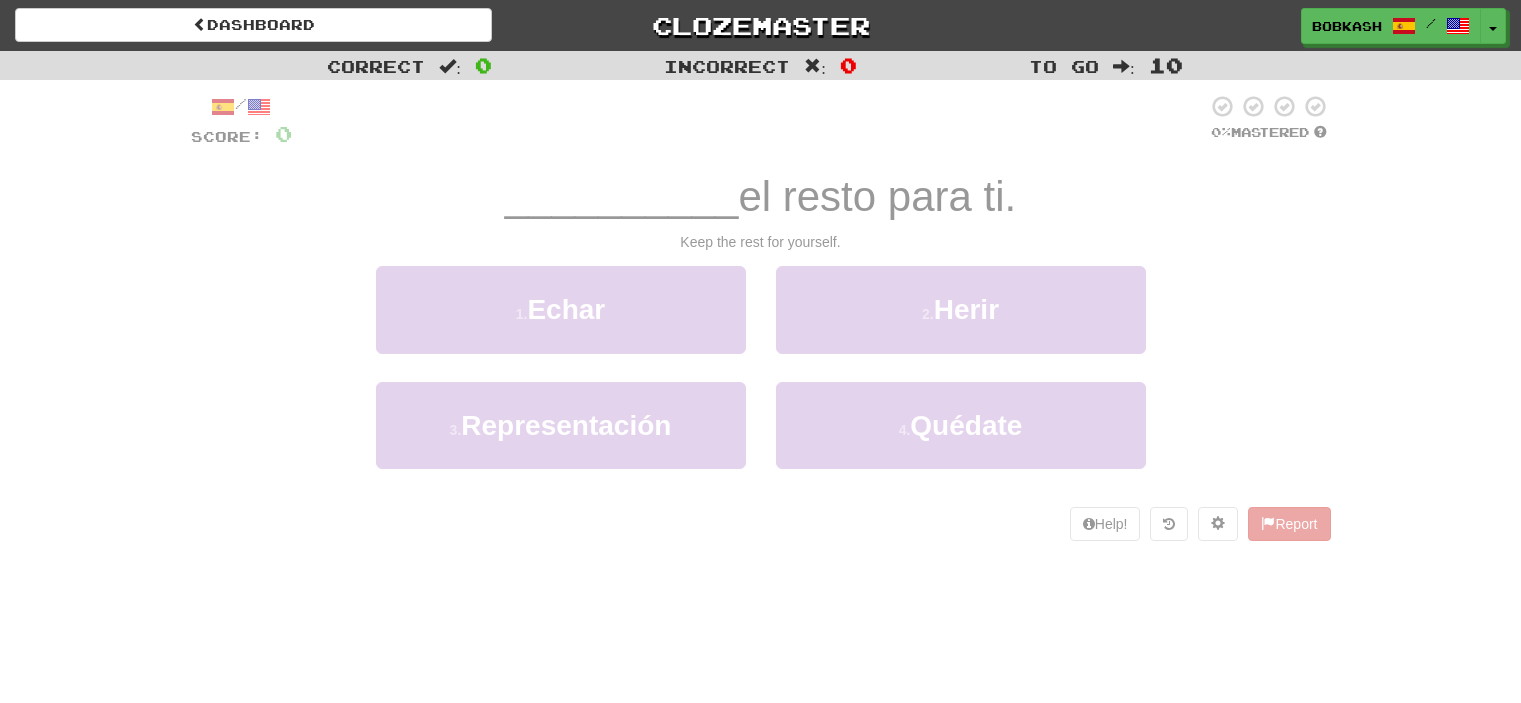 scroll, scrollTop: 0, scrollLeft: 0, axis: both 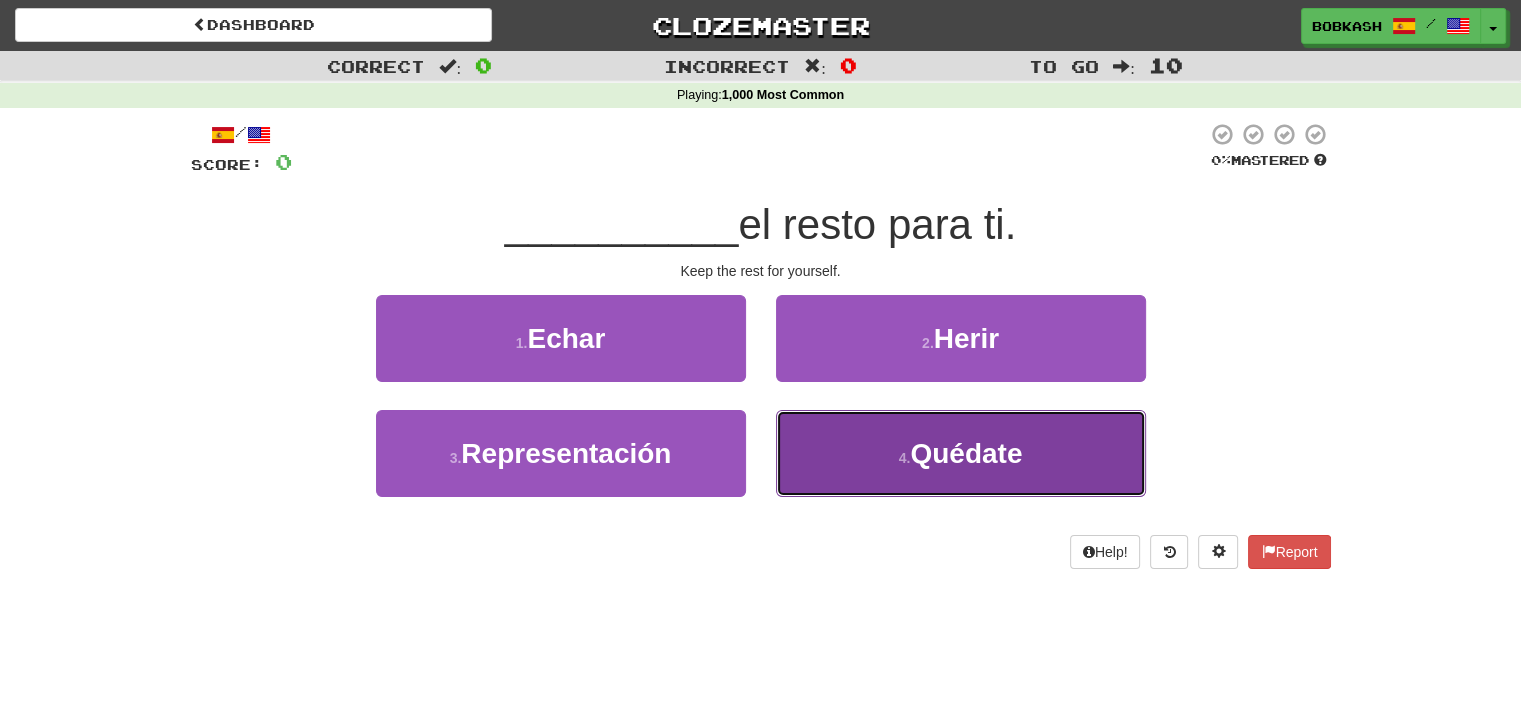 click on "4 .  Quédate" at bounding box center [961, 453] 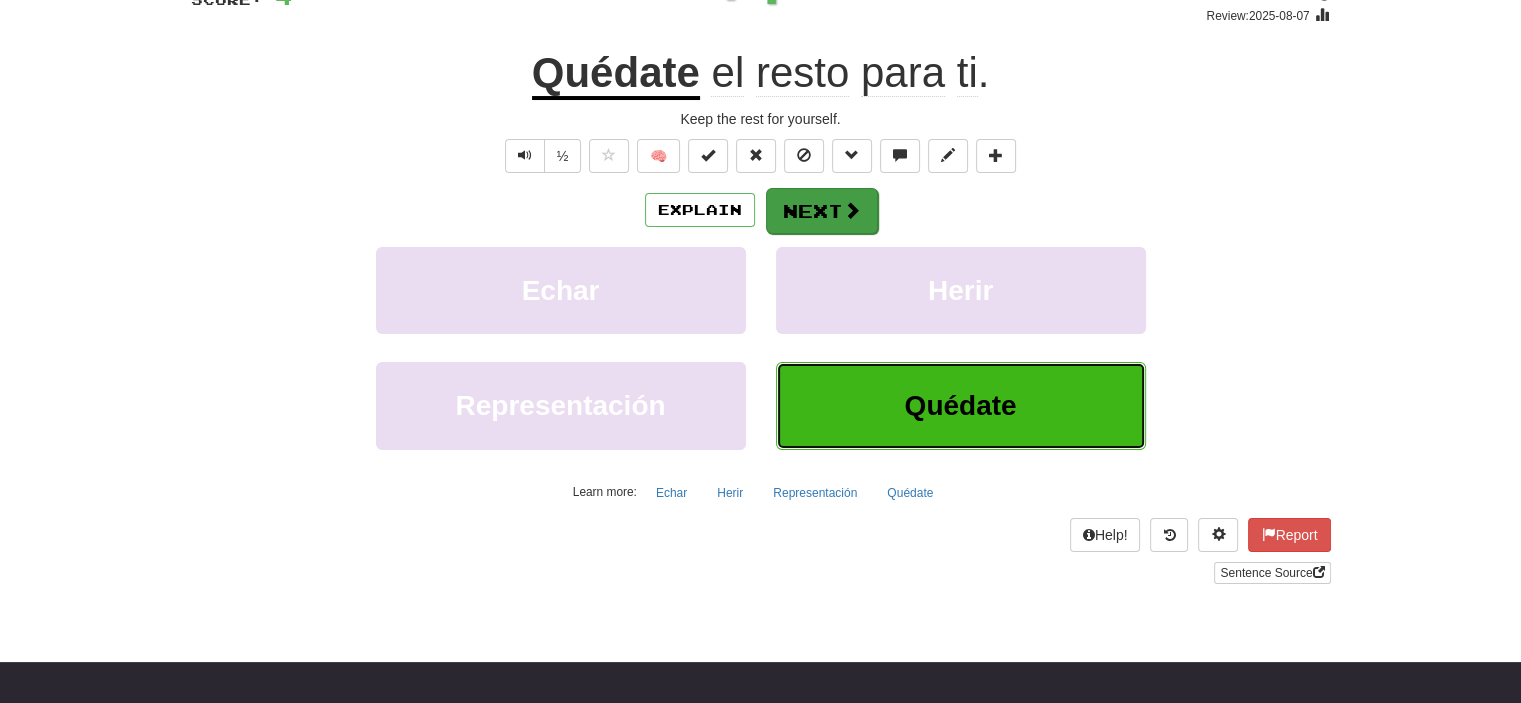 scroll, scrollTop: 200, scrollLeft: 0, axis: vertical 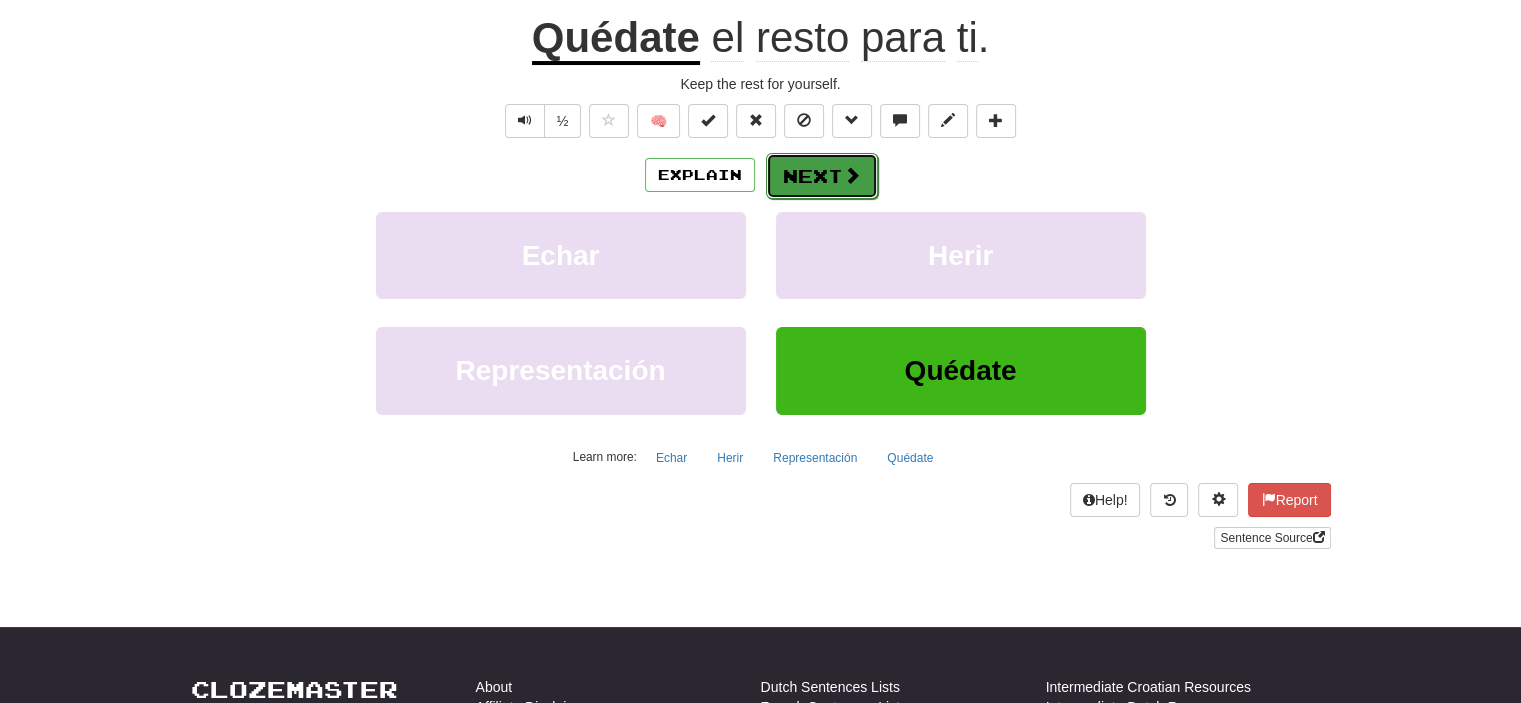 click on "Next" at bounding box center [822, 176] 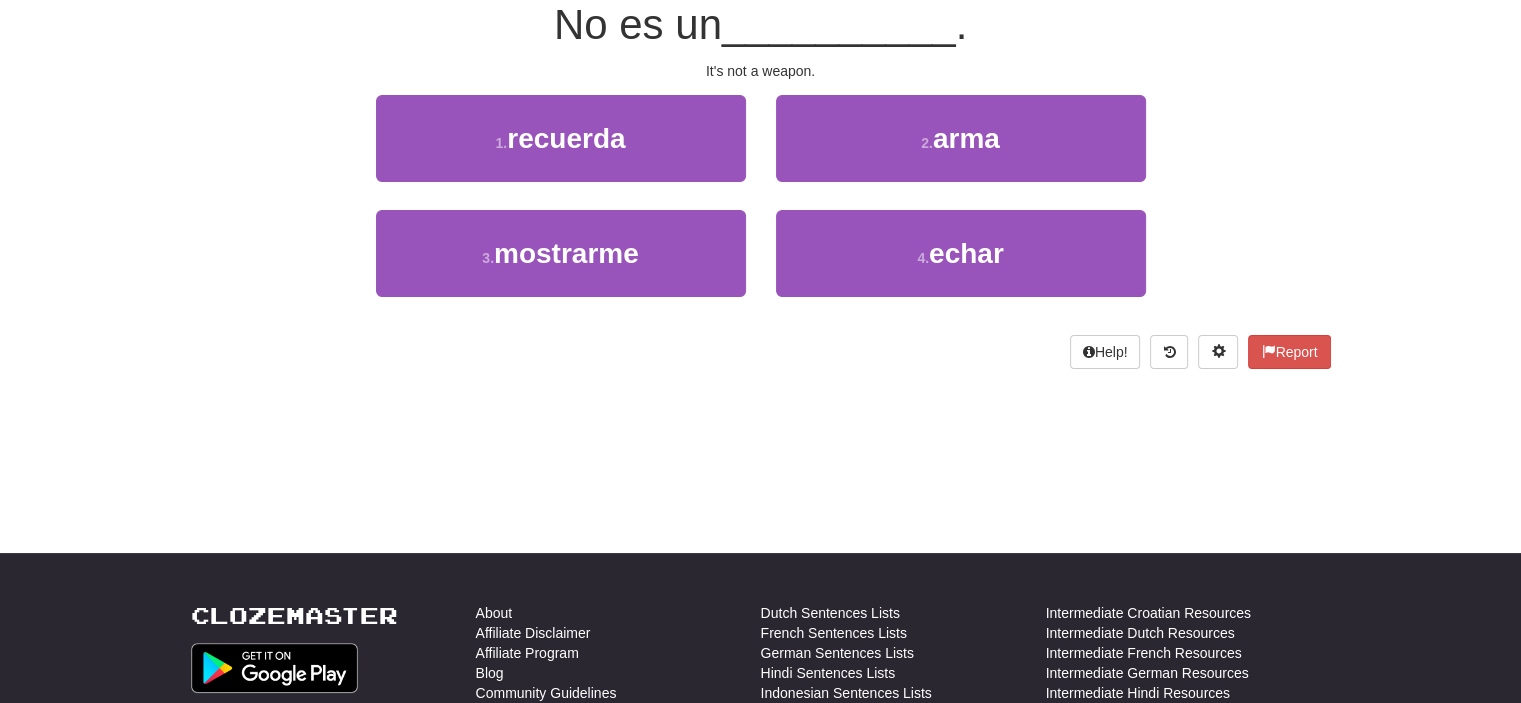 scroll, scrollTop: 187, scrollLeft: 0, axis: vertical 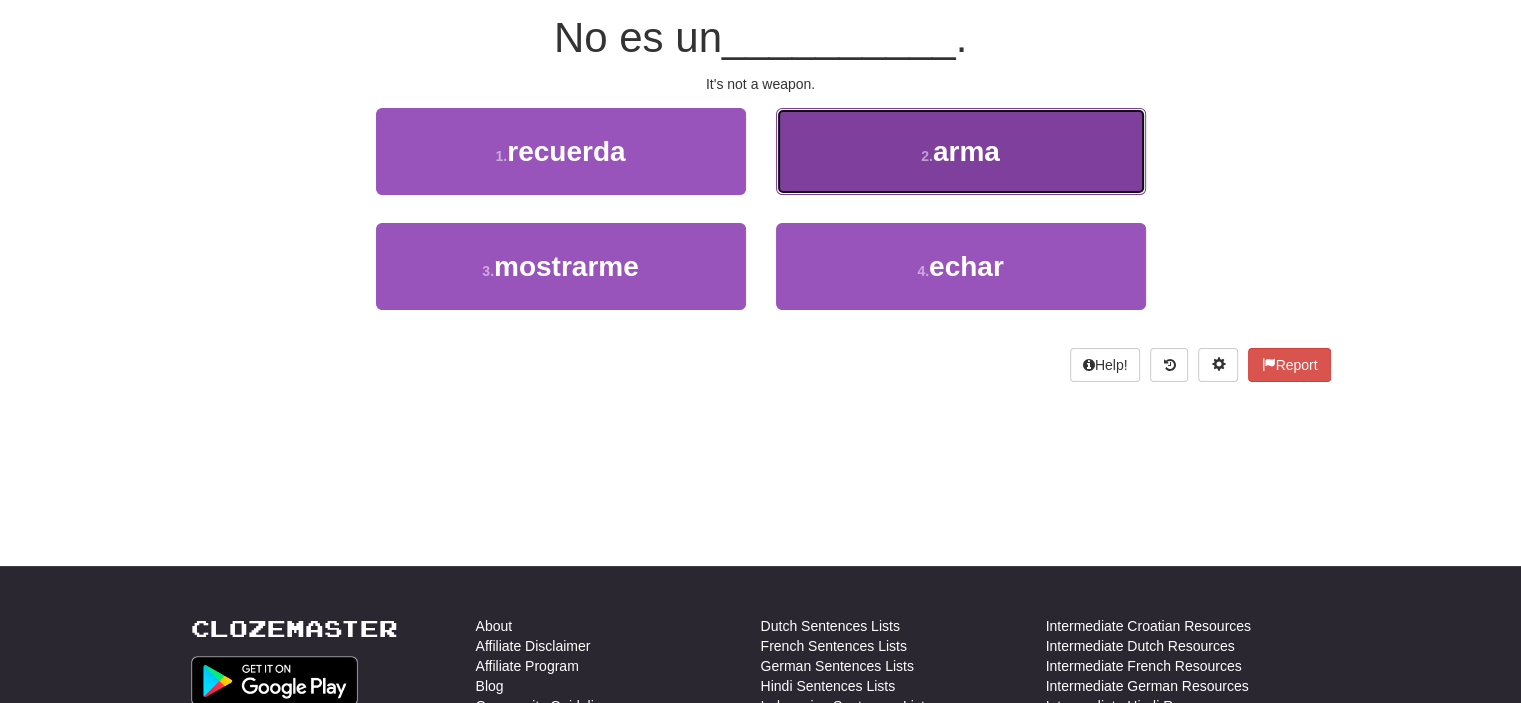 click on "2 .  arma" at bounding box center [961, 151] 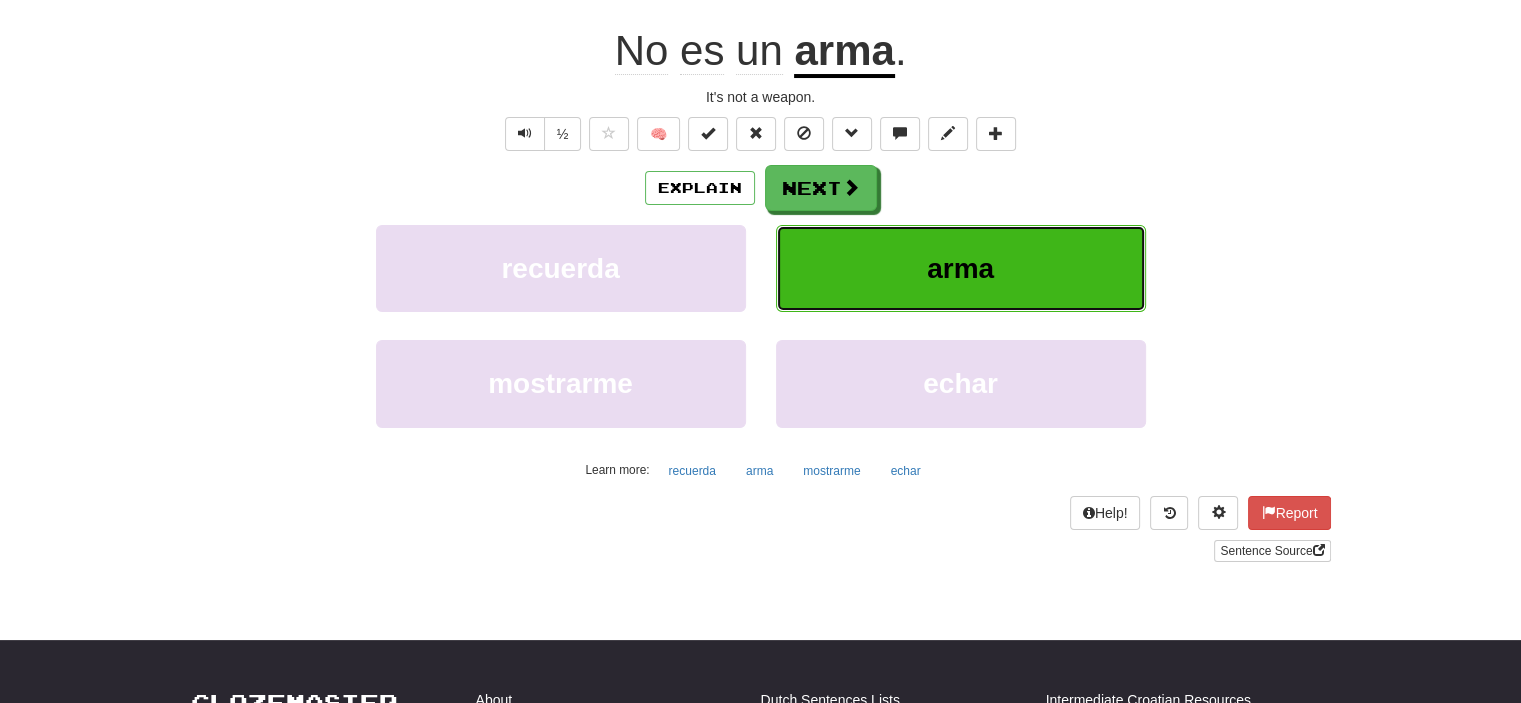 scroll, scrollTop: 200, scrollLeft: 0, axis: vertical 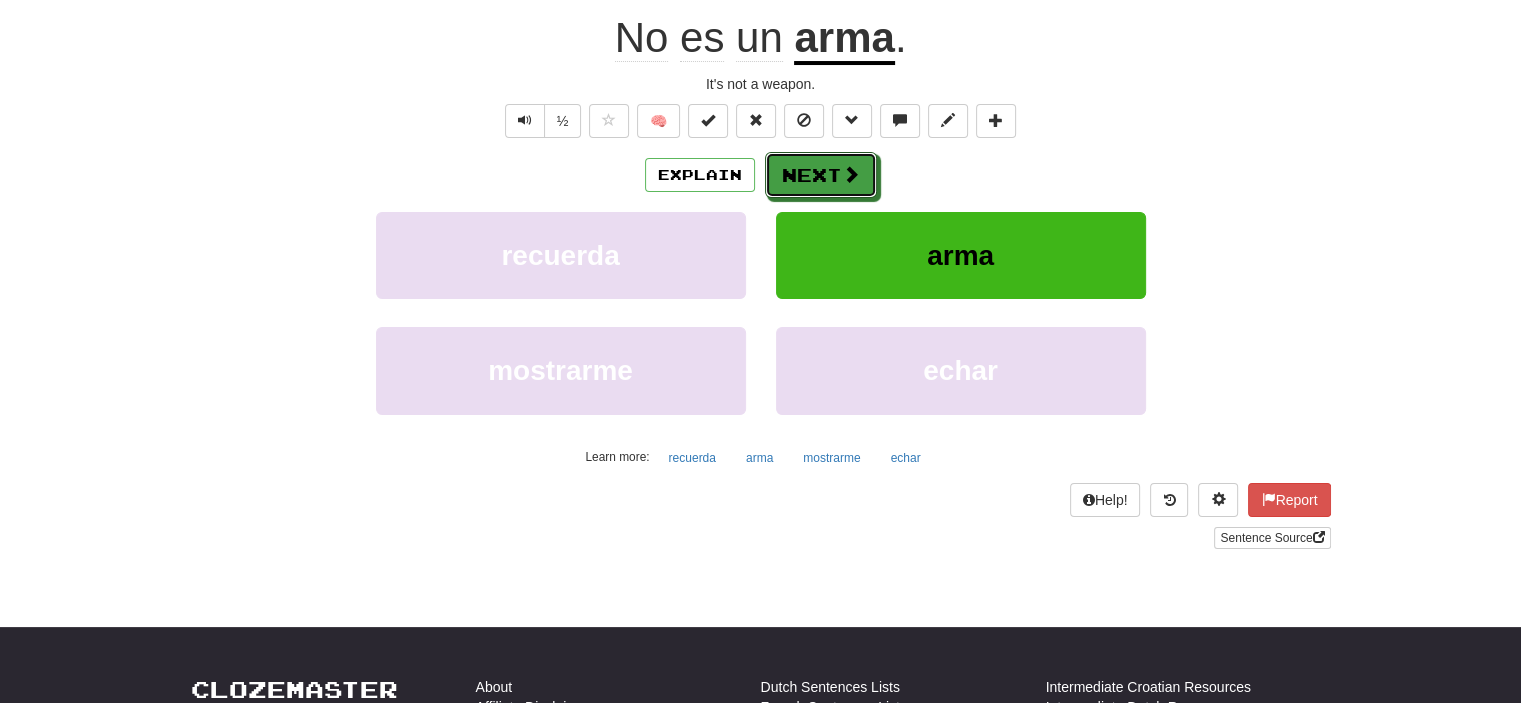 click at bounding box center [851, 174] 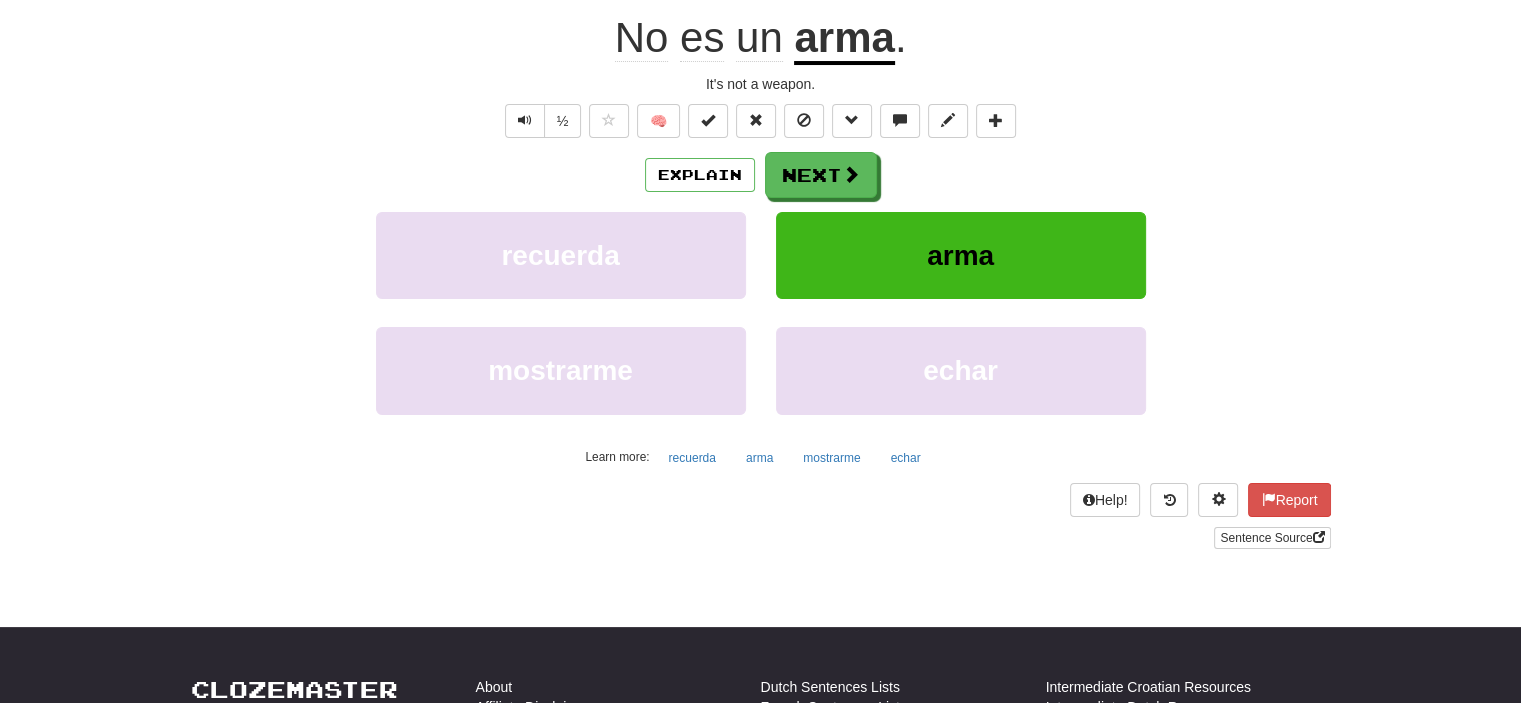 scroll, scrollTop: 187, scrollLeft: 0, axis: vertical 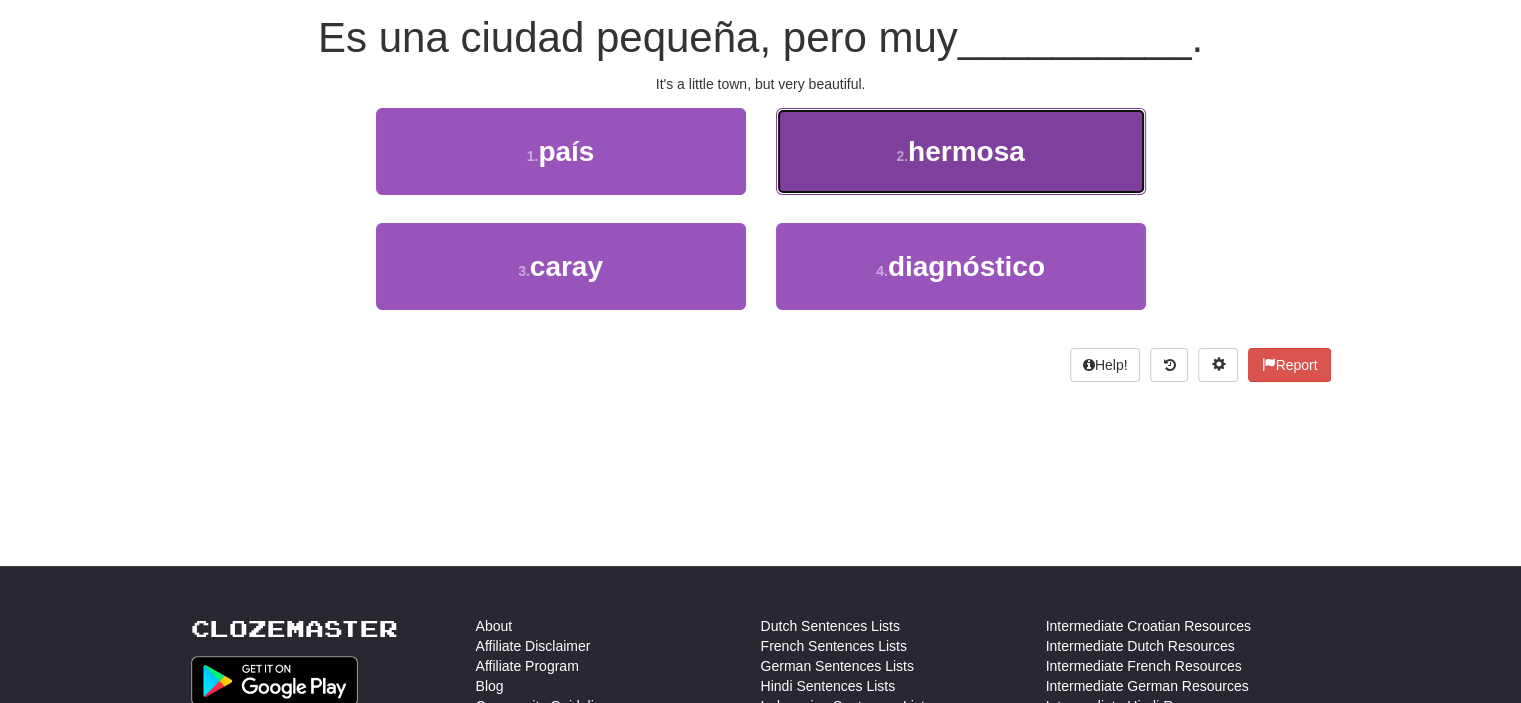 click on "2 .  hermosa" at bounding box center (961, 151) 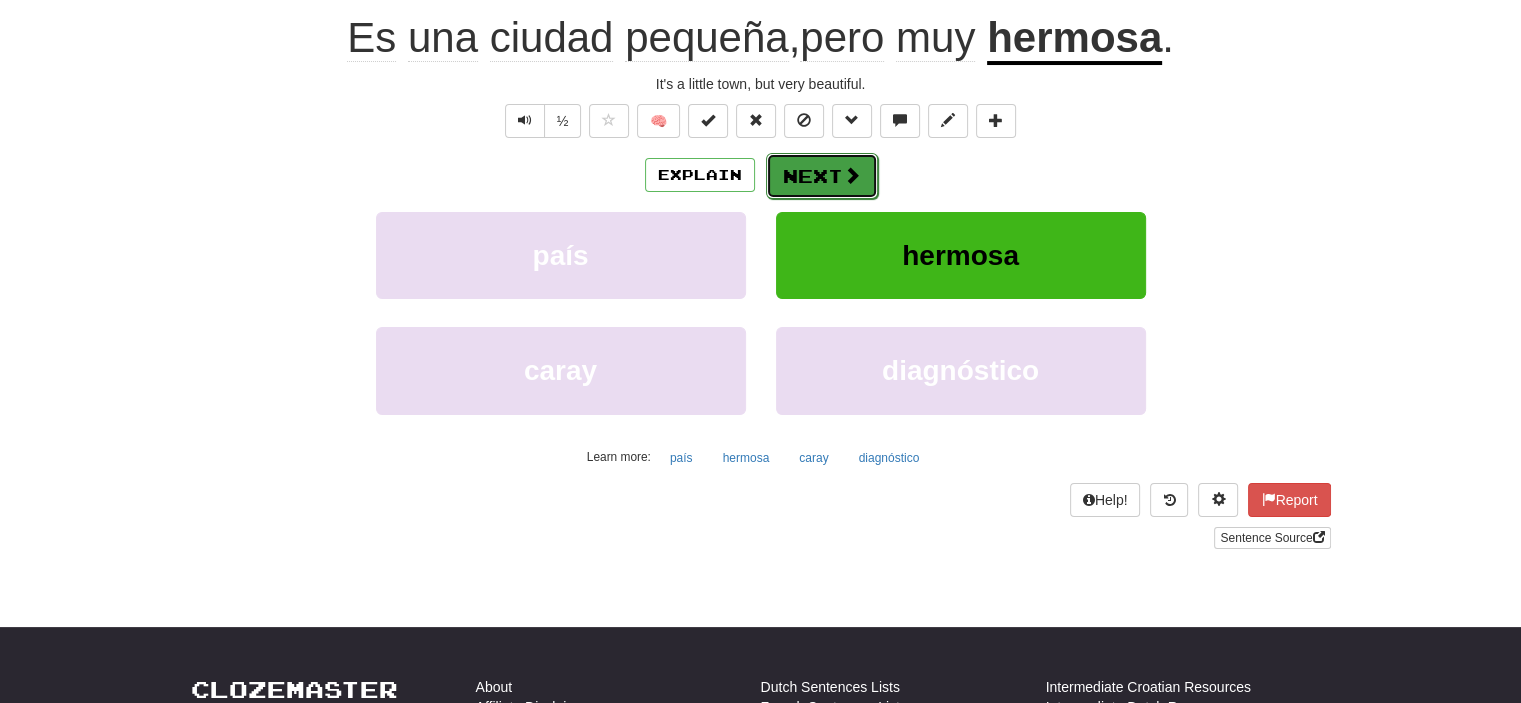 click on "Next" at bounding box center (822, 176) 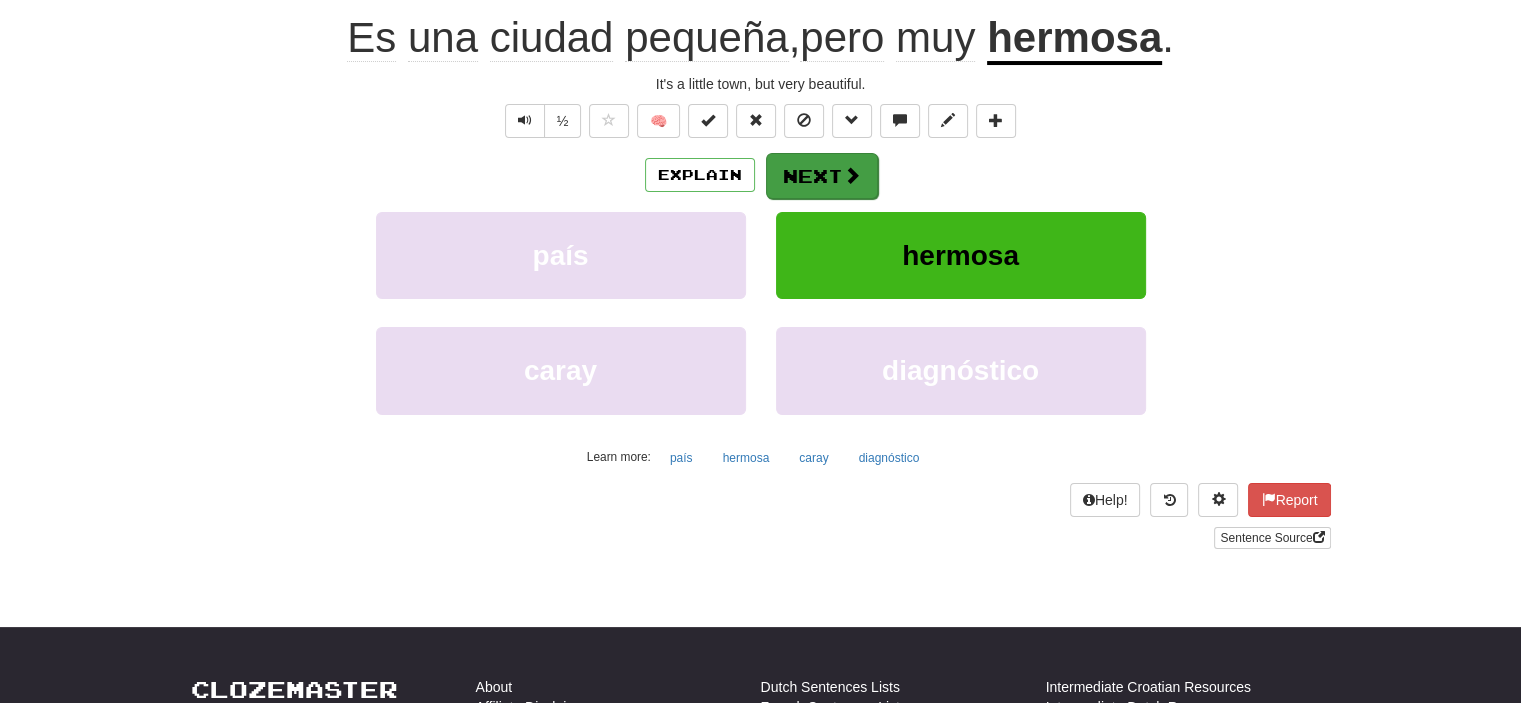 scroll, scrollTop: 187, scrollLeft: 0, axis: vertical 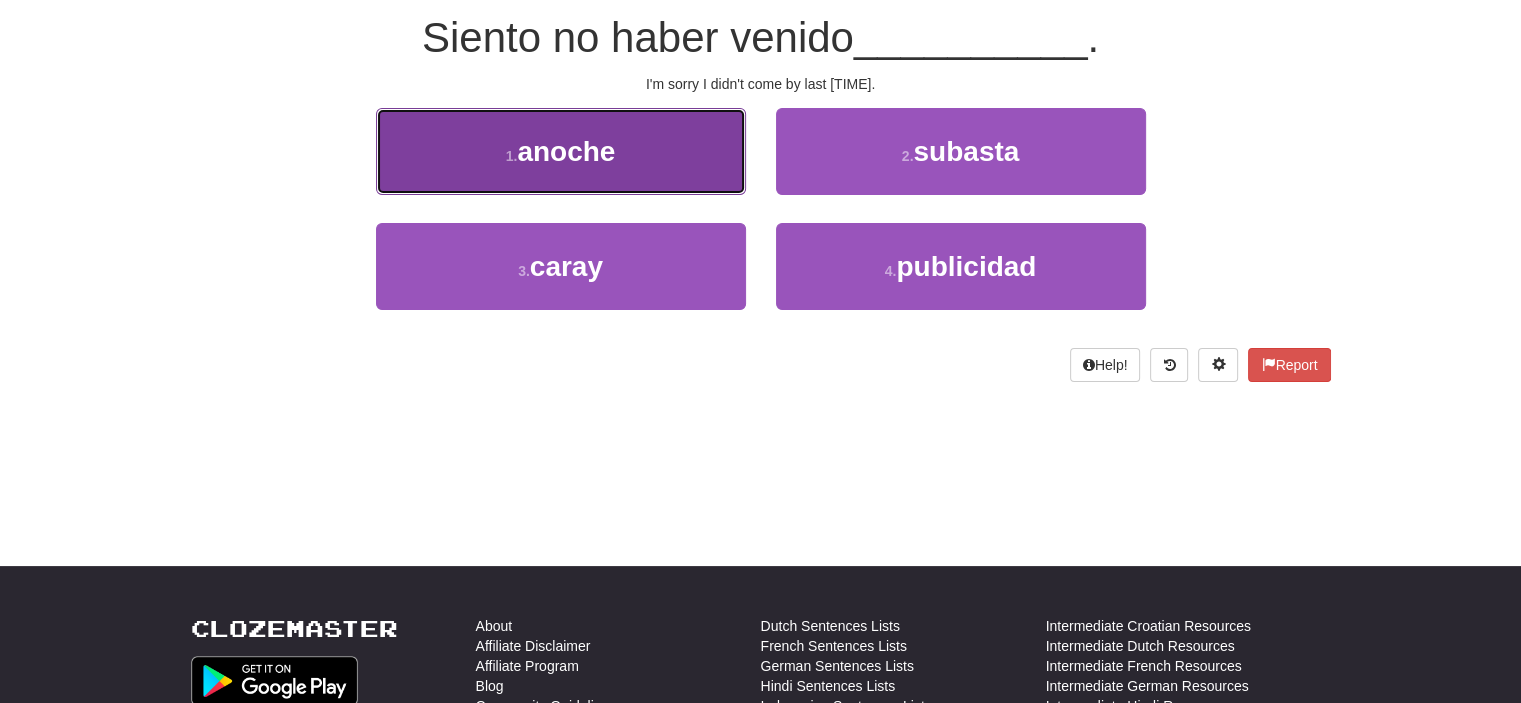 click on "1 .  anoche" at bounding box center (561, 151) 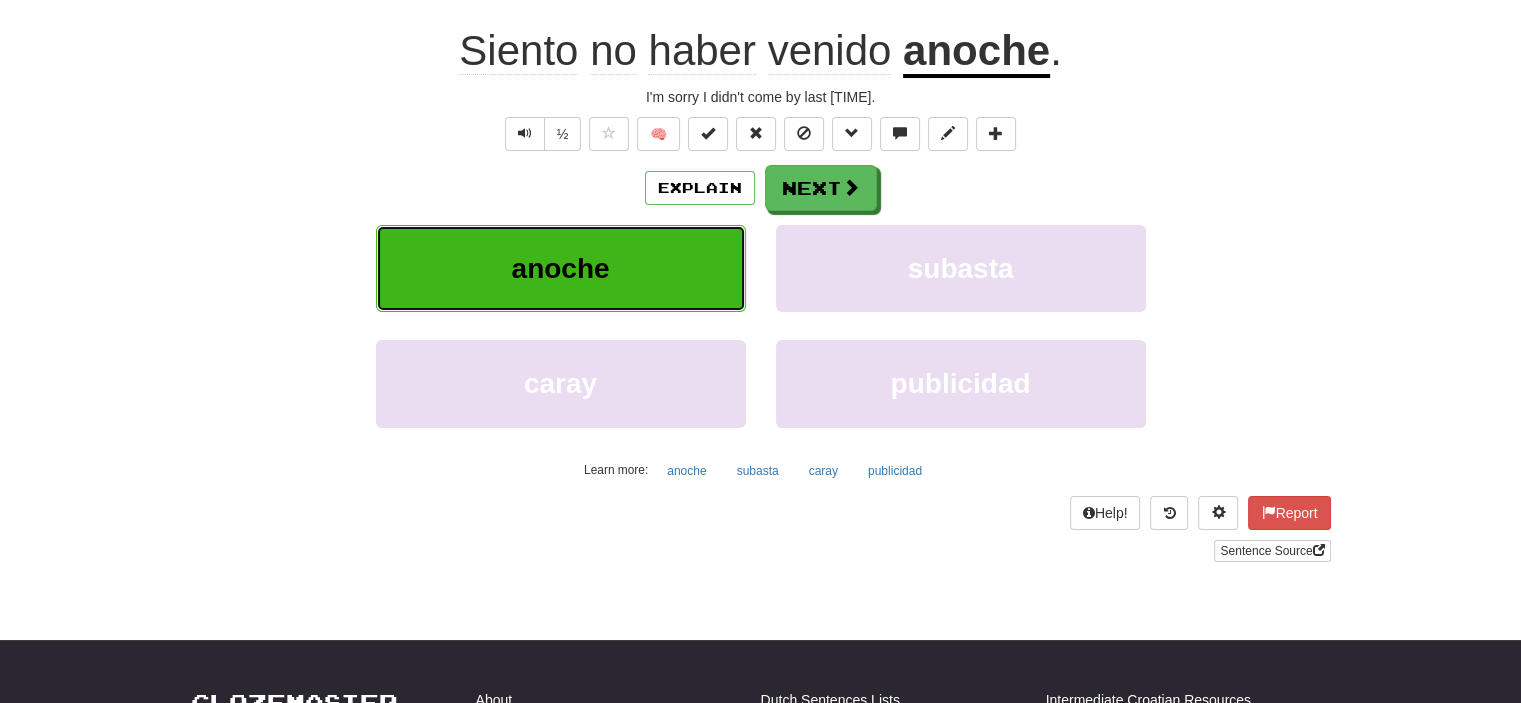 scroll, scrollTop: 200, scrollLeft: 0, axis: vertical 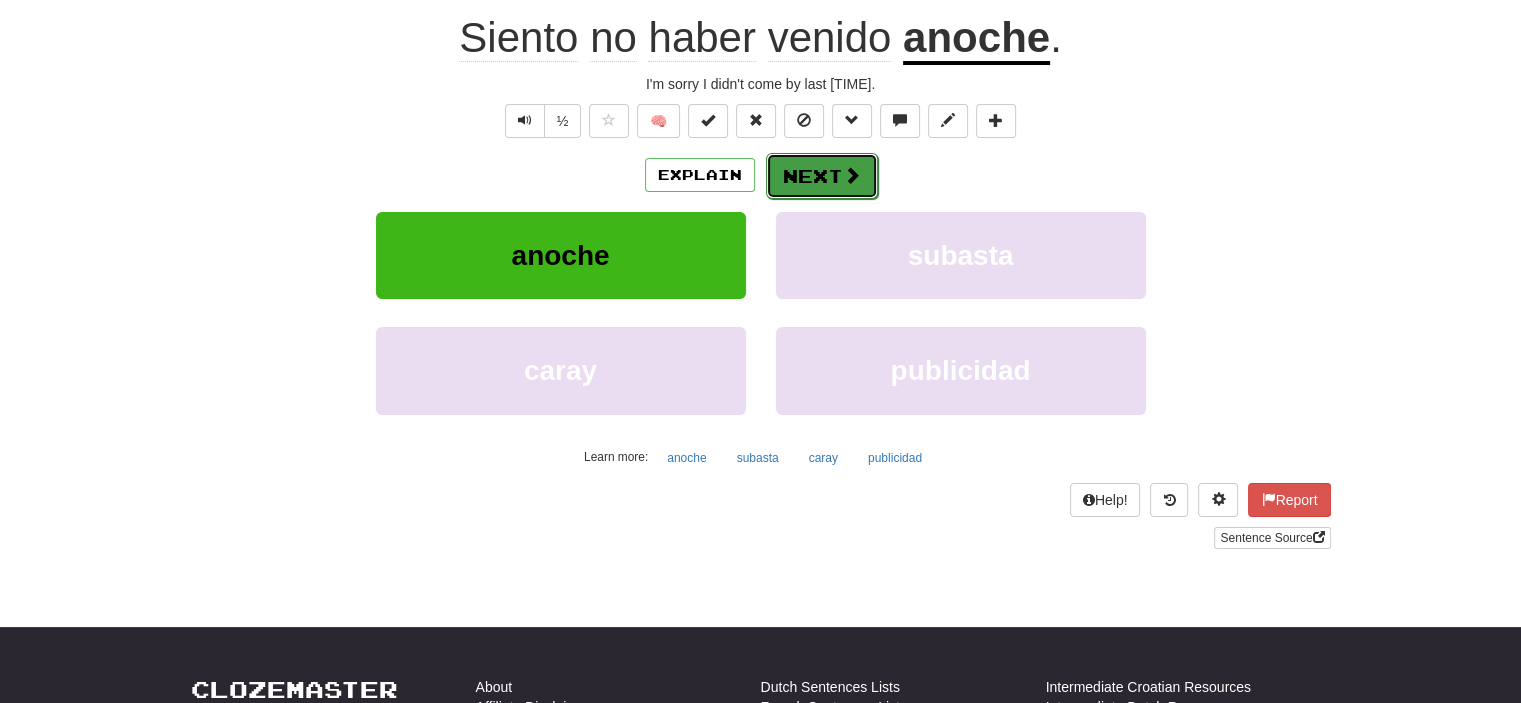 click on "Next" at bounding box center (822, 176) 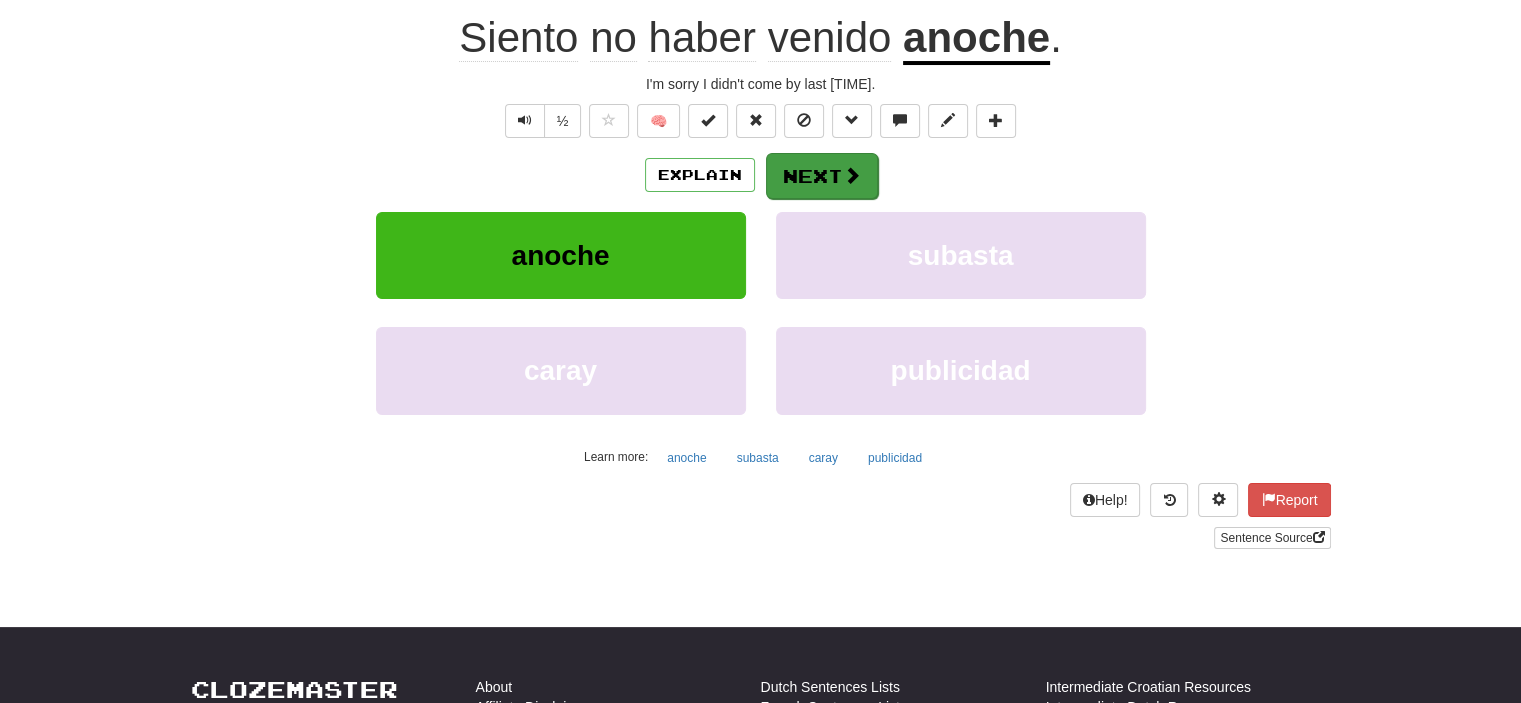 scroll, scrollTop: 187, scrollLeft: 0, axis: vertical 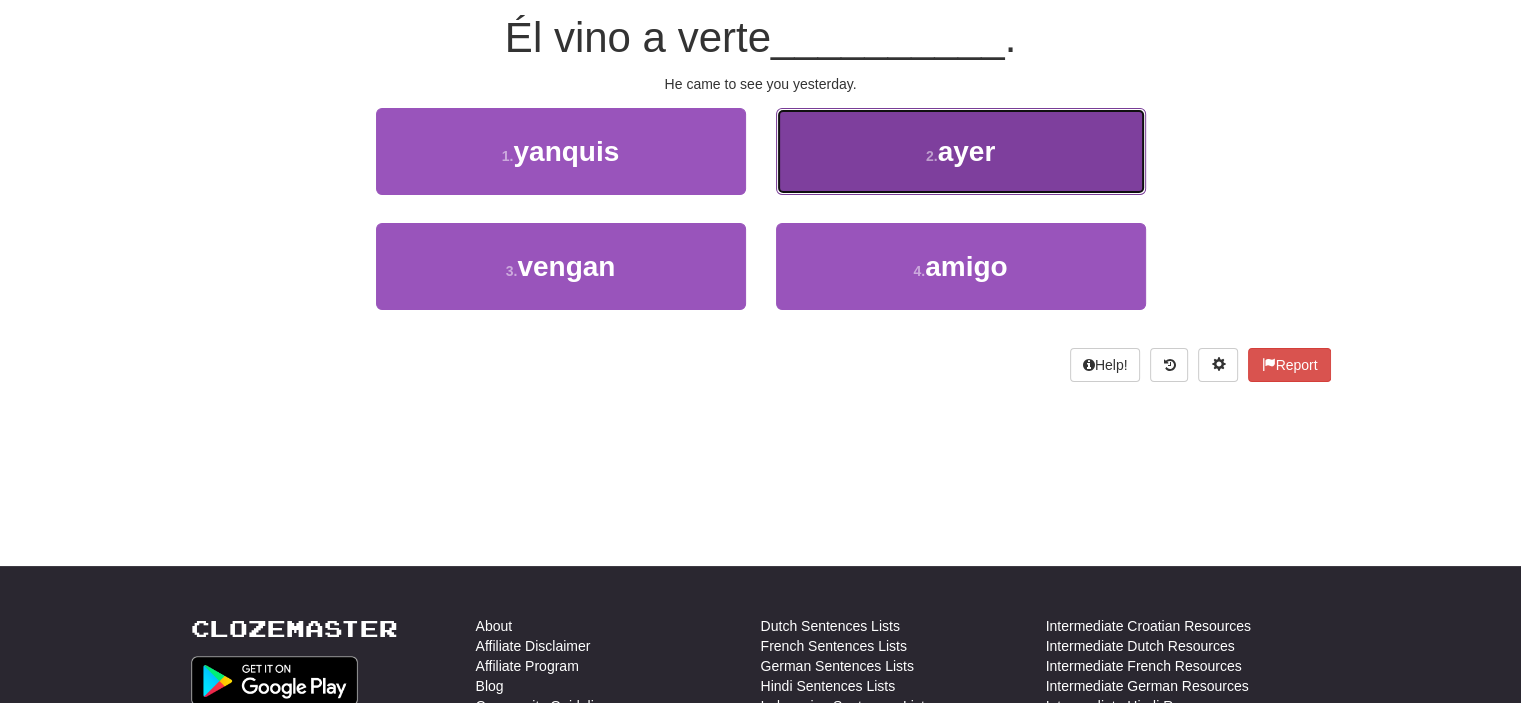 click on "2 .  ayer" at bounding box center (961, 151) 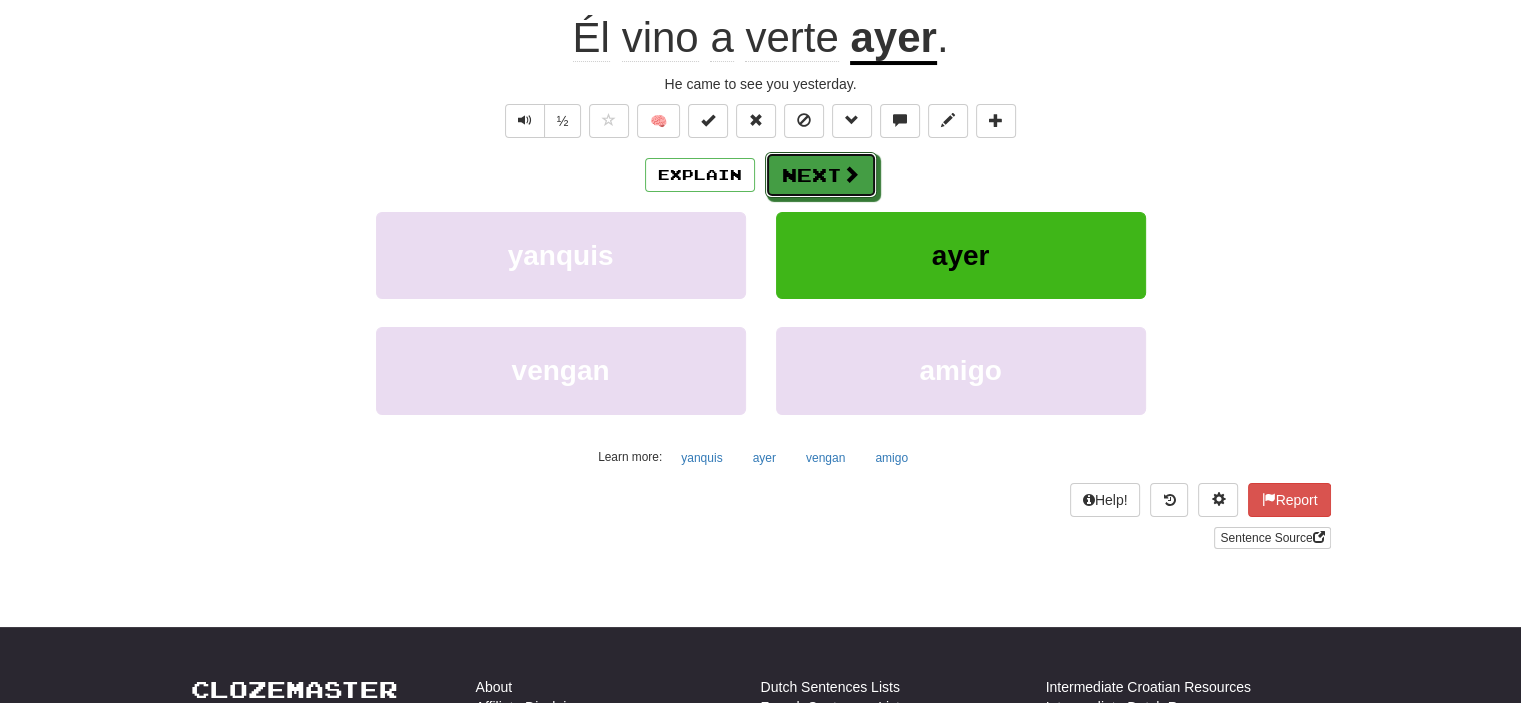 click on "Next" at bounding box center [821, 175] 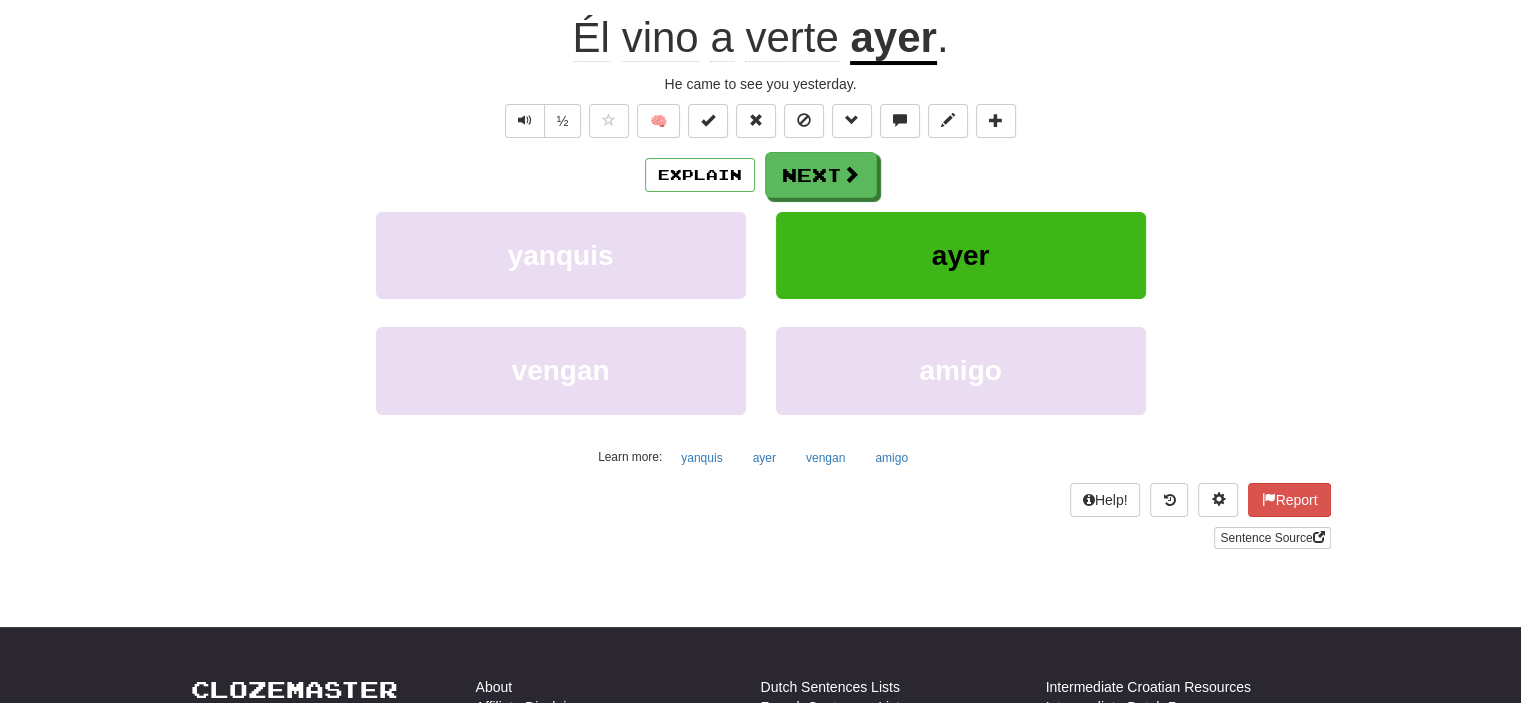 scroll, scrollTop: 187, scrollLeft: 0, axis: vertical 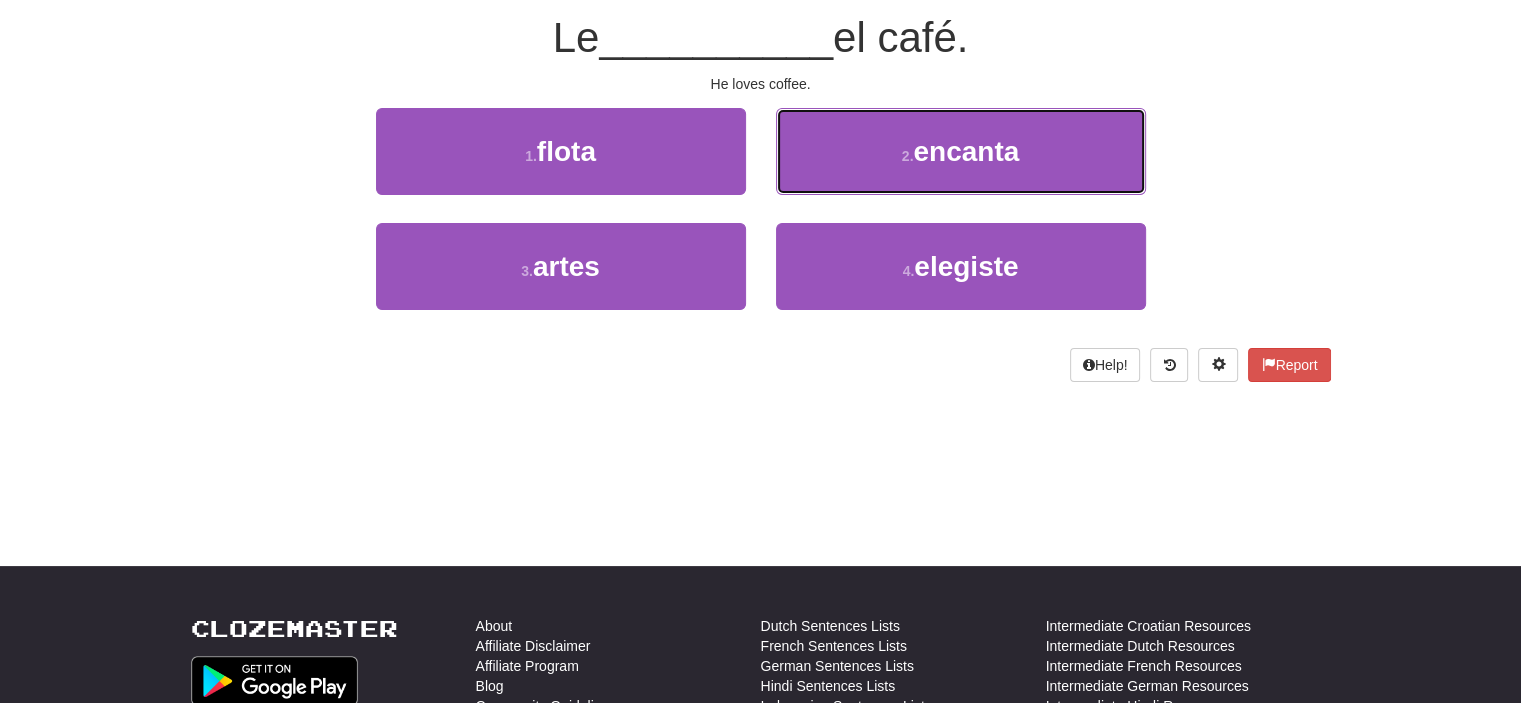 click on "2 .  encanta" at bounding box center [961, 151] 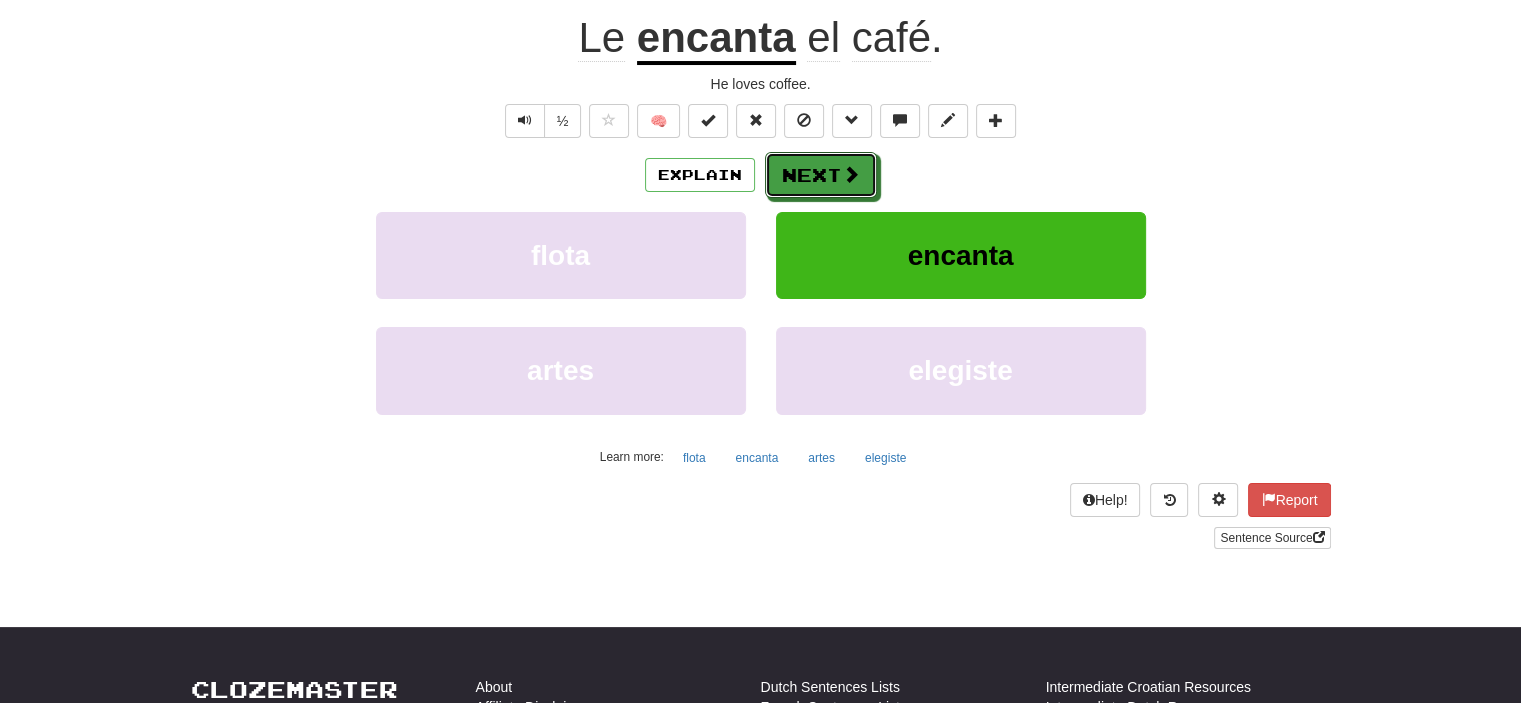 click on "Next" at bounding box center (821, 175) 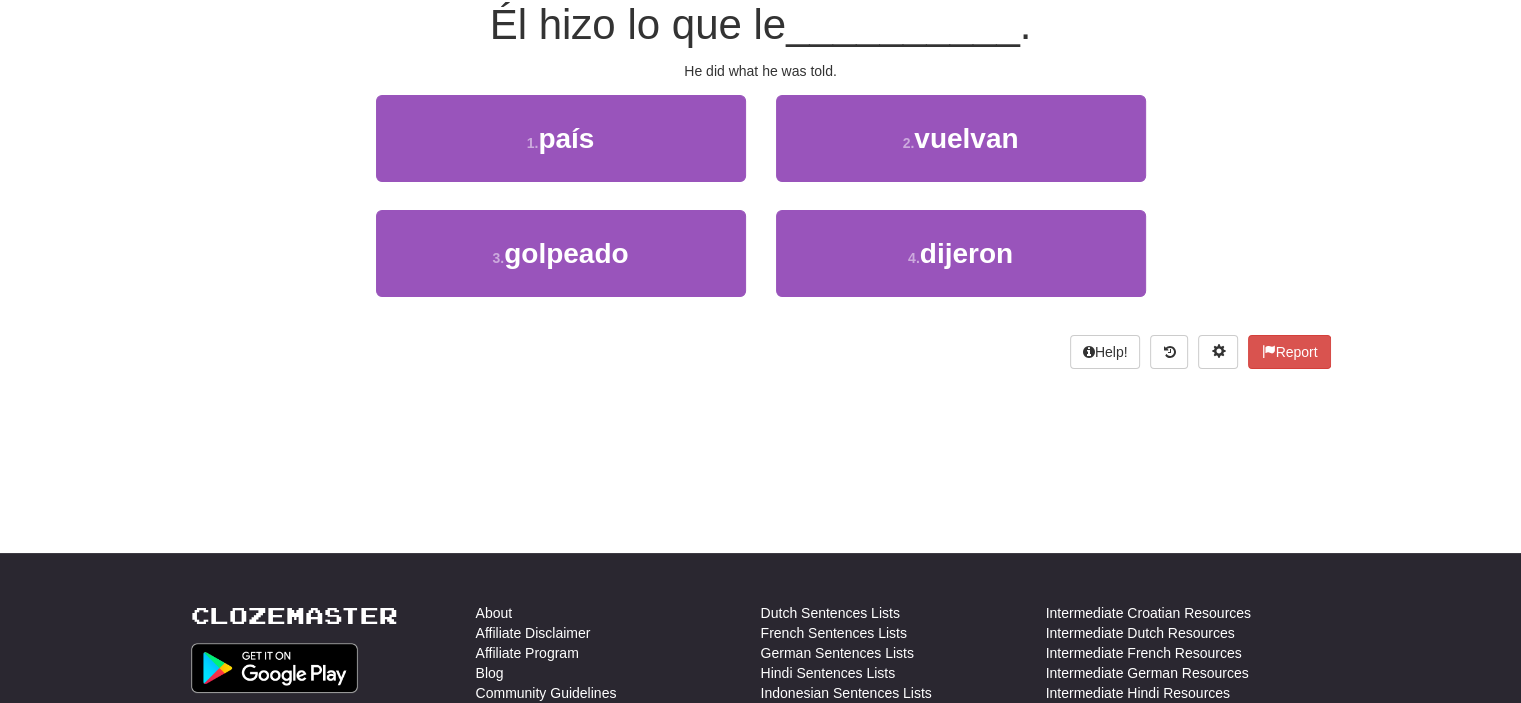 scroll, scrollTop: 187, scrollLeft: 0, axis: vertical 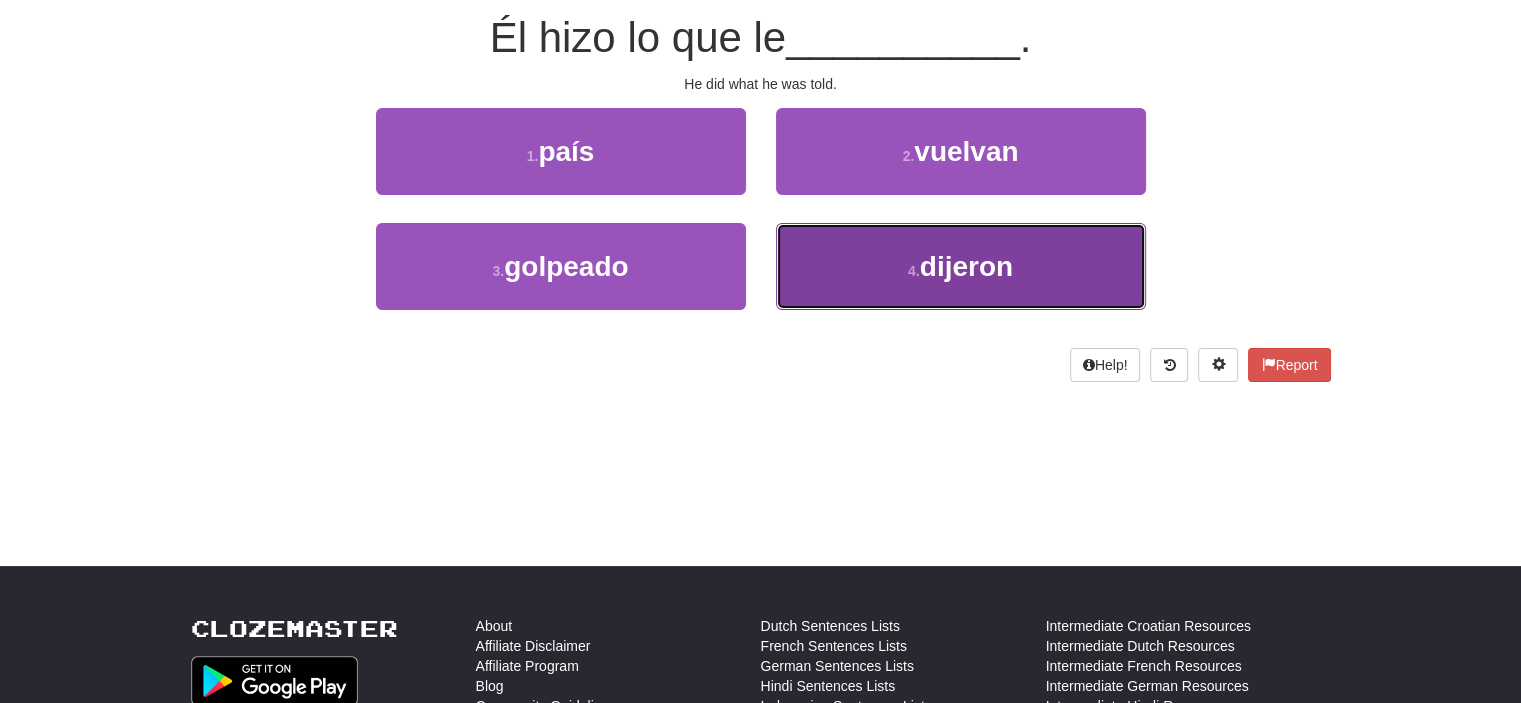 click on "4 .  dijeron" at bounding box center [961, 266] 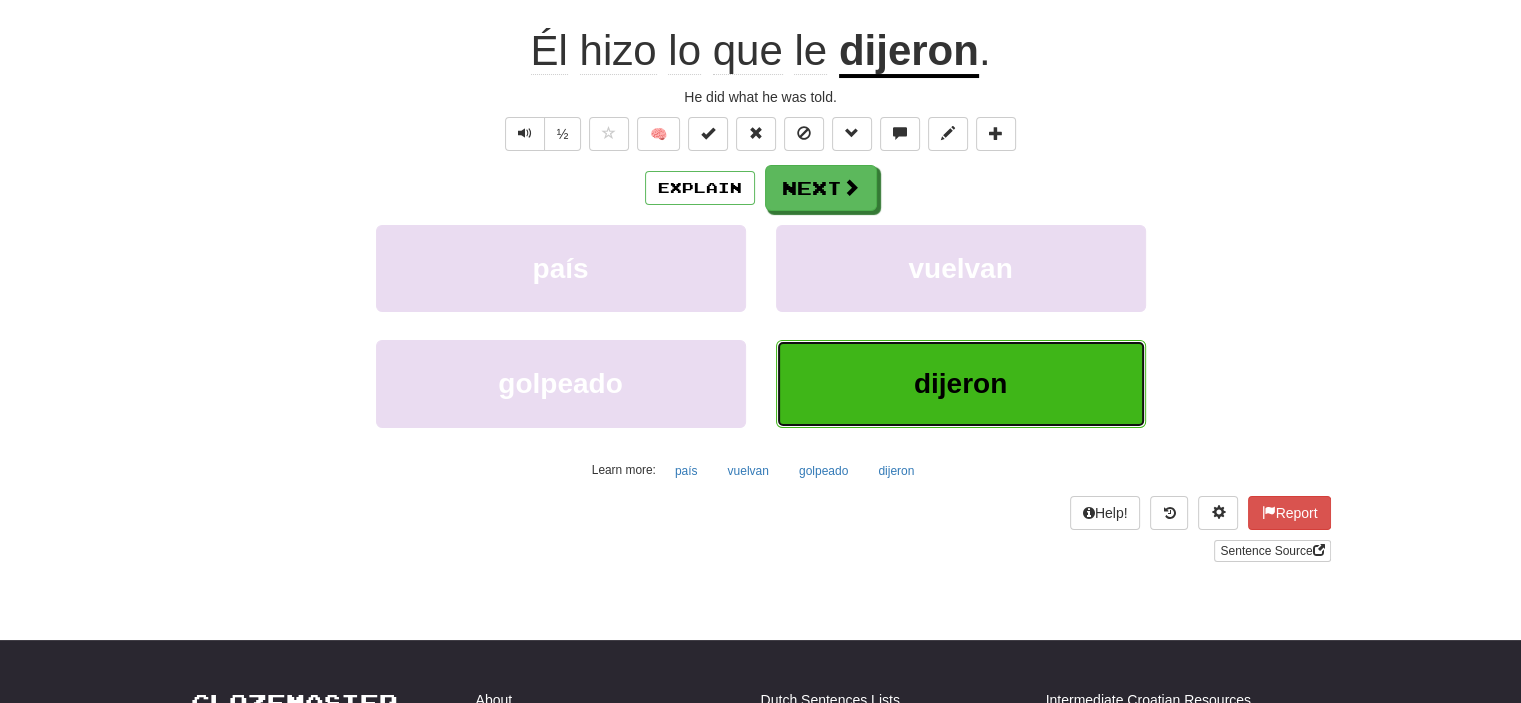 scroll, scrollTop: 200, scrollLeft: 0, axis: vertical 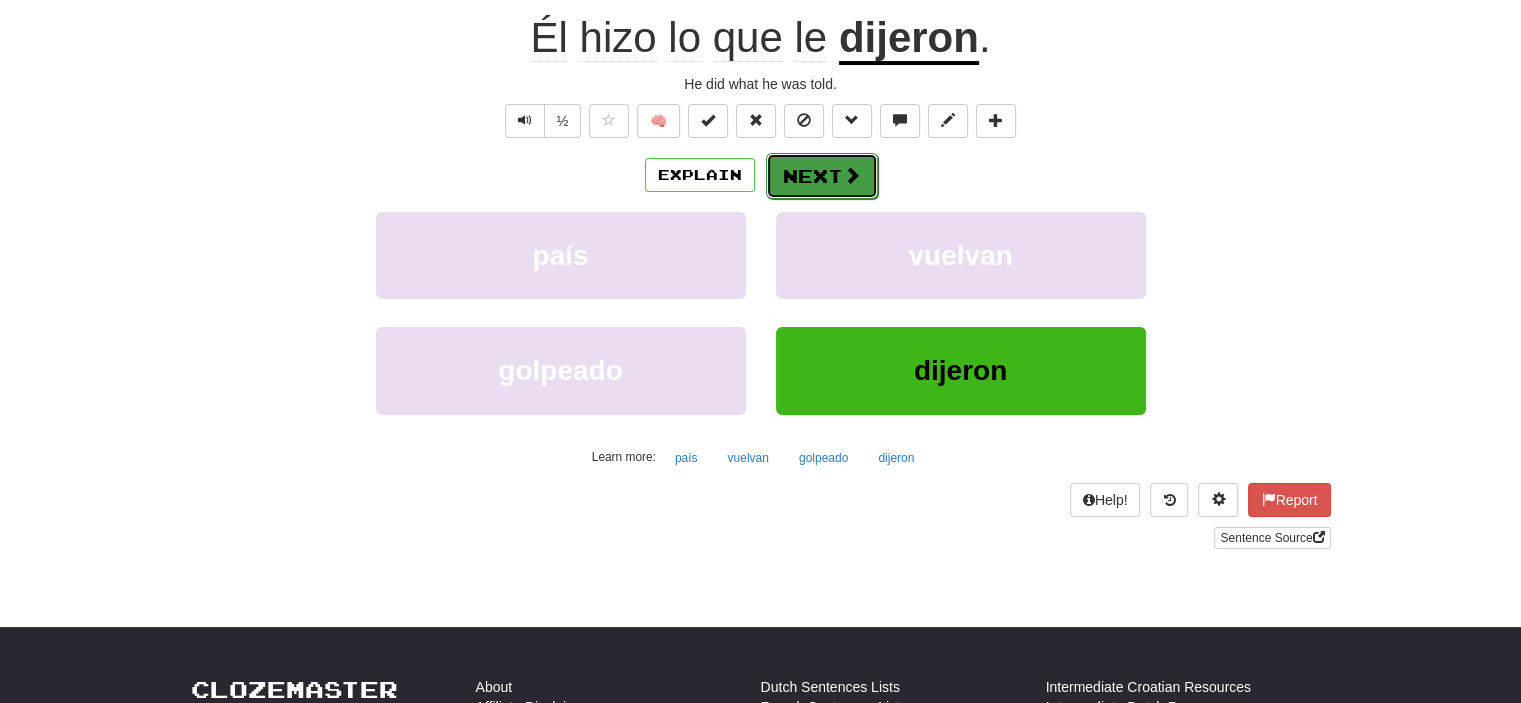 click on "Next" at bounding box center (822, 176) 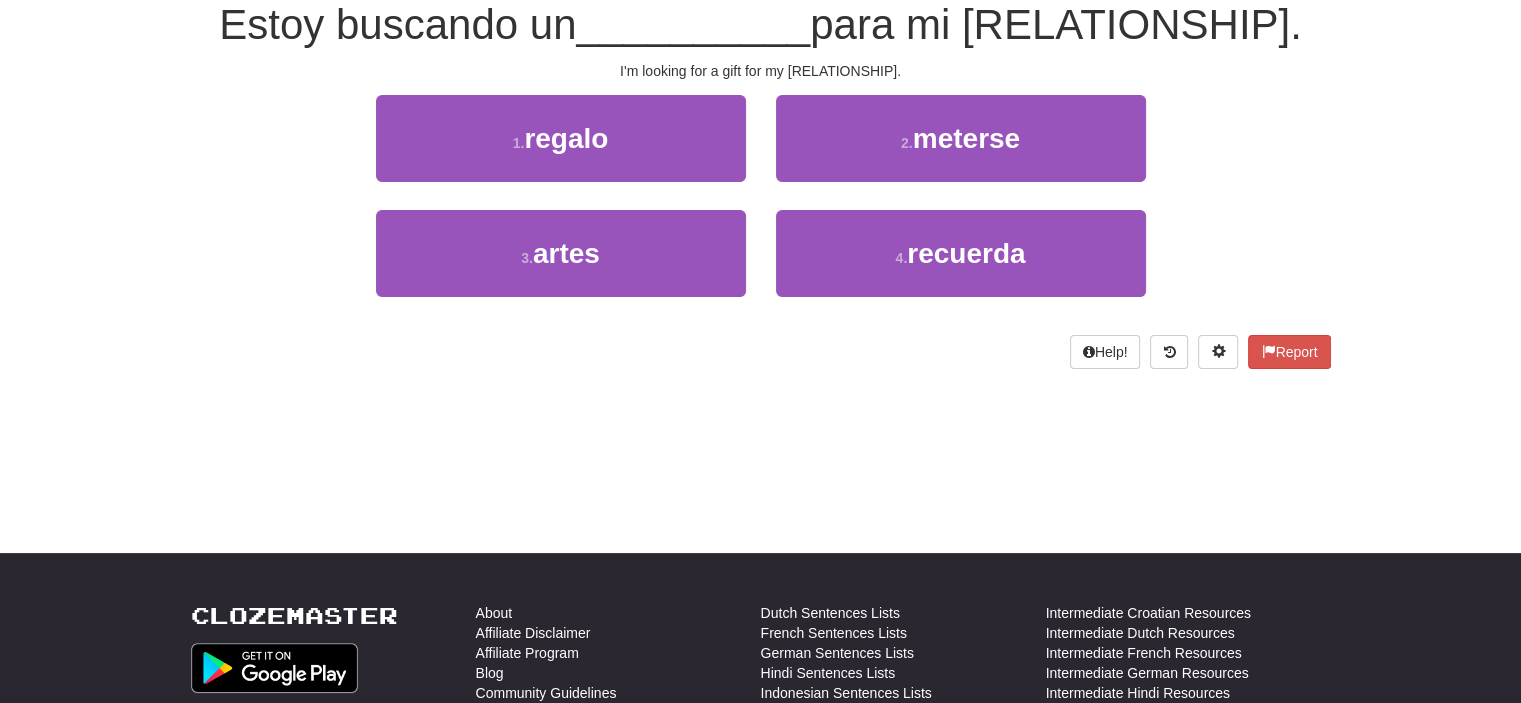 scroll, scrollTop: 187, scrollLeft: 0, axis: vertical 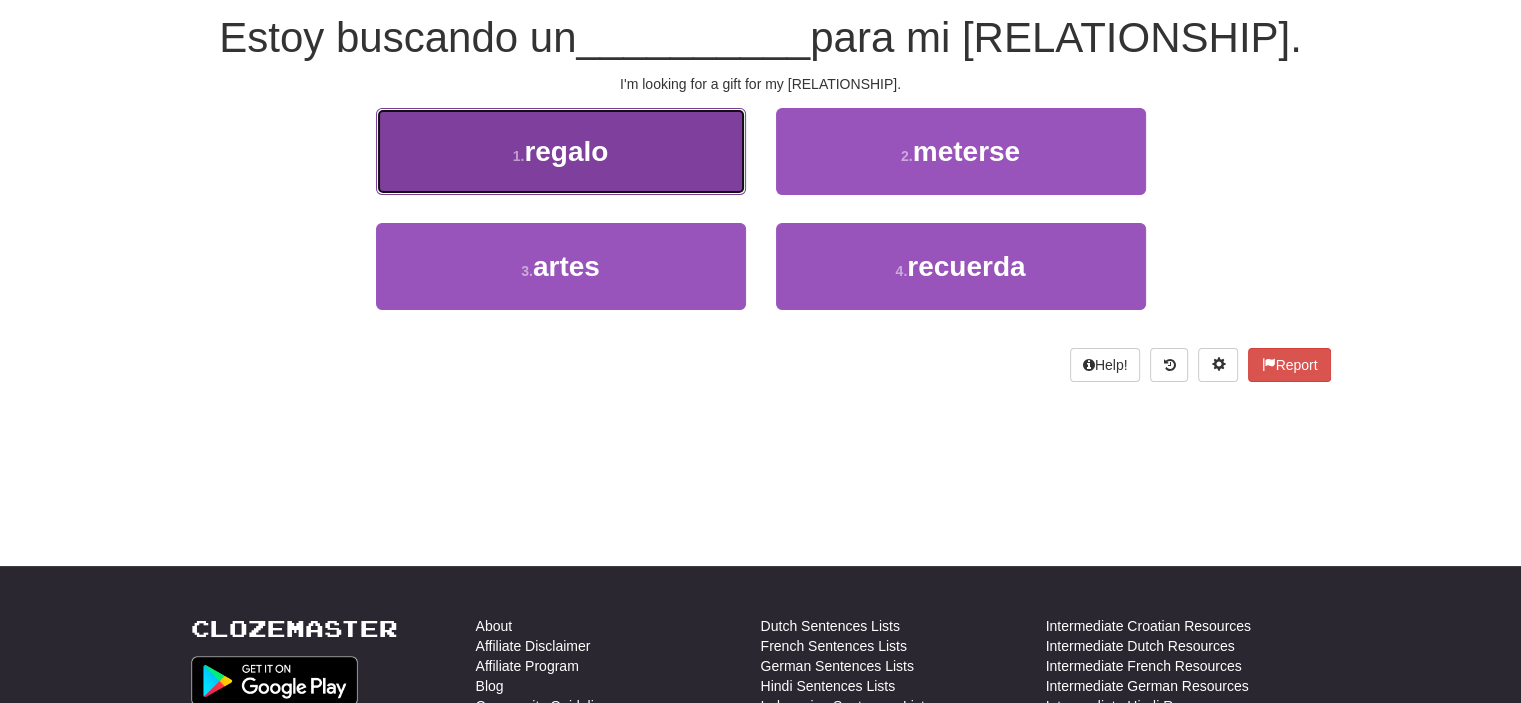 click on "1 .  regalo" at bounding box center [561, 151] 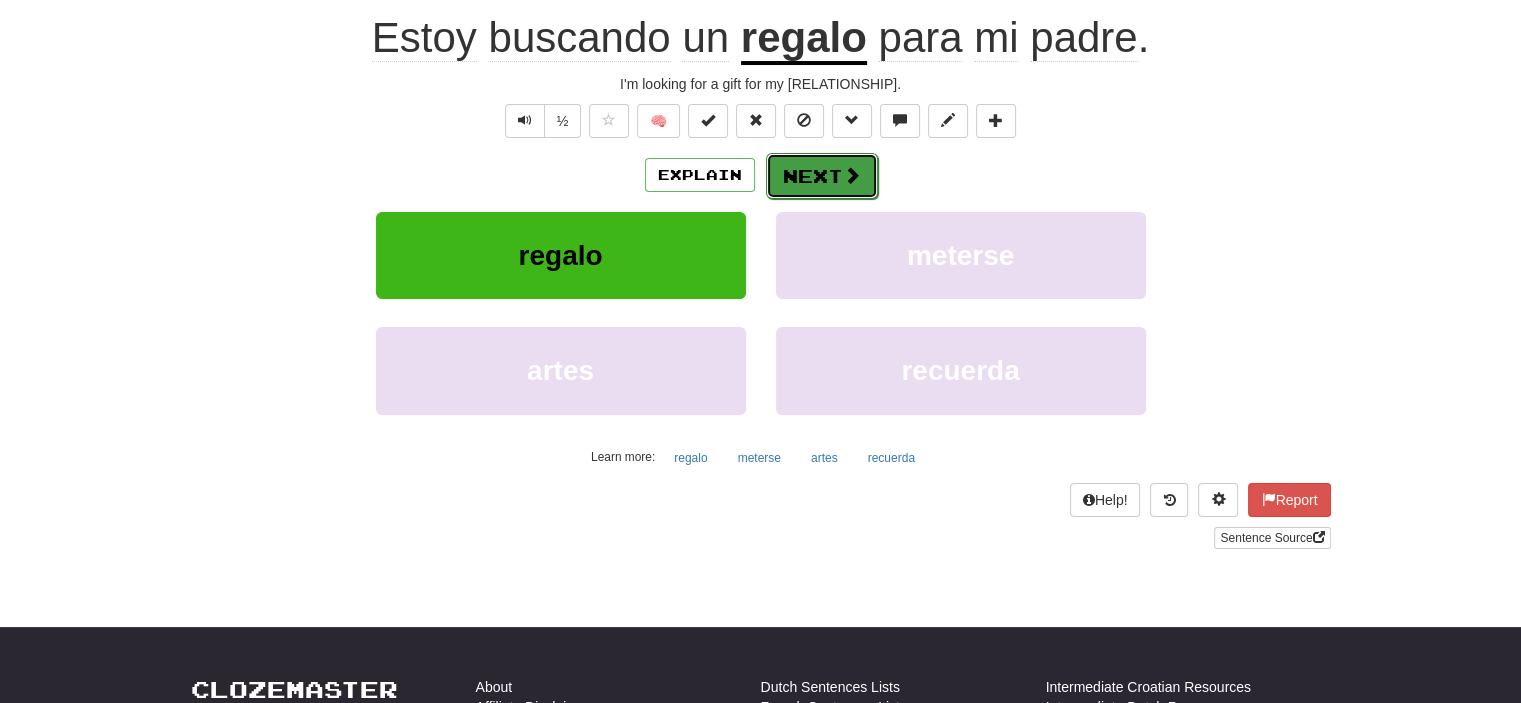 click on "Next" at bounding box center [822, 176] 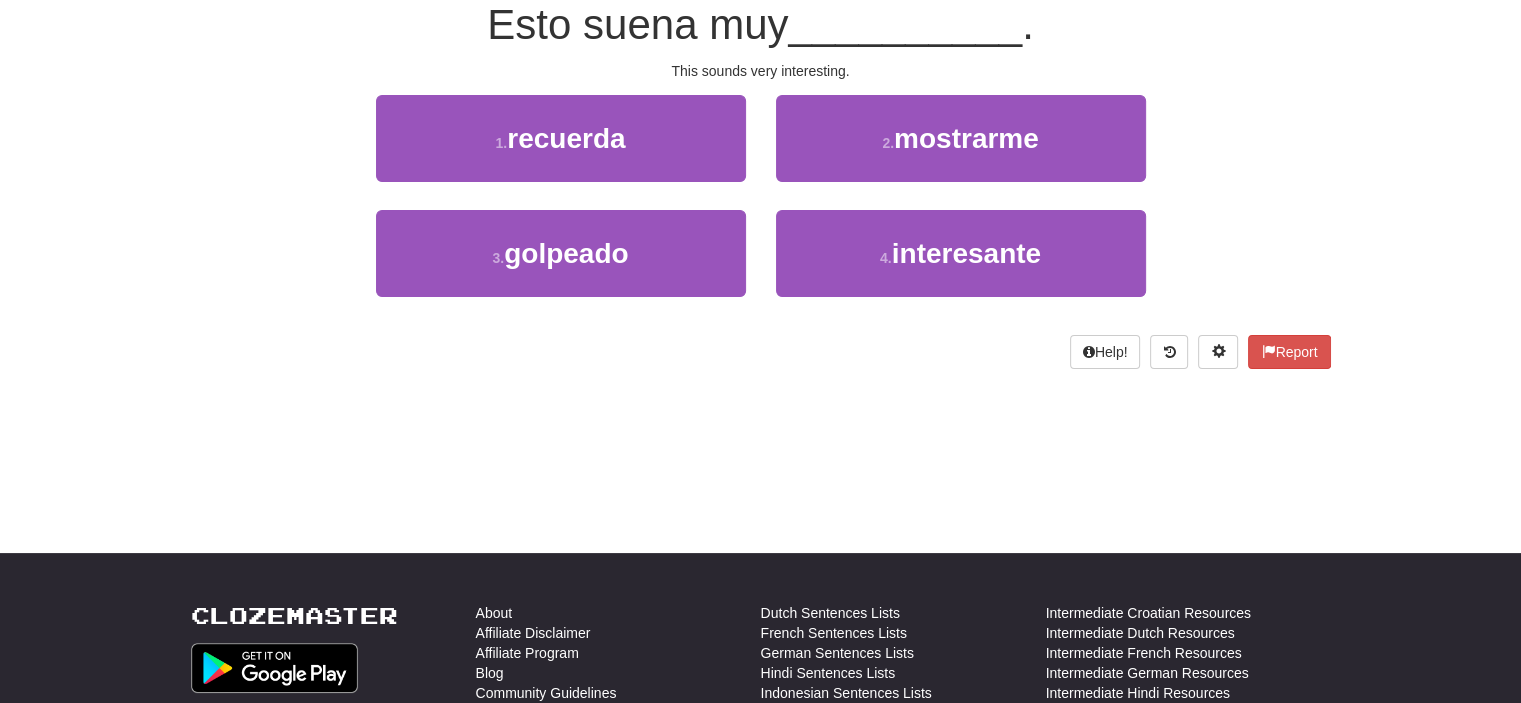 scroll, scrollTop: 187, scrollLeft: 0, axis: vertical 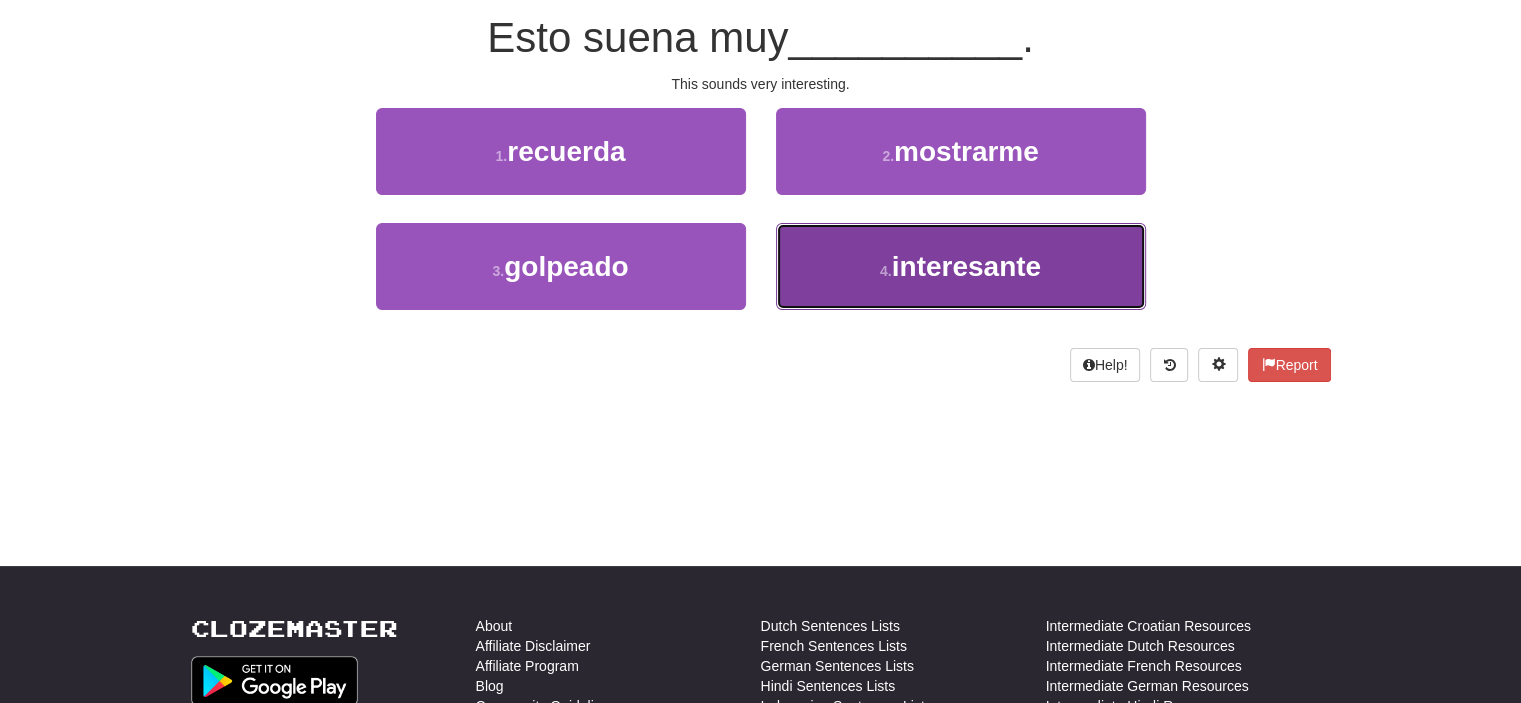 click on "4 .  interesante" at bounding box center [961, 266] 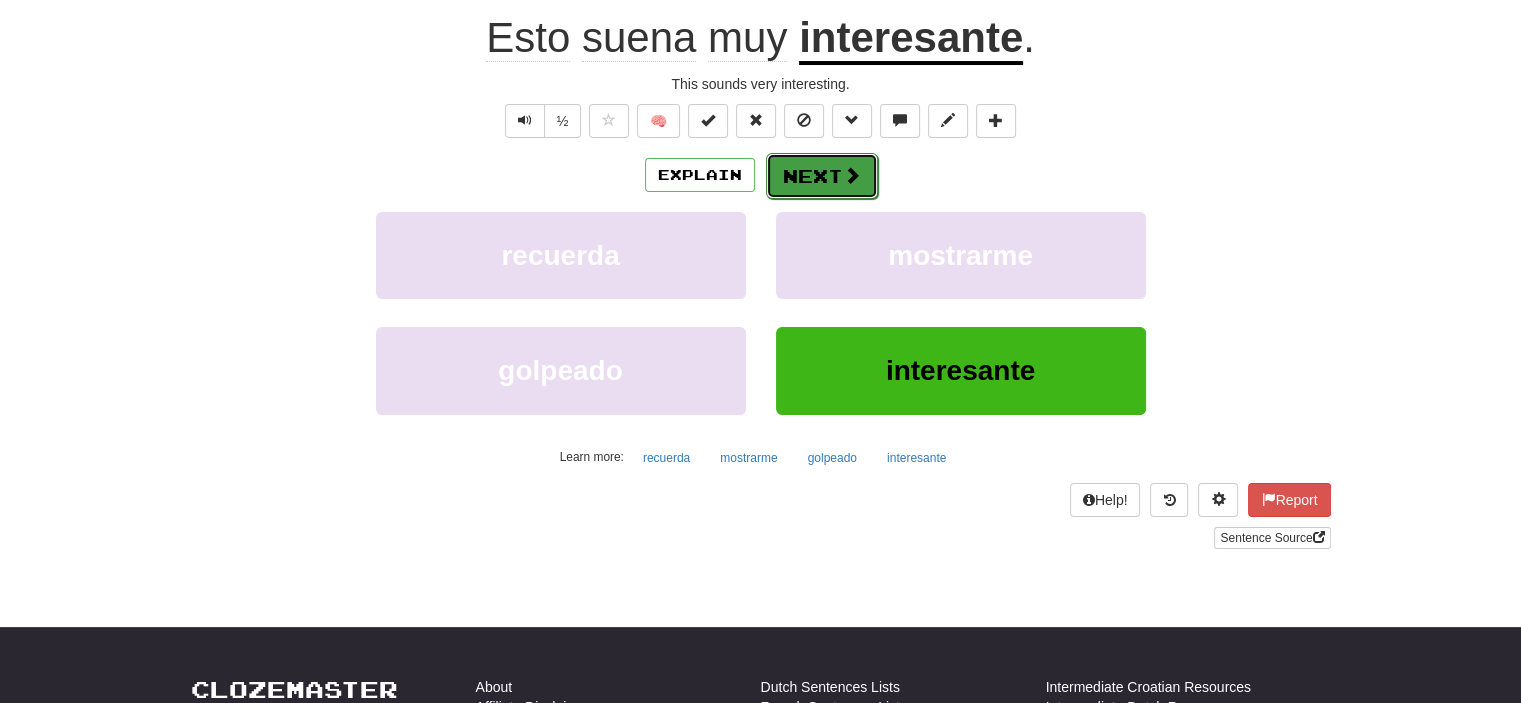click on "Next" at bounding box center (822, 176) 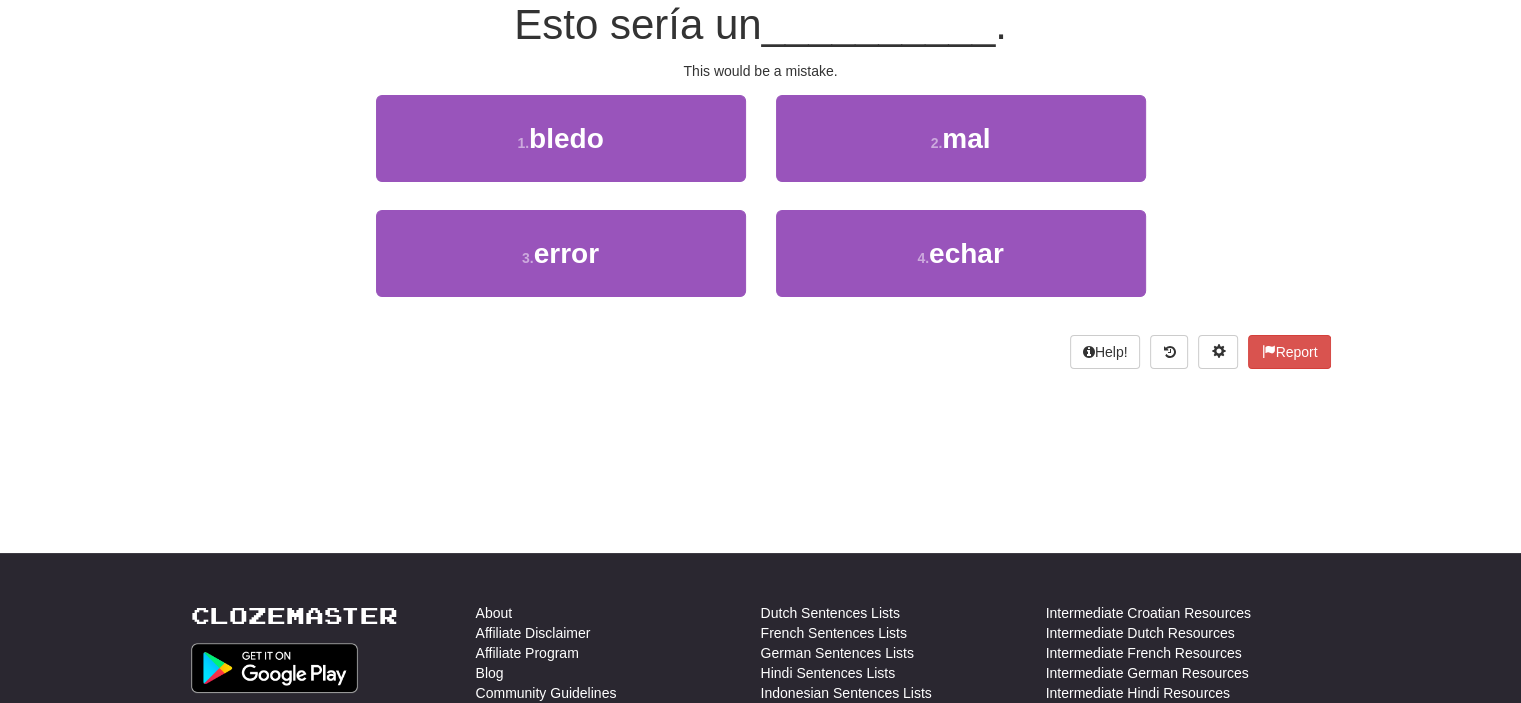 scroll, scrollTop: 187, scrollLeft: 0, axis: vertical 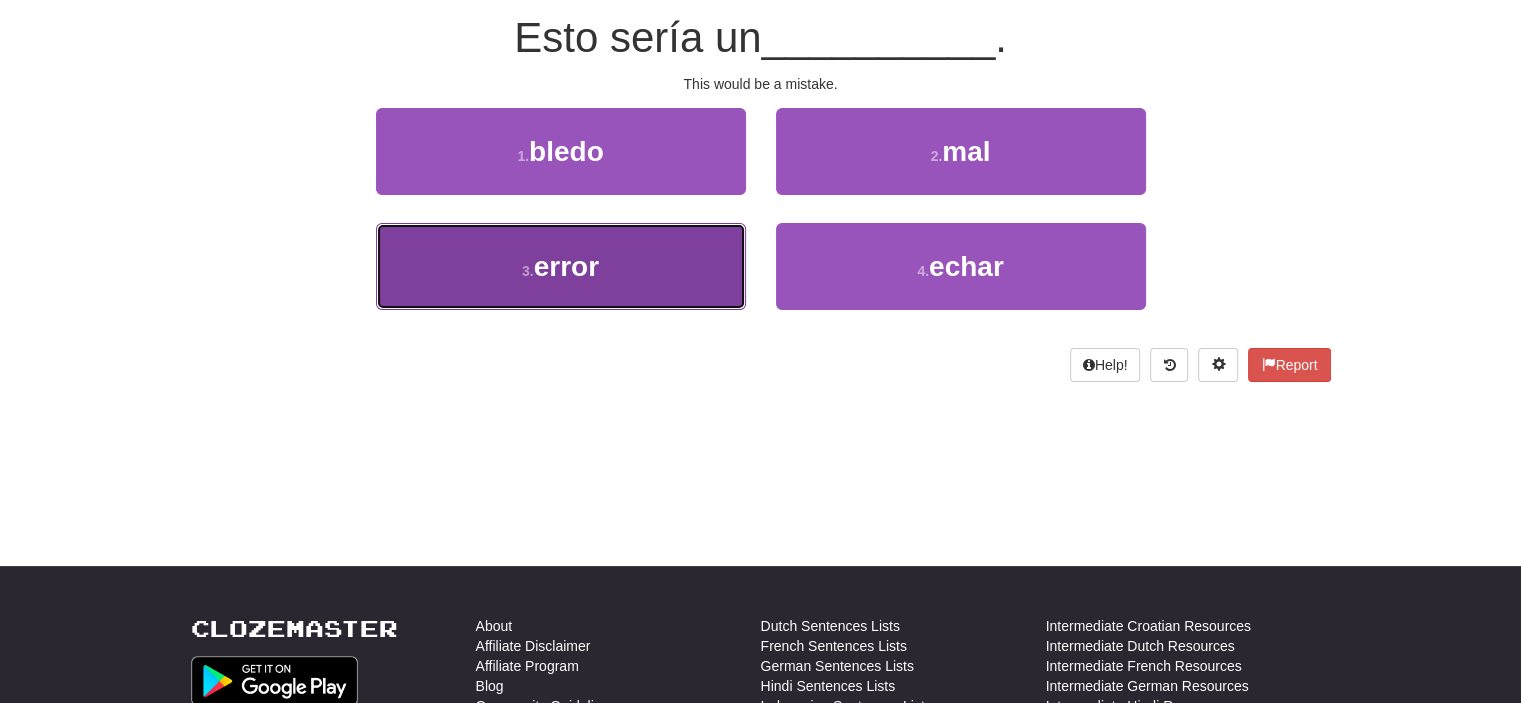 click on "error" at bounding box center (566, 266) 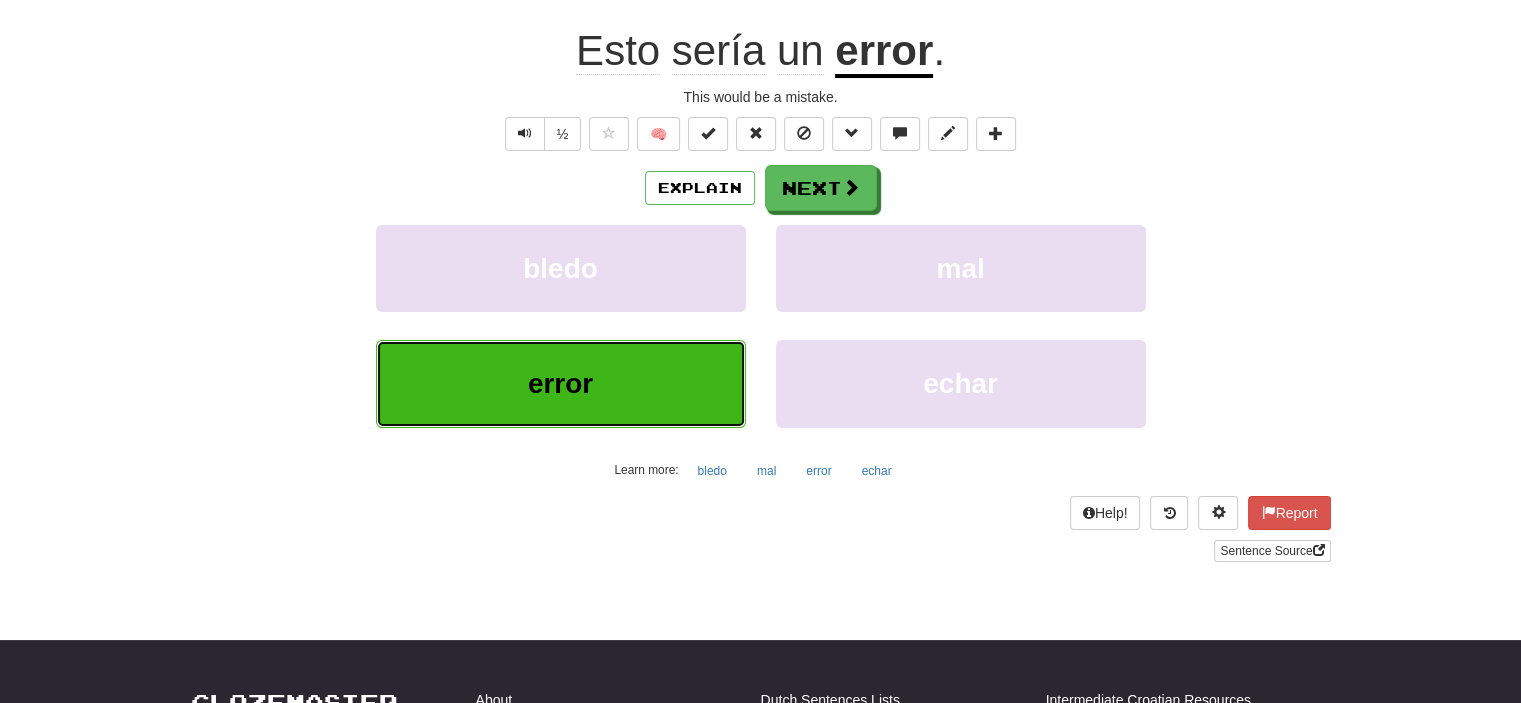 scroll, scrollTop: 200, scrollLeft: 0, axis: vertical 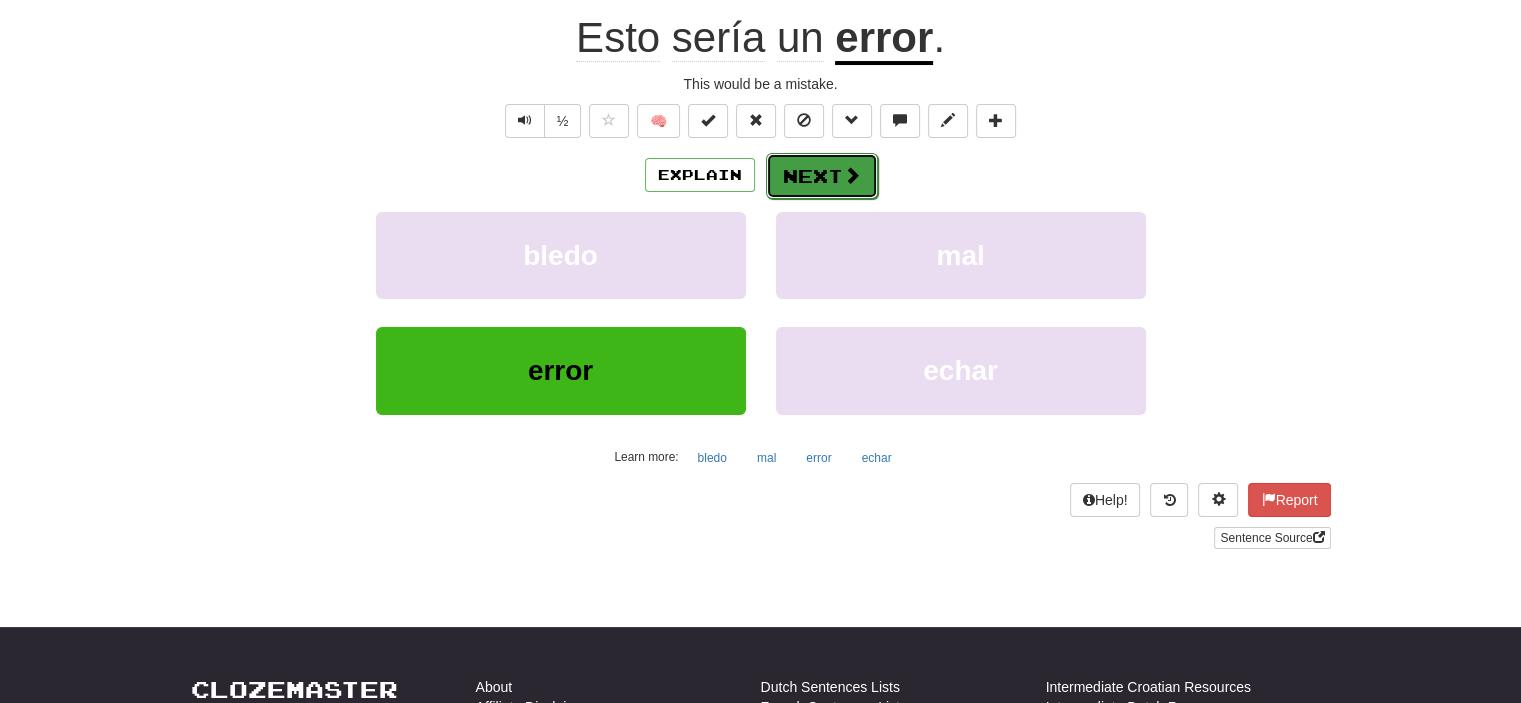 click on "Next" at bounding box center (822, 176) 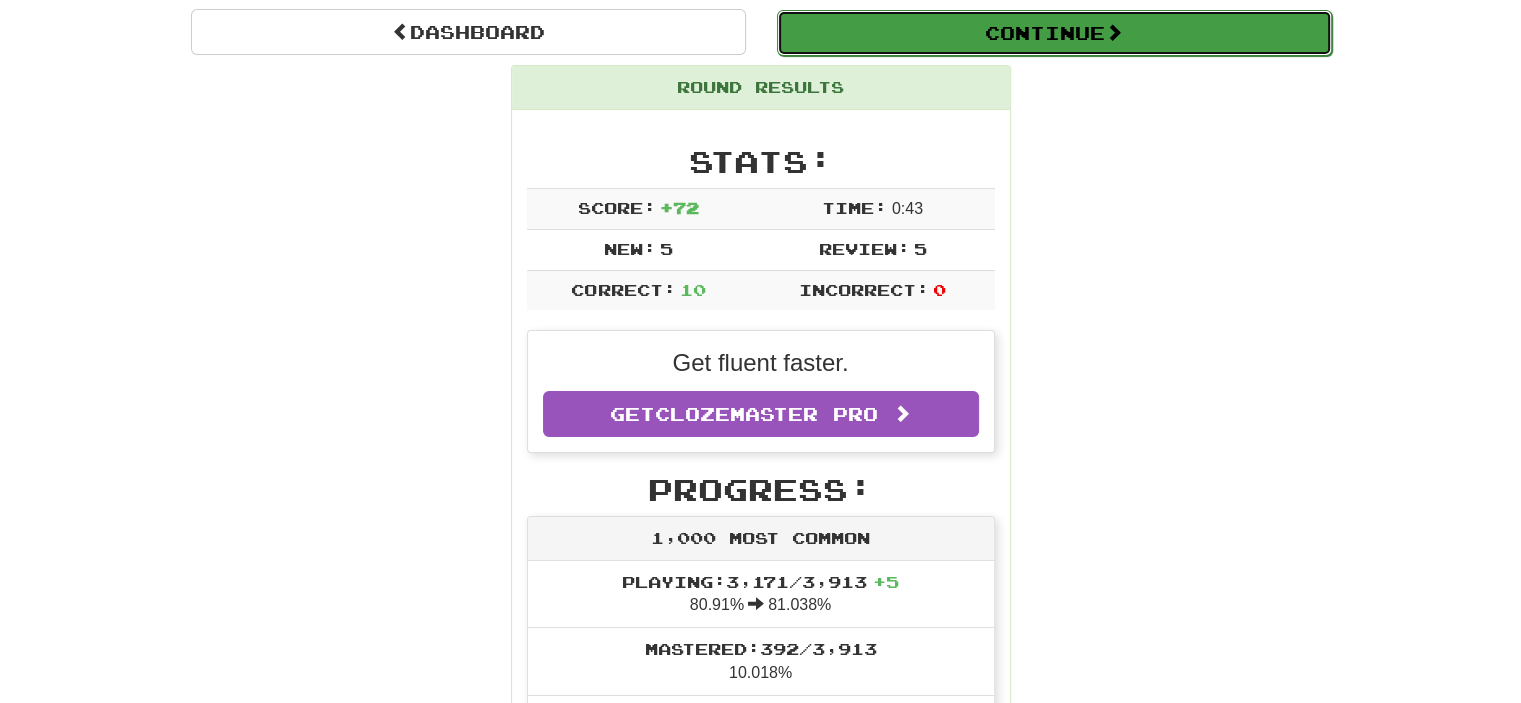 click on "Continue" at bounding box center (1054, 33) 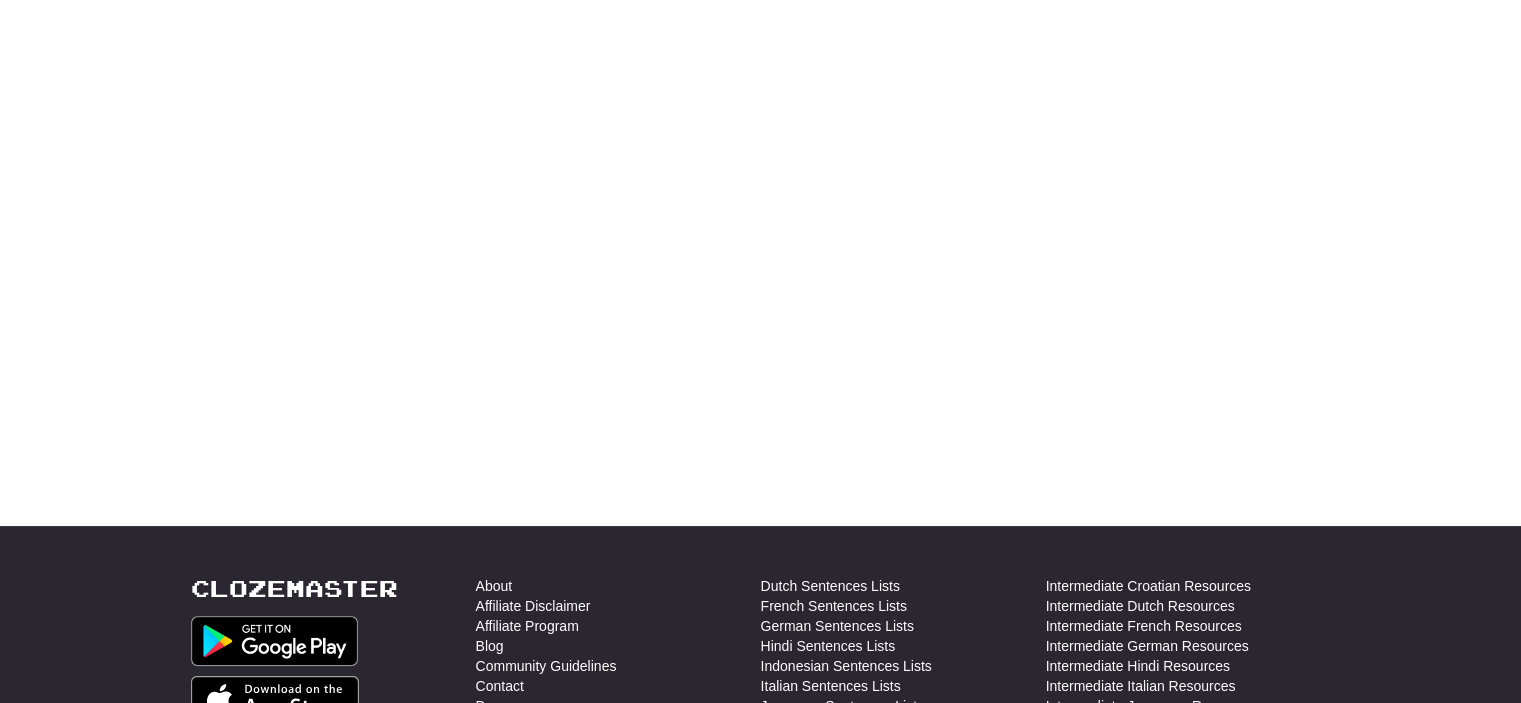 scroll, scrollTop: 187, scrollLeft: 0, axis: vertical 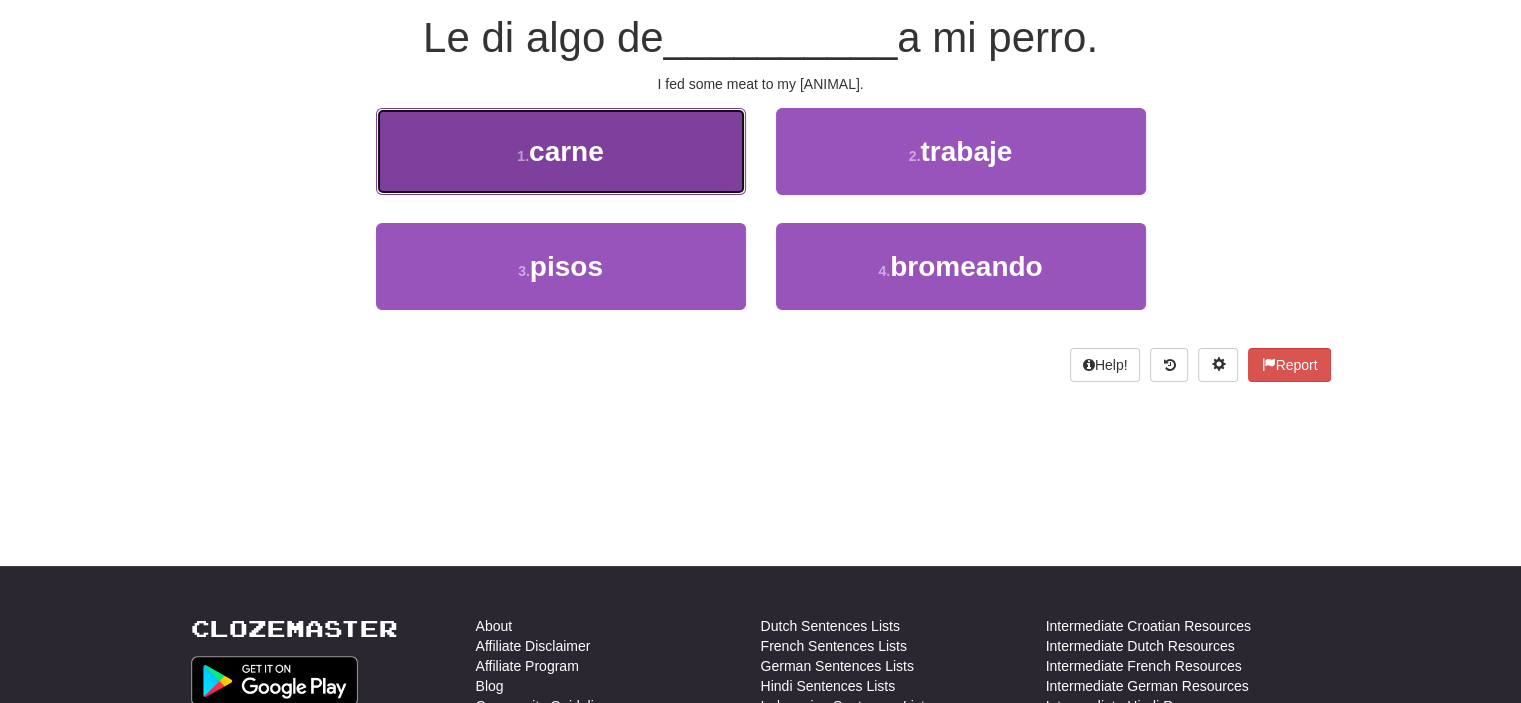 click on "carne" at bounding box center (566, 151) 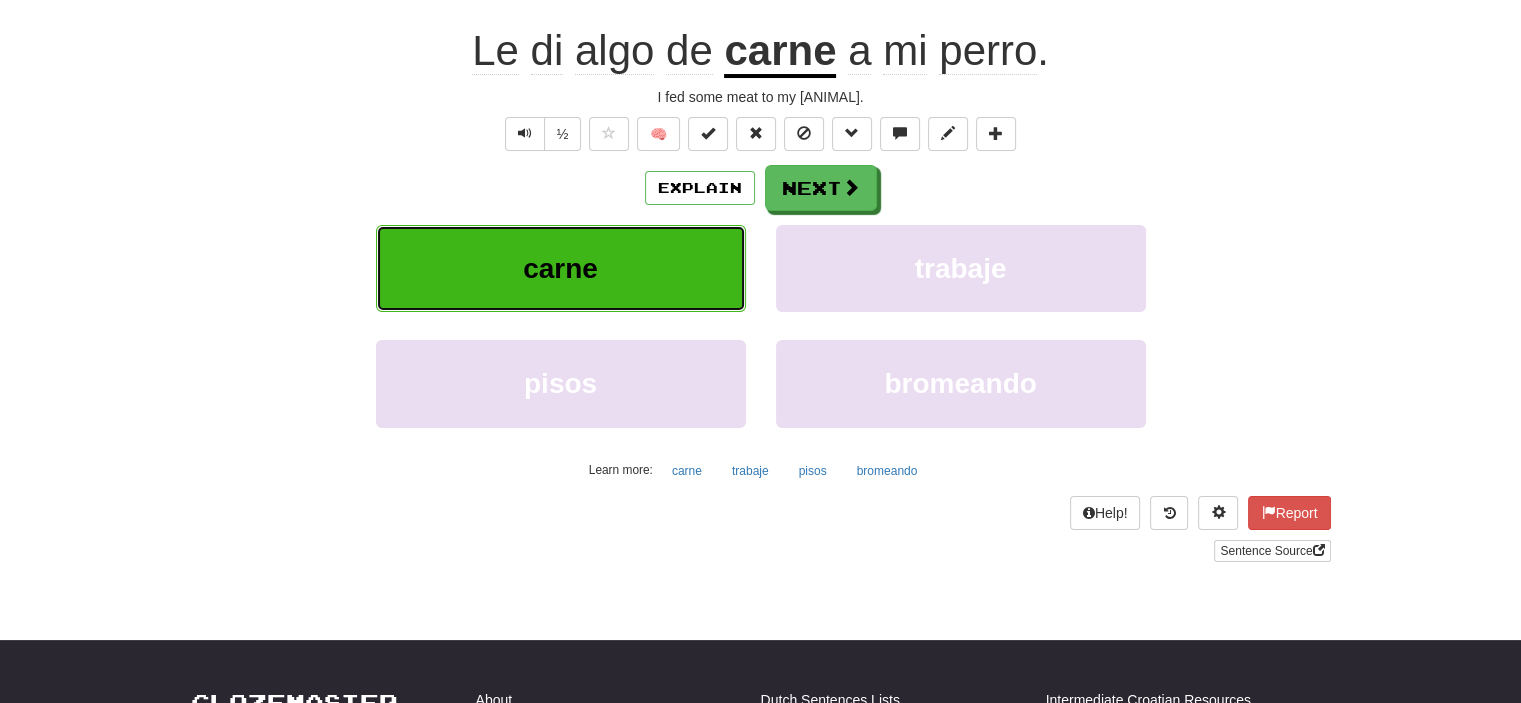 scroll, scrollTop: 200, scrollLeft: 0, axis: vertical 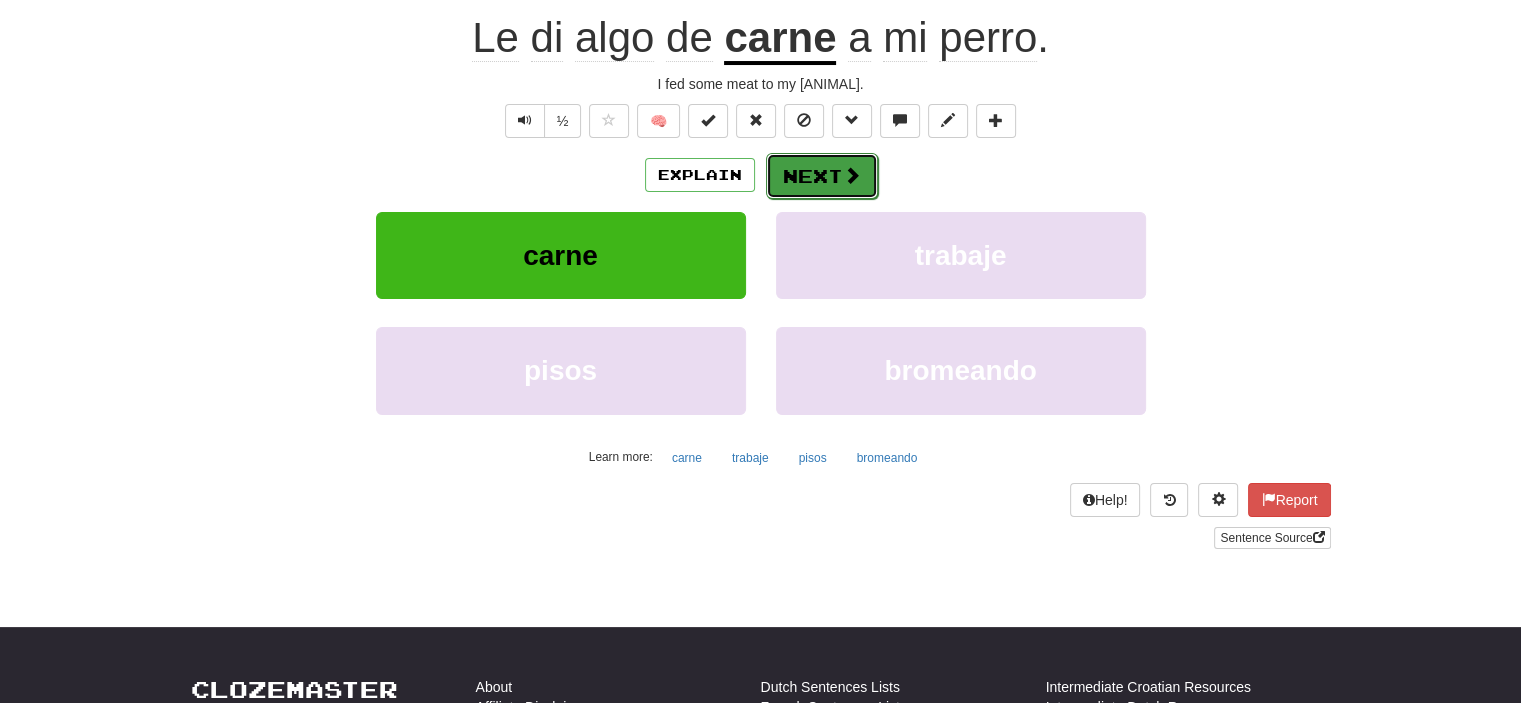 click on "Next" at bounding box center [822, 176] 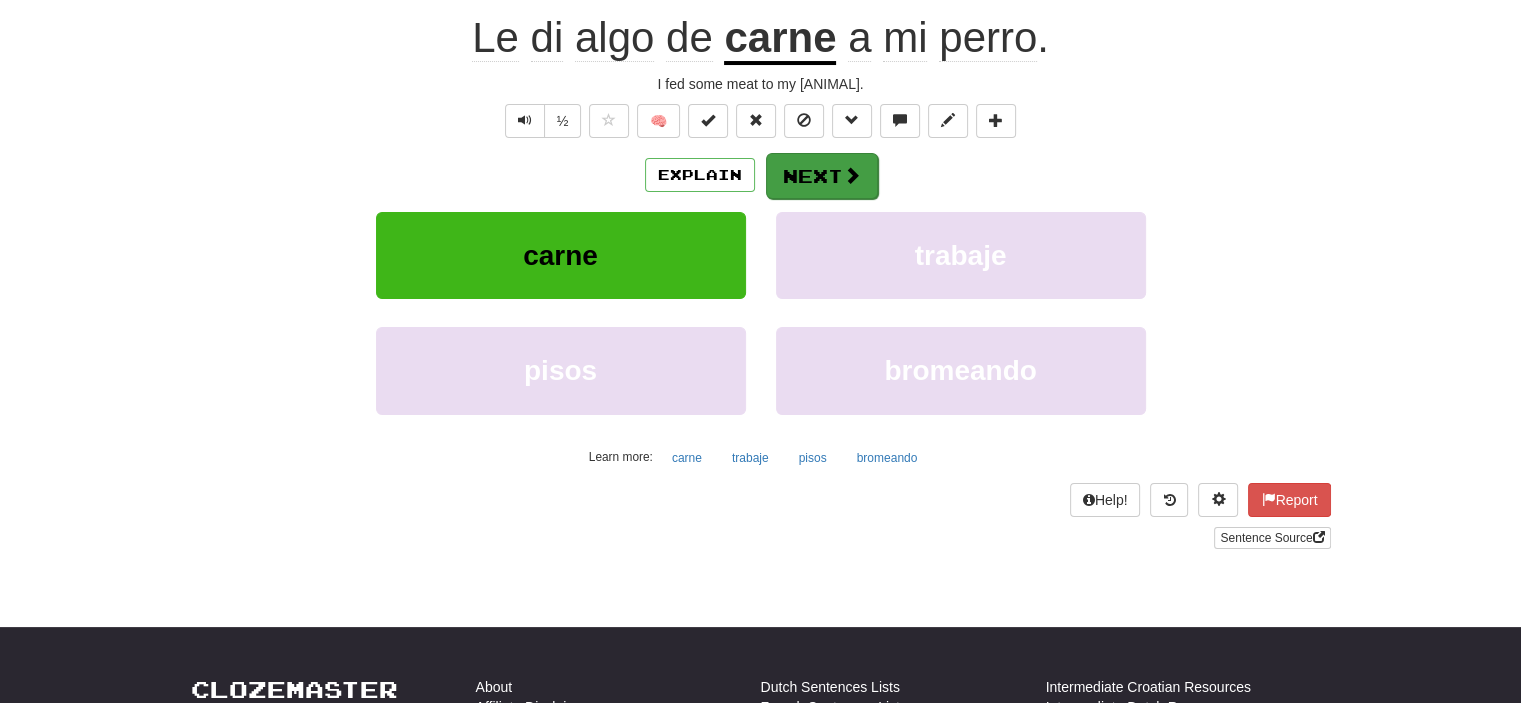 scroll, scrollTop: 187, scrollLeft: 0, axis: vertical 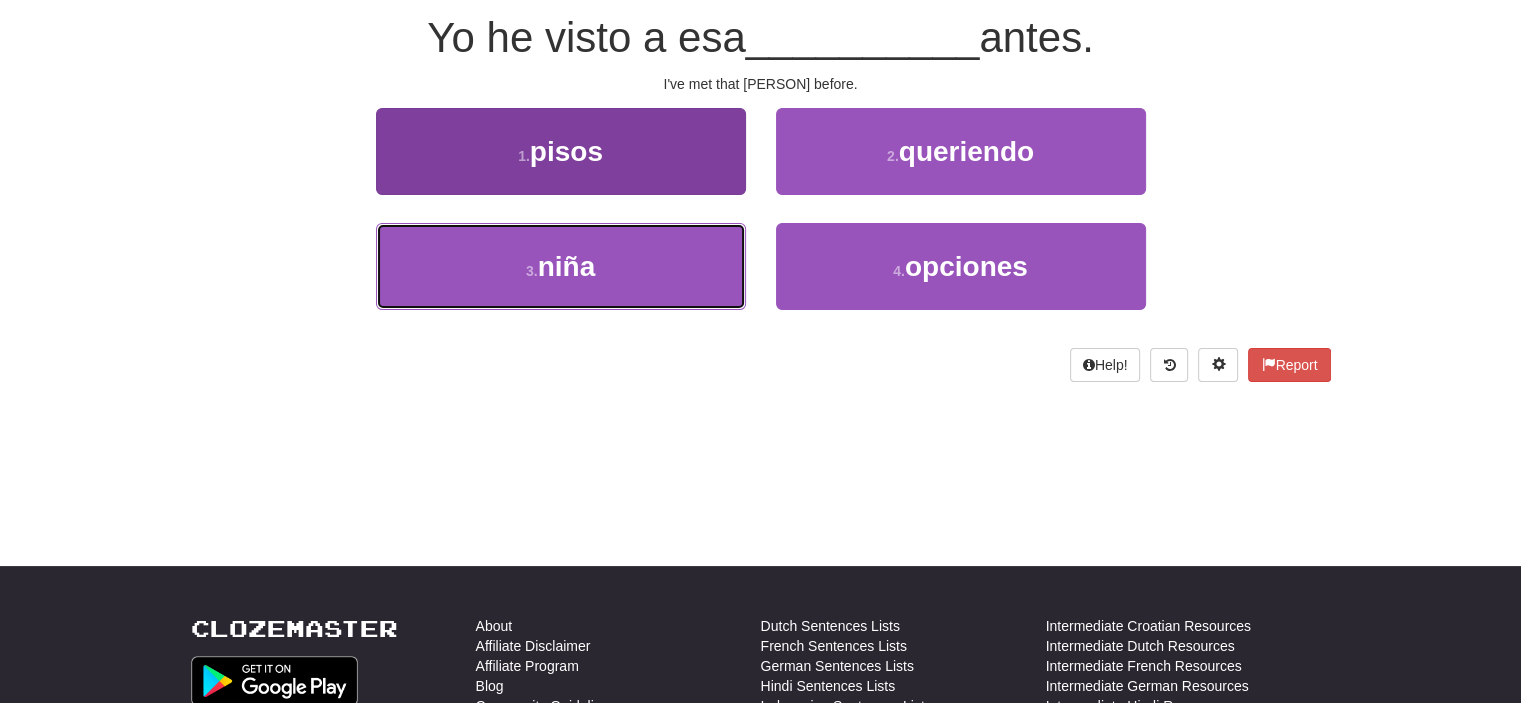 click on "3 .  niña" at bounding box center [561, 266] 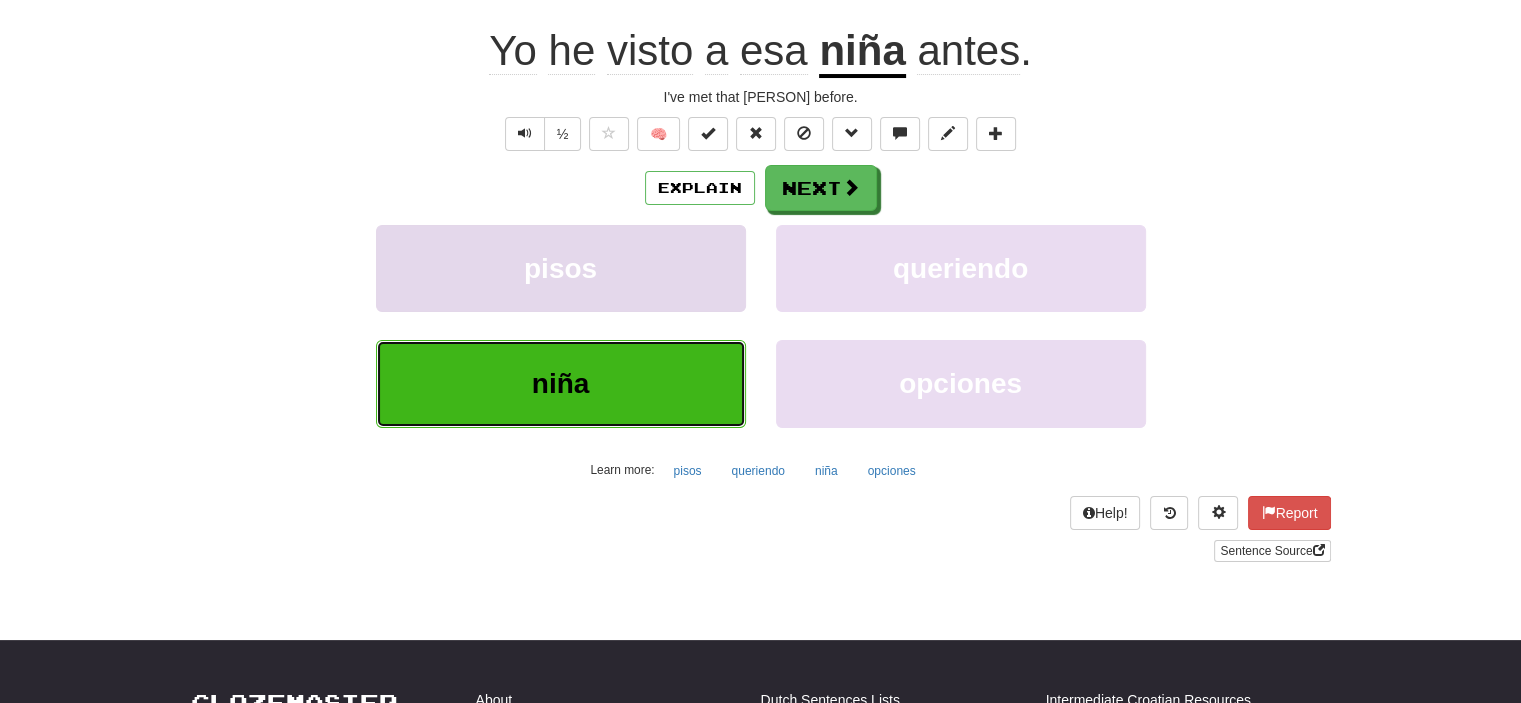scroll, scrollTop: 200, scrollLeft: 0, axis: vertical 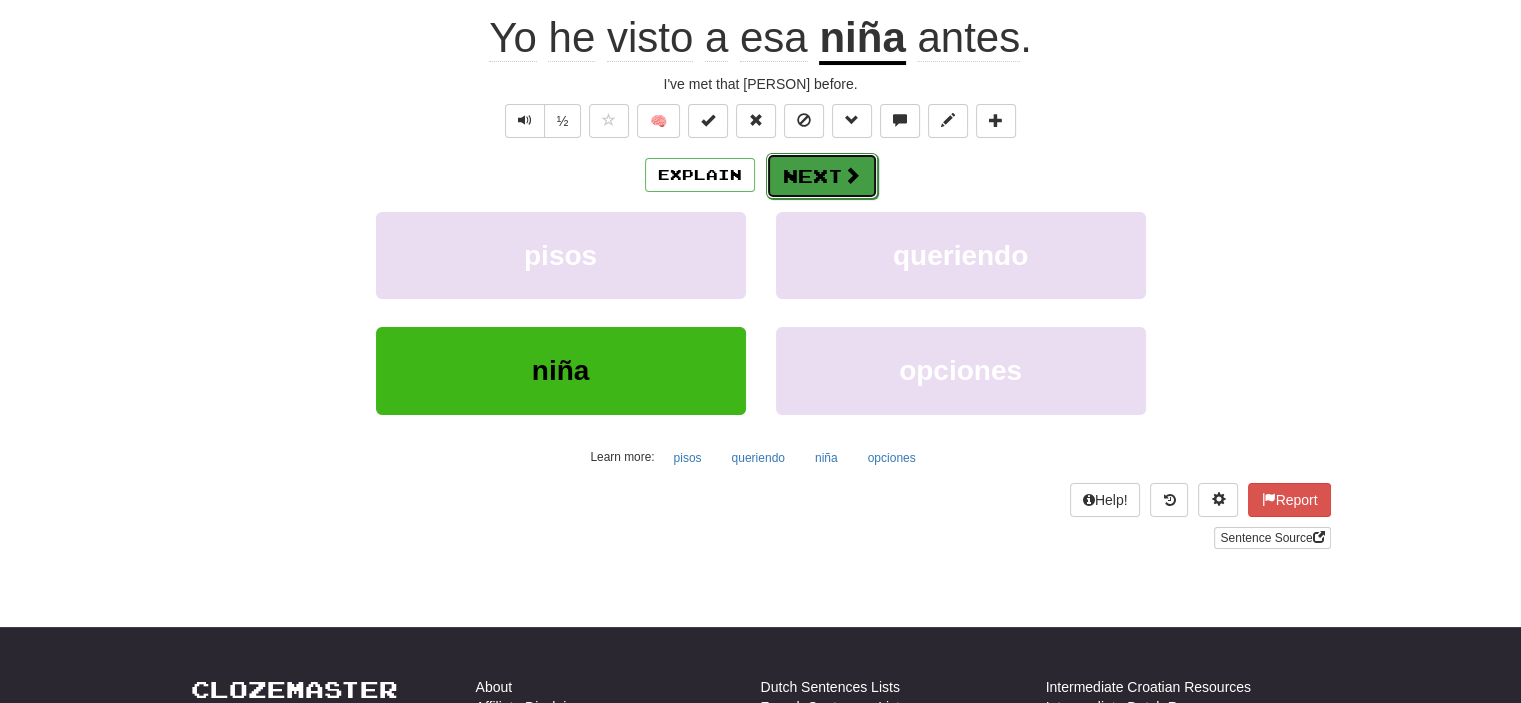 click at bounding box center [852, 175] 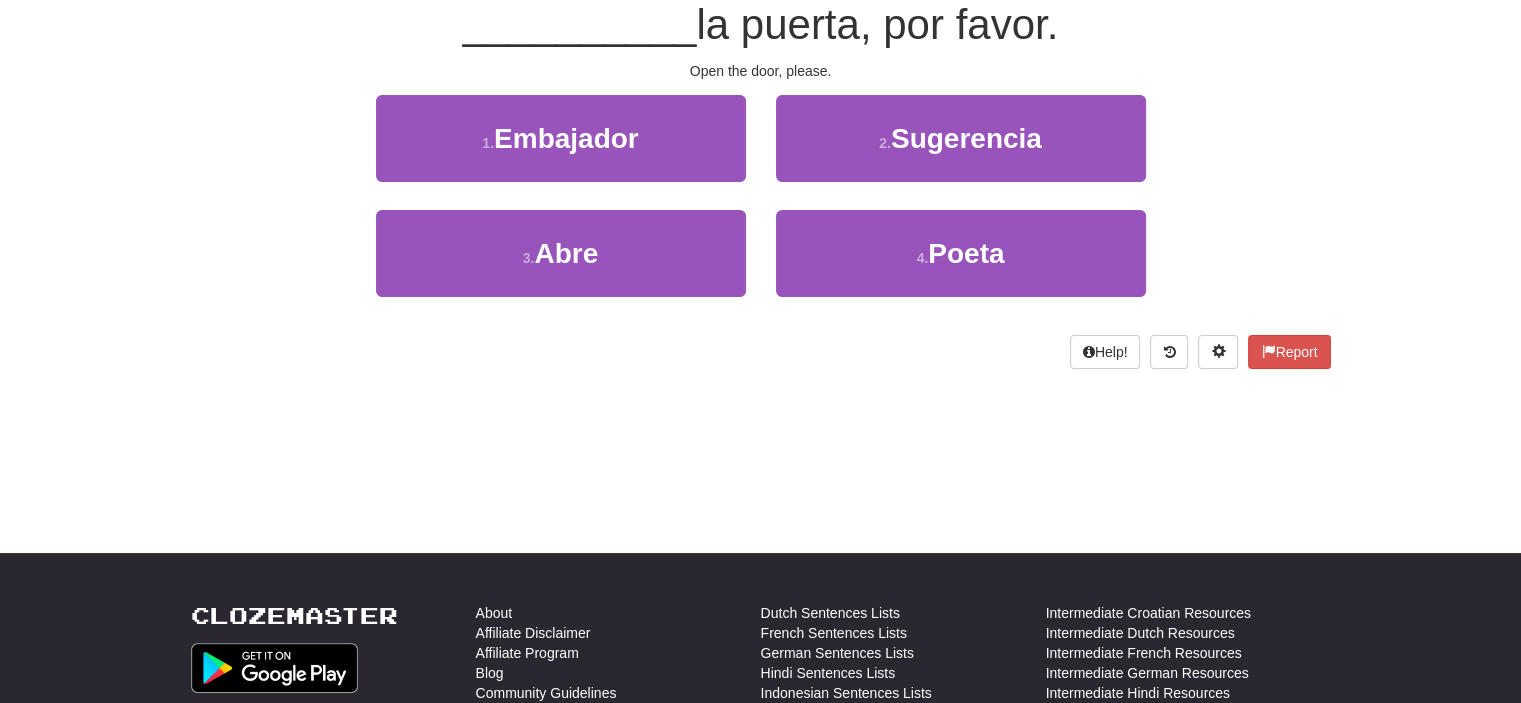 scroll, scrollTop: 187, scrollLeft: 0, axis: vertical 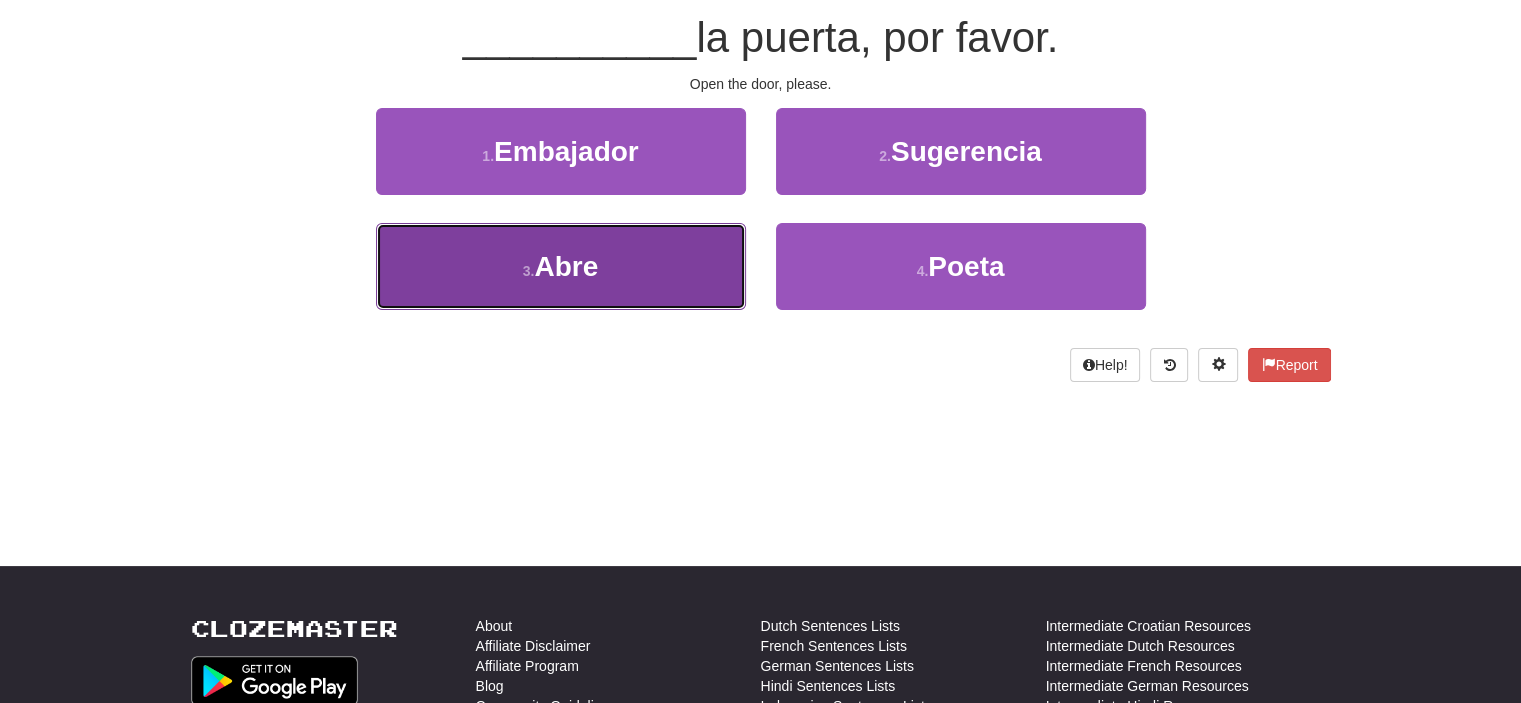click on "3 .  Abre" at bounding box center [561, 266] 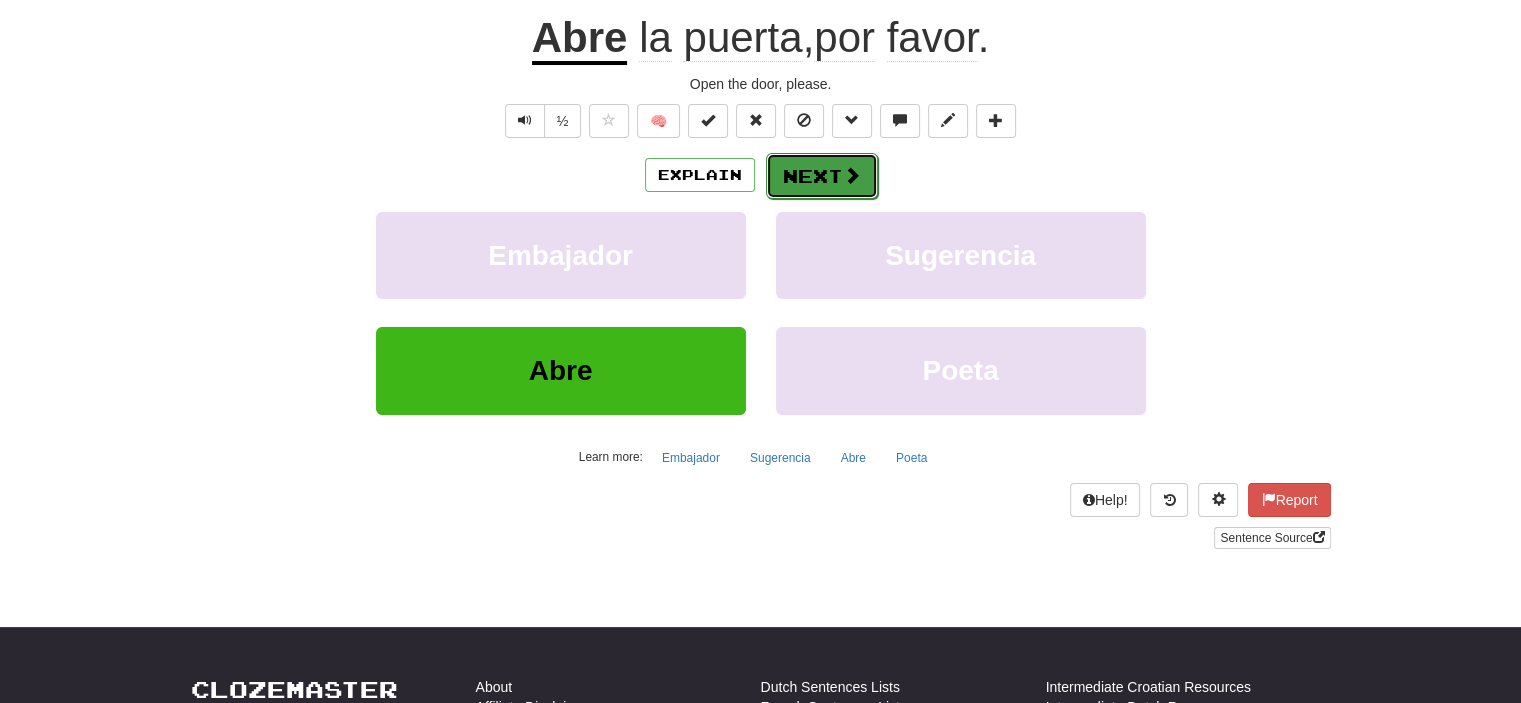 click on "Next" at bounding box center [822, 176] 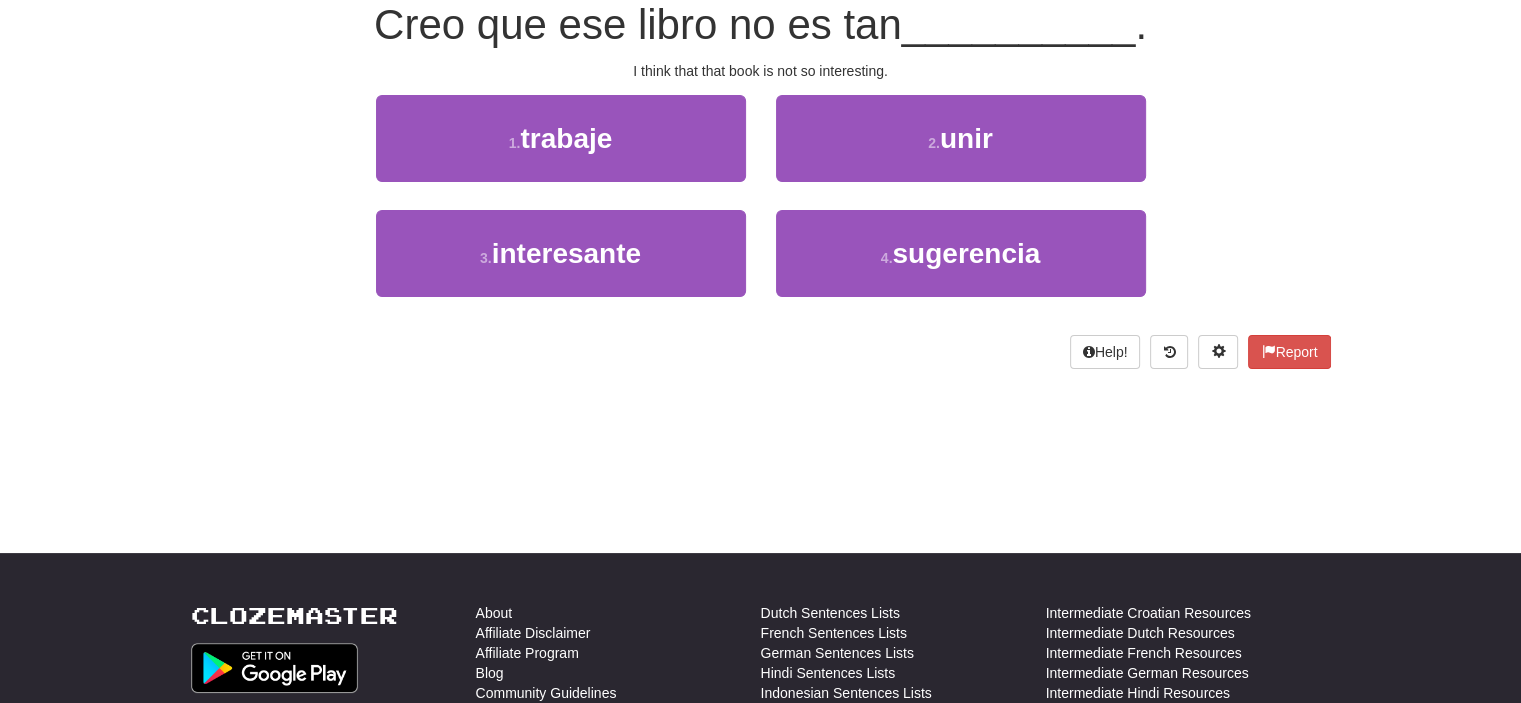 scroll, scrollTop: 187, scrollLeft: 0, axis: vertical 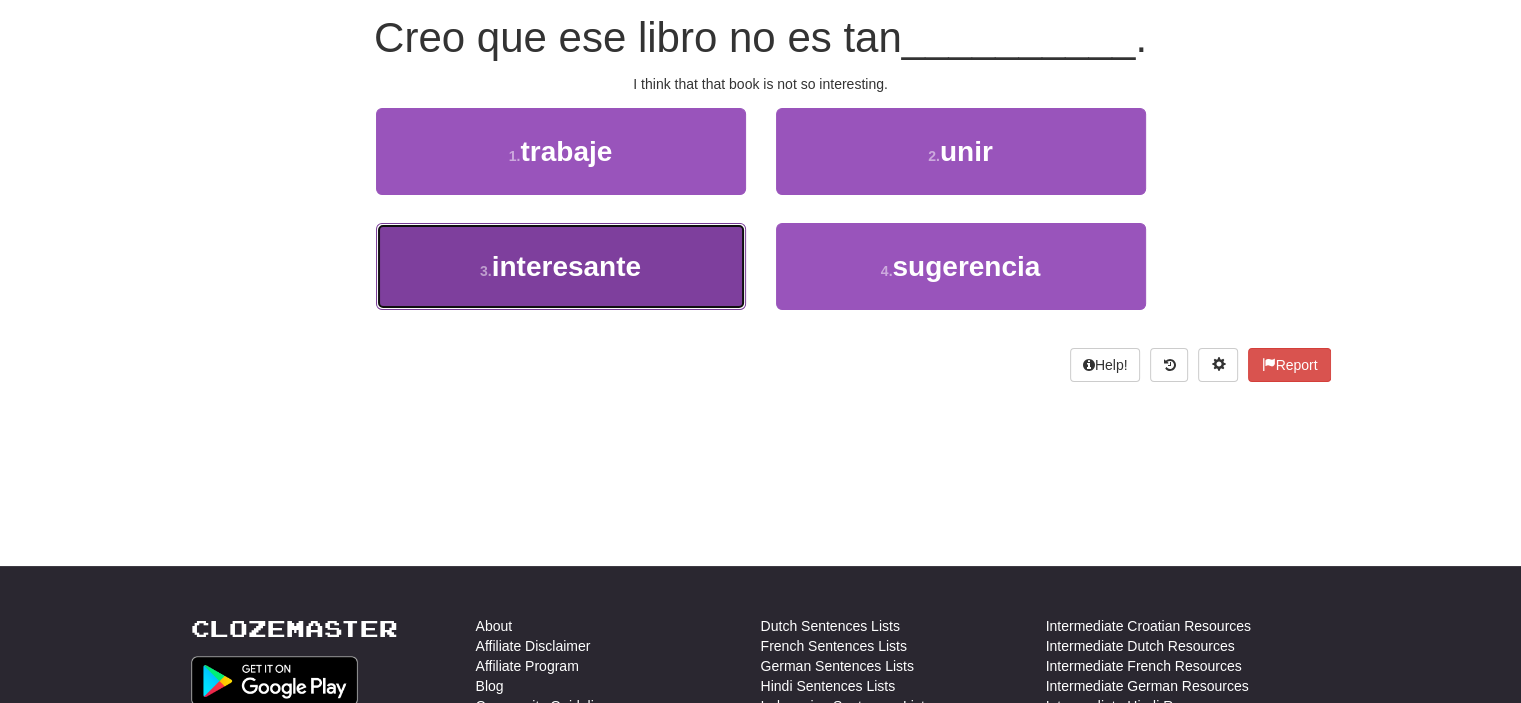 click on "3 .  interesante" at bounding box center [561, 266] 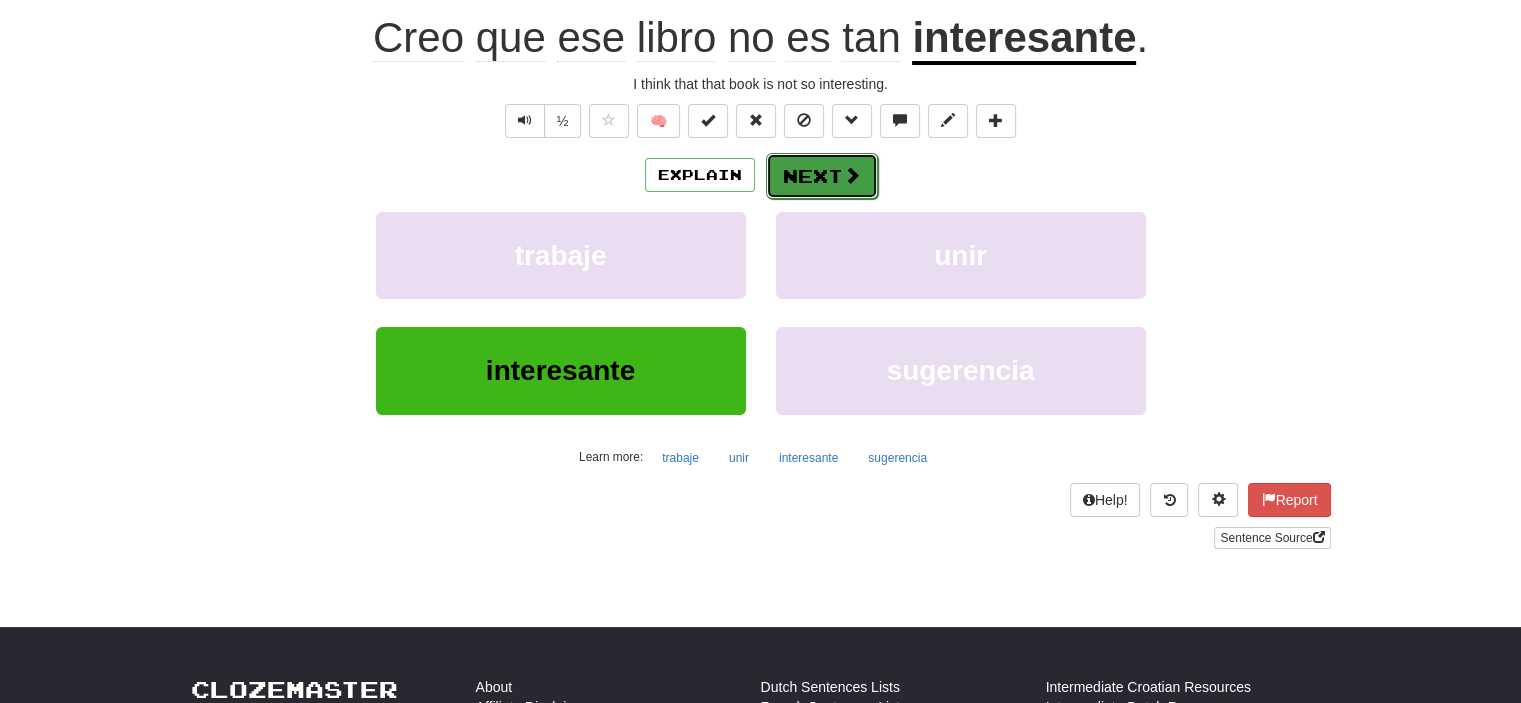 click on "Next" at bounding box center [822, 176] 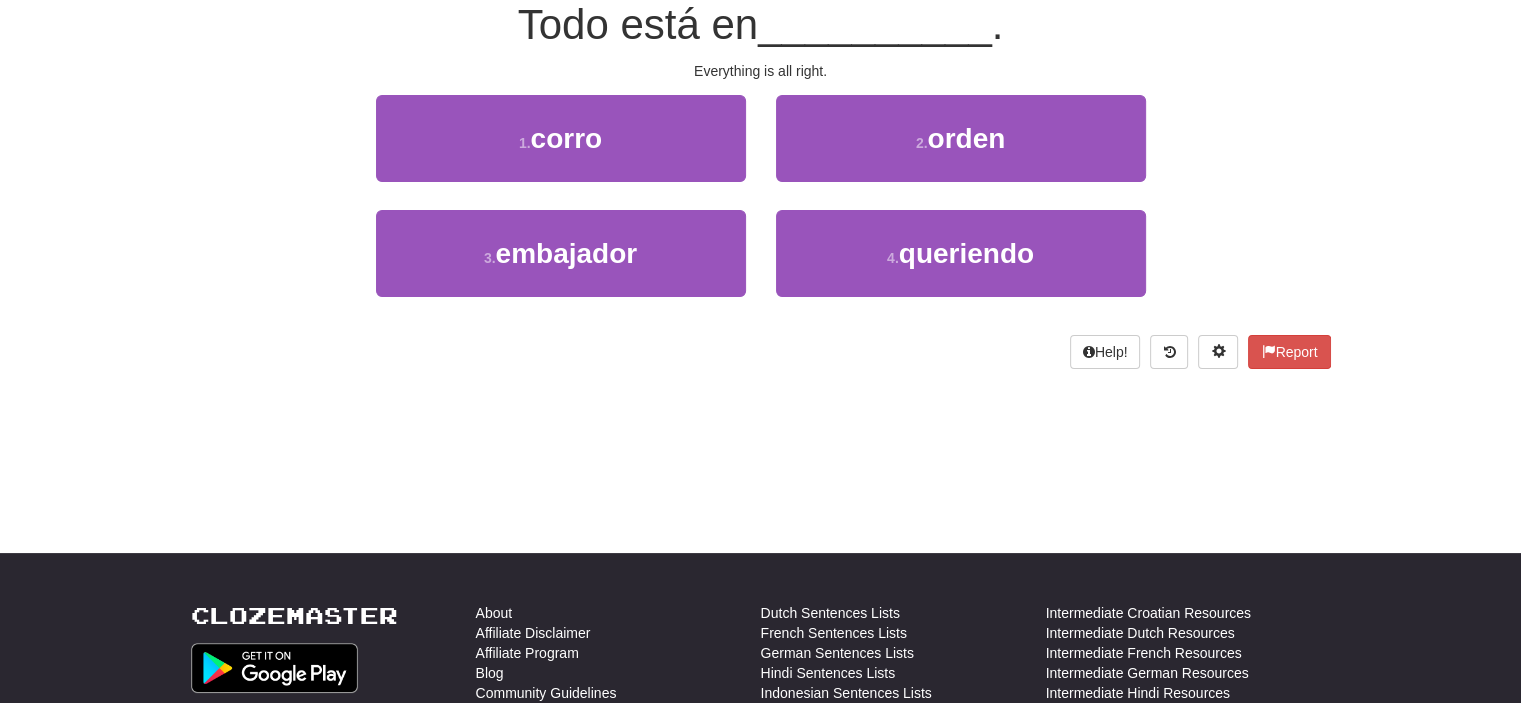 scroll, scrollTop: 187, scrollLeft: 0, axis: vertical 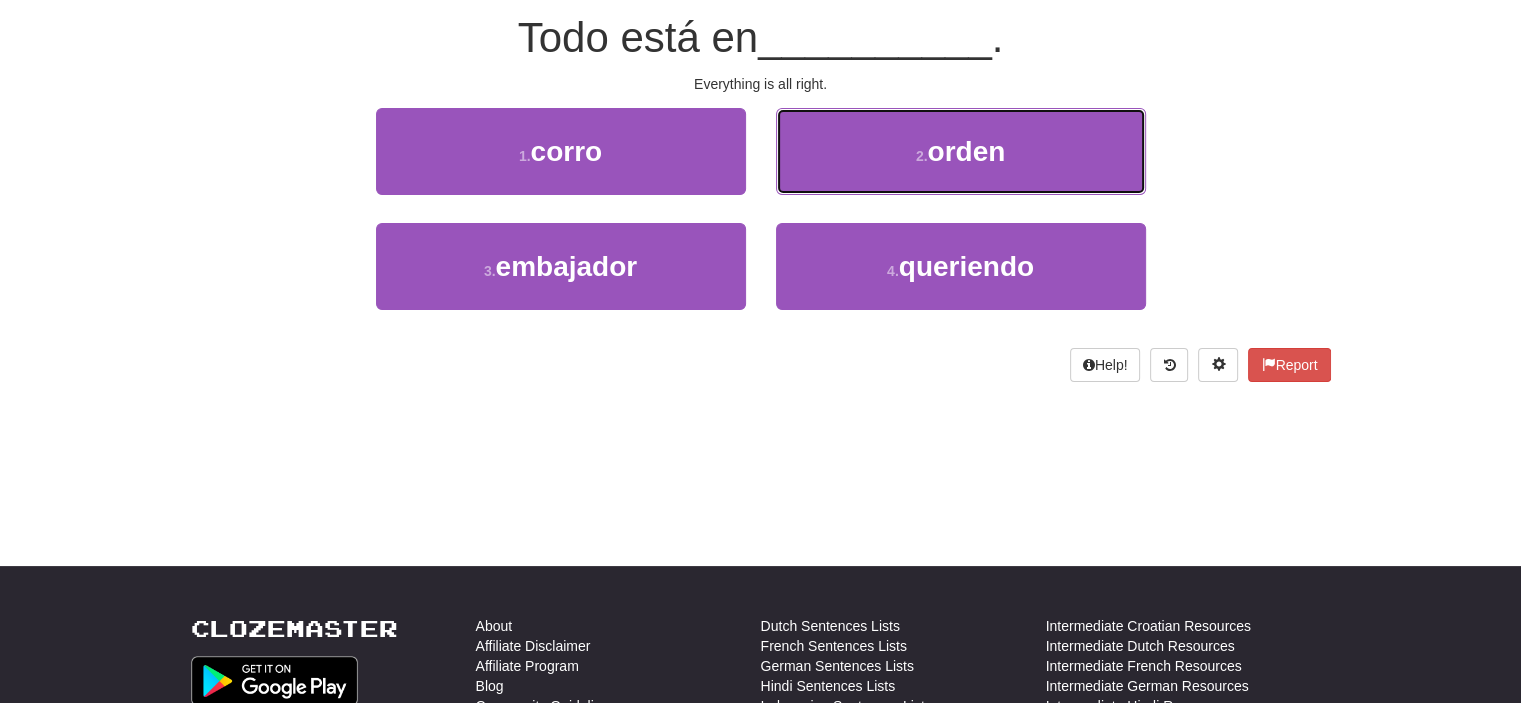 click on "2 .  orden" at bounding box center [961, 151] 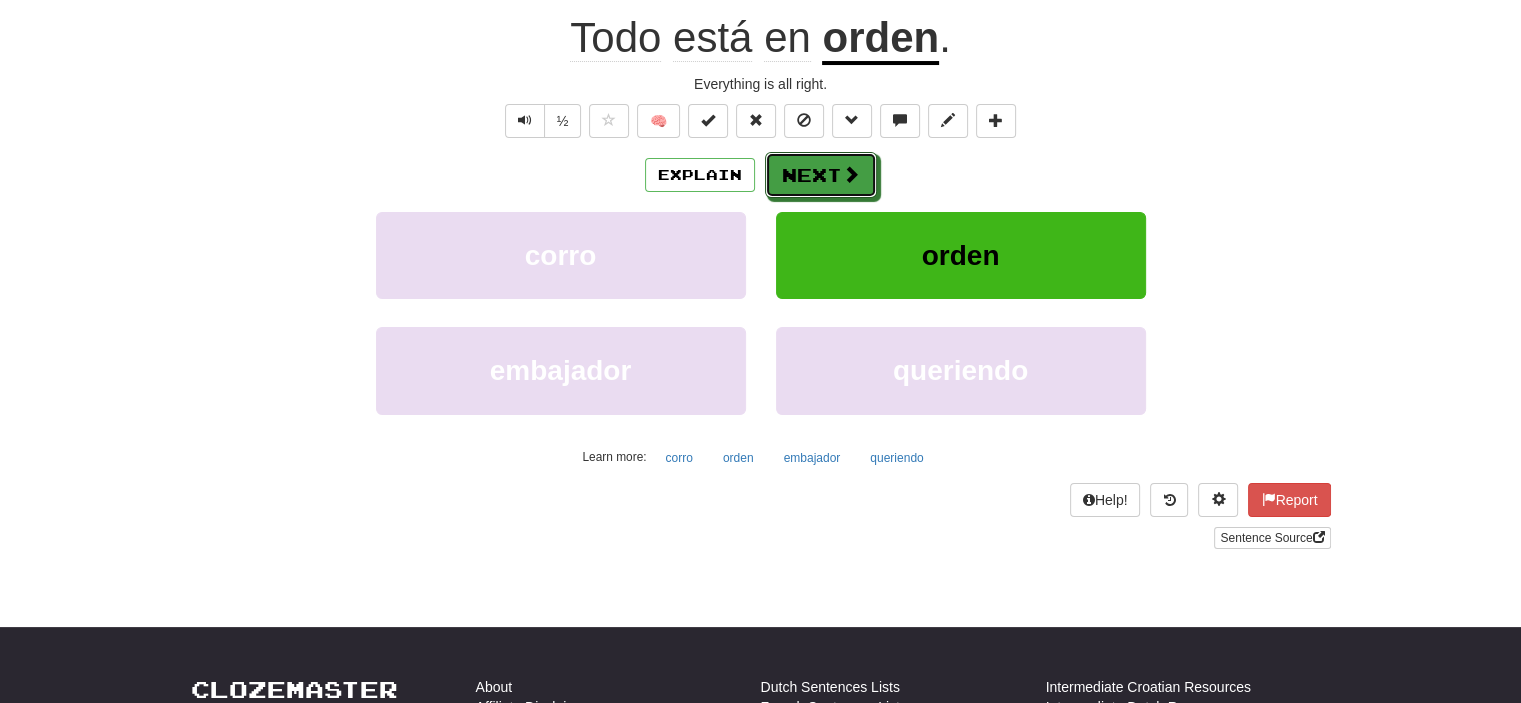 click on "Next" at bounding box center [821, 175] 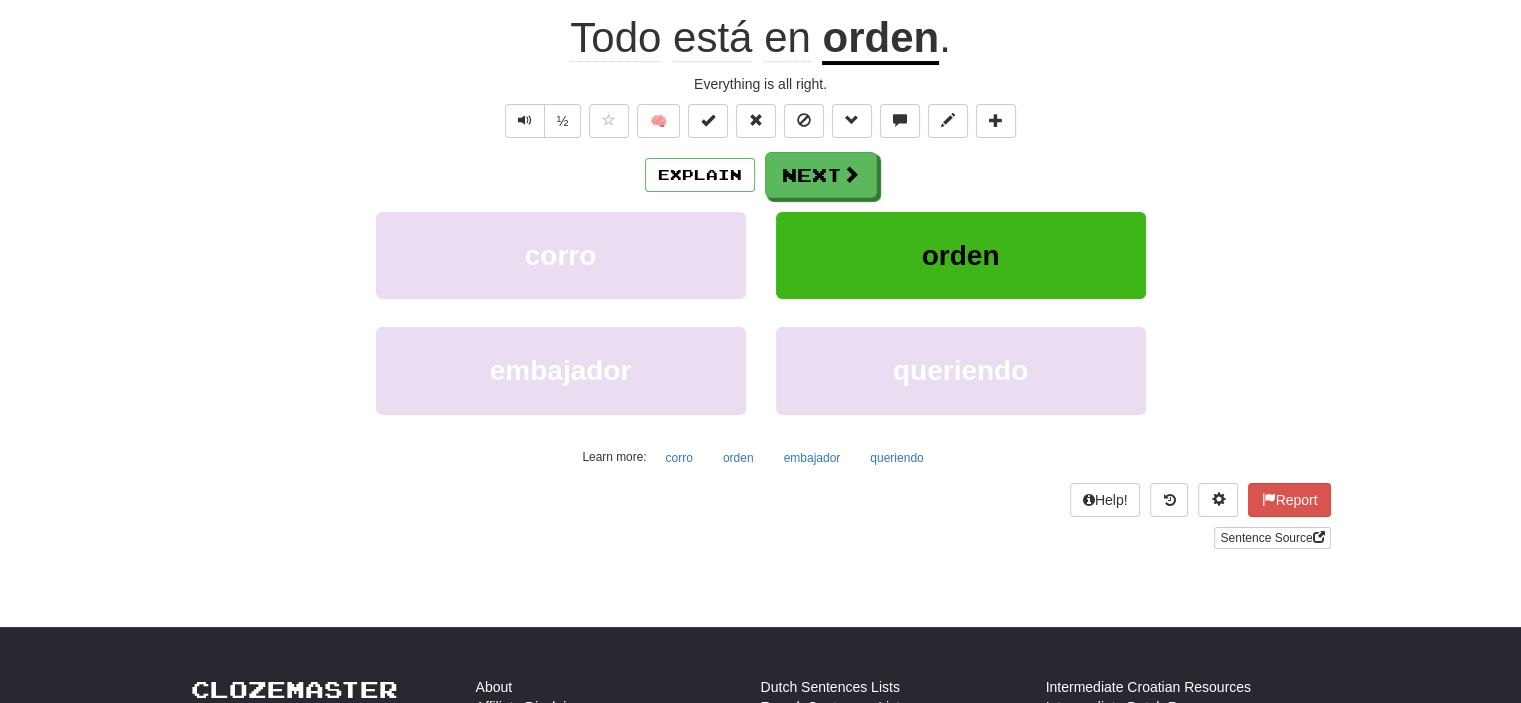 scroll, scrollTop: 187, scrollLeft: 0, axis: vertical 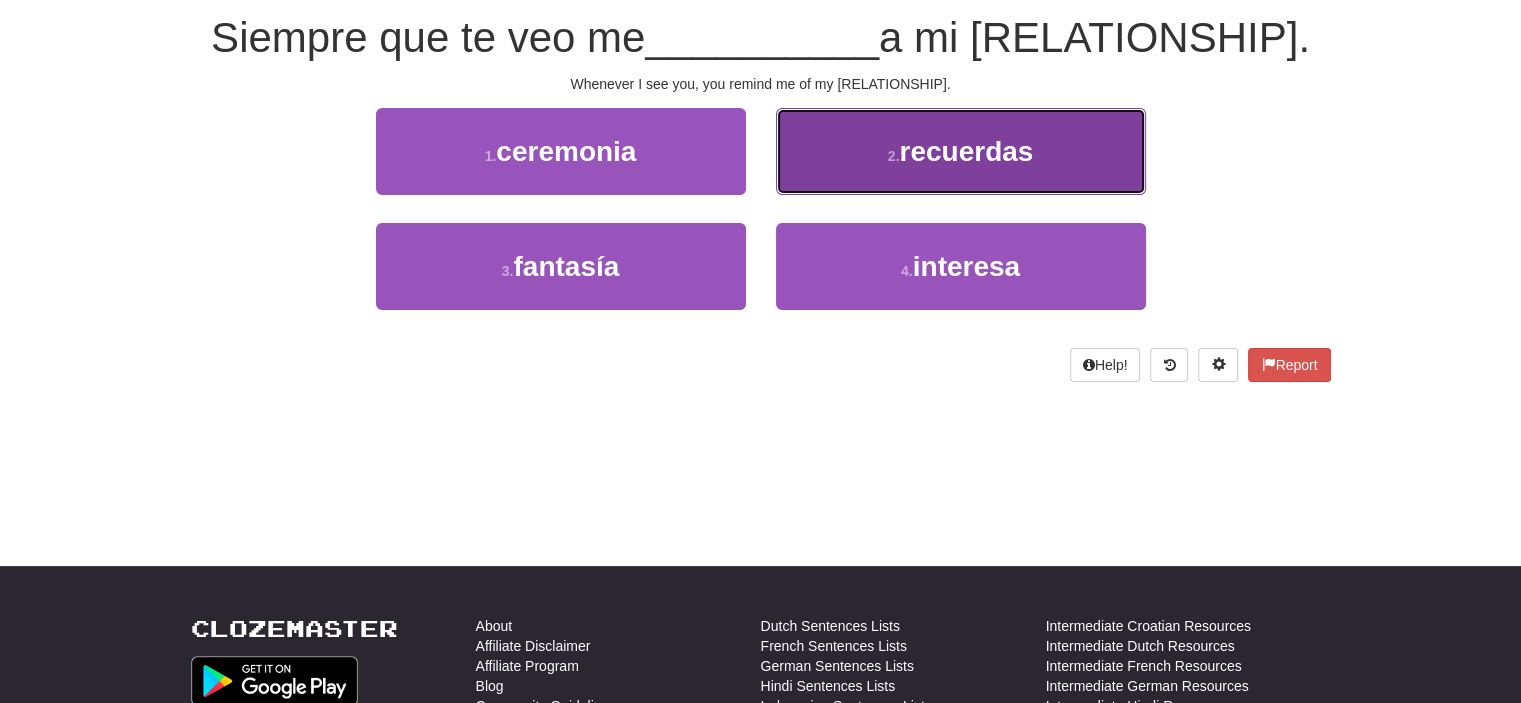 click on "2 .  recuerdas" at bounding box center [961, 151] 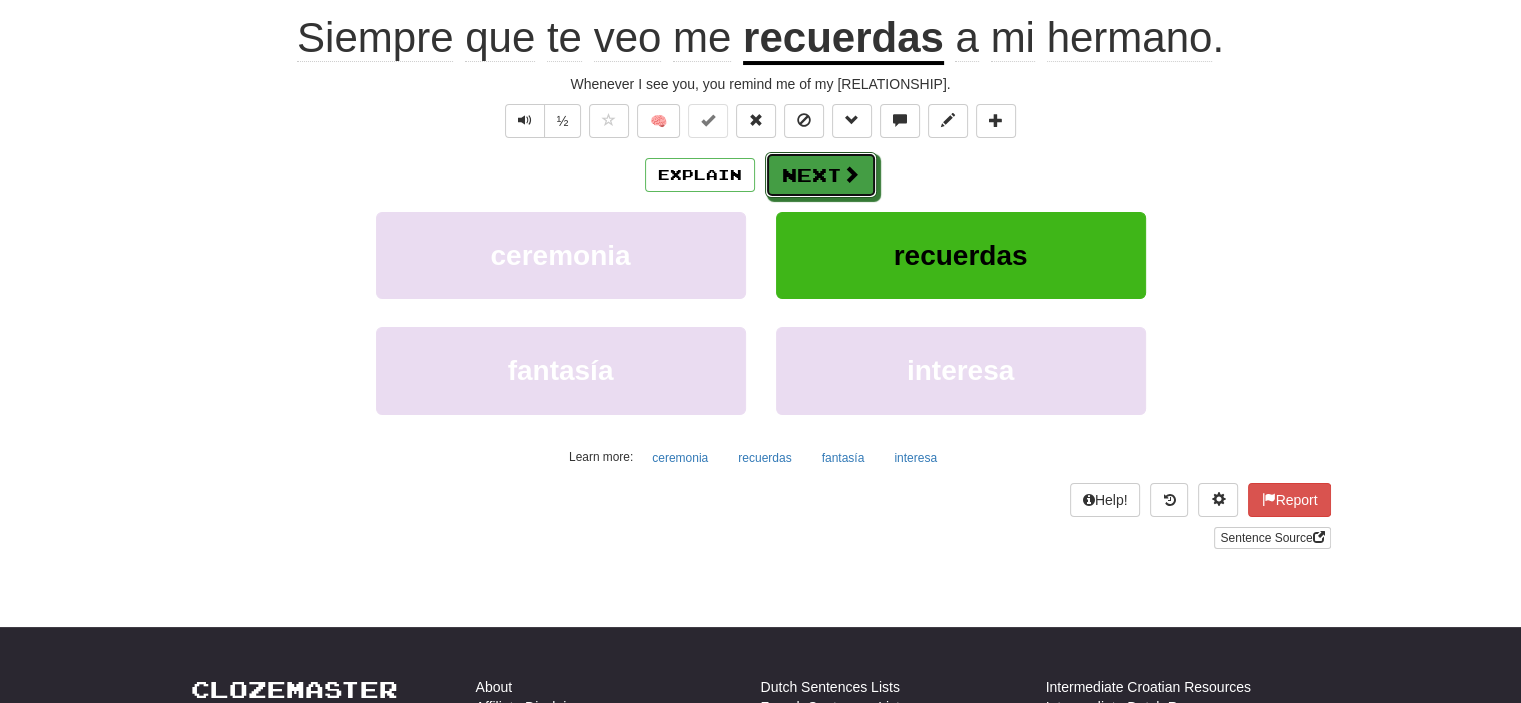 click on "Next" at bounding box center [821, 175] 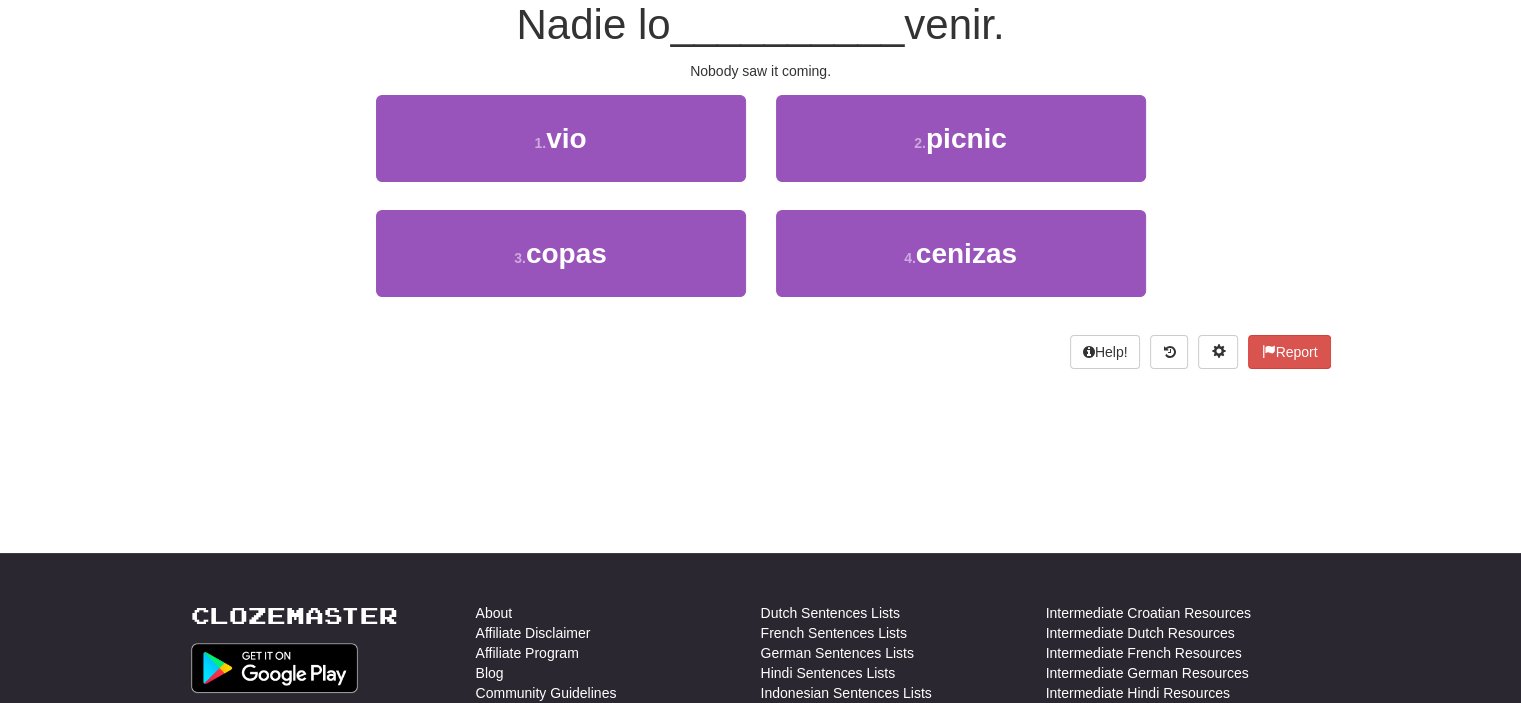 scroll, scrollTop: 187, scrollLeft: 0, axis: vertical 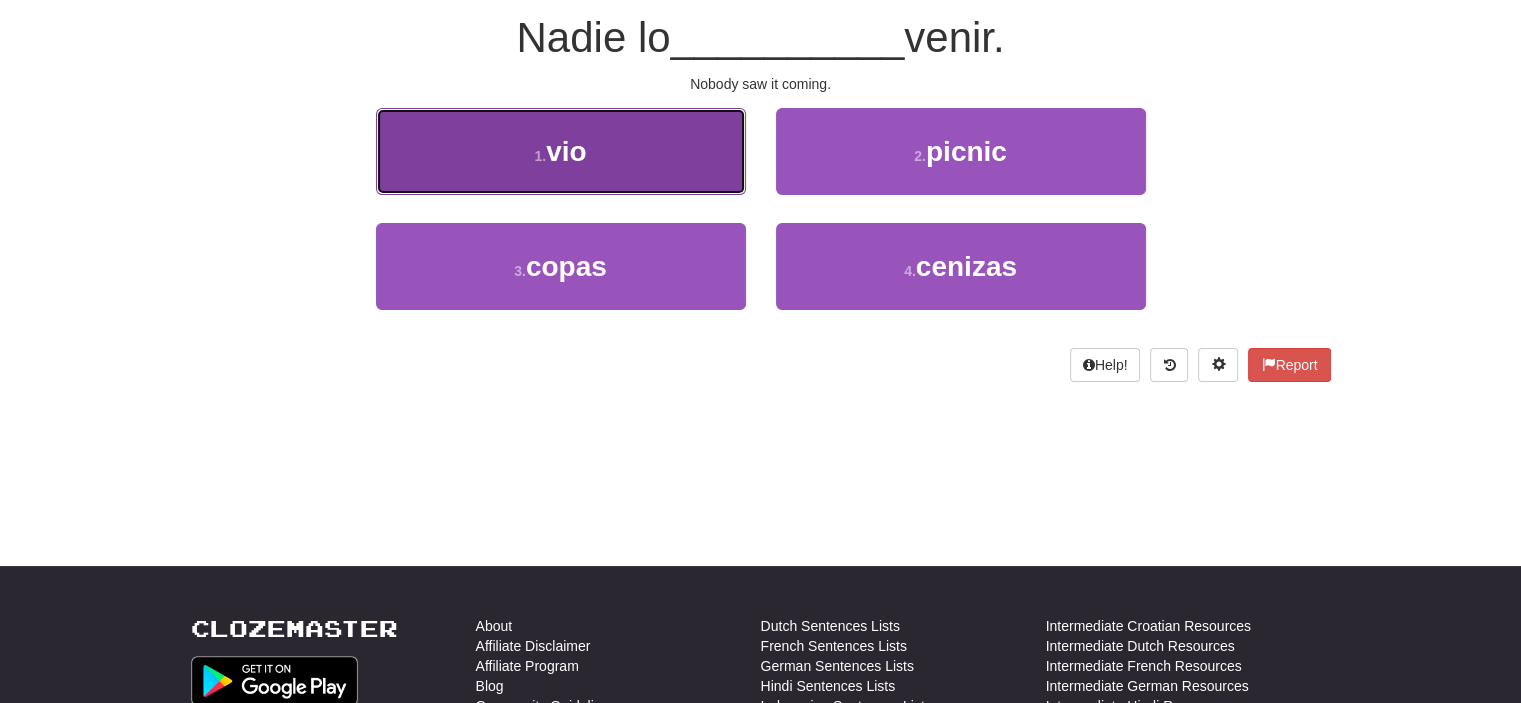 click on "1 .  vio" at bounding box center (561, 151) 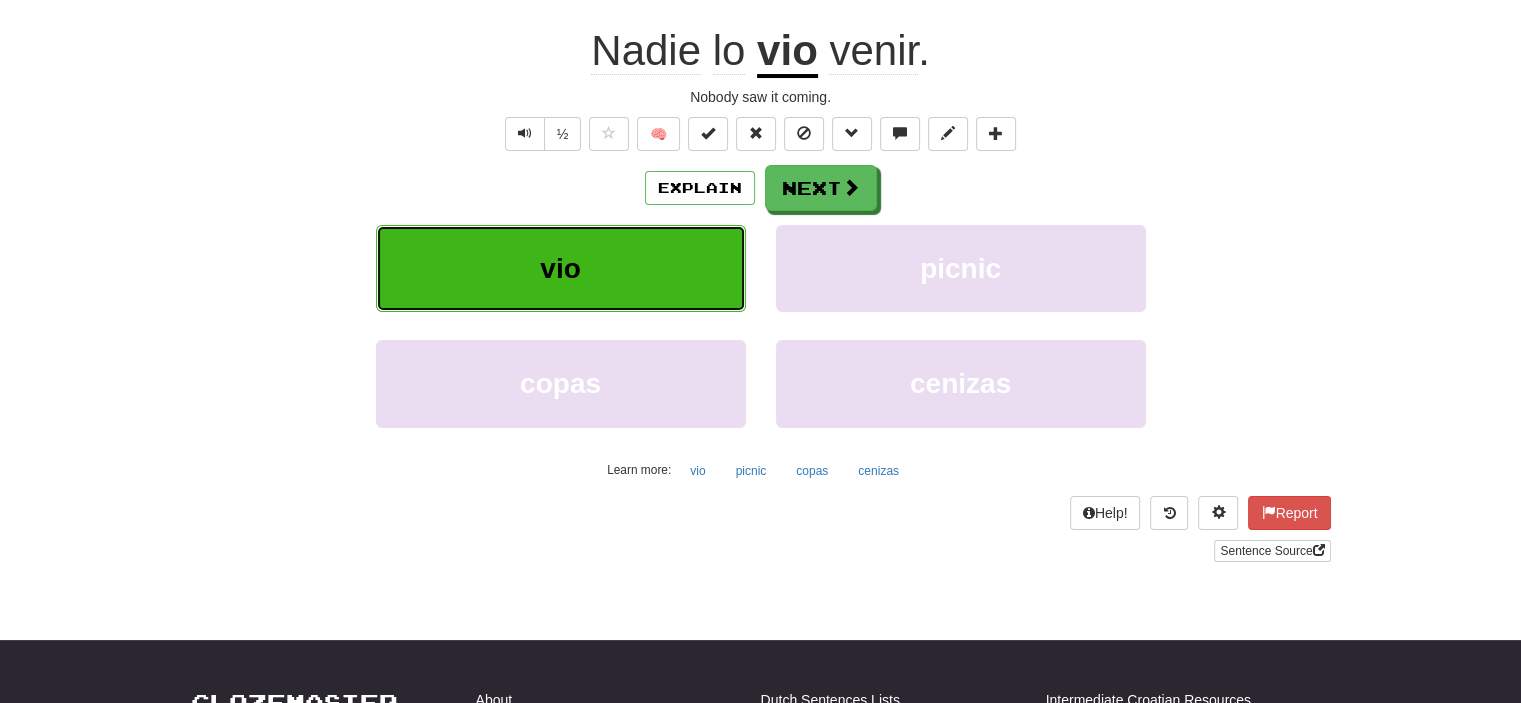 scroll, scrollTop: 200, scrollLeft: 0, axis: vertical 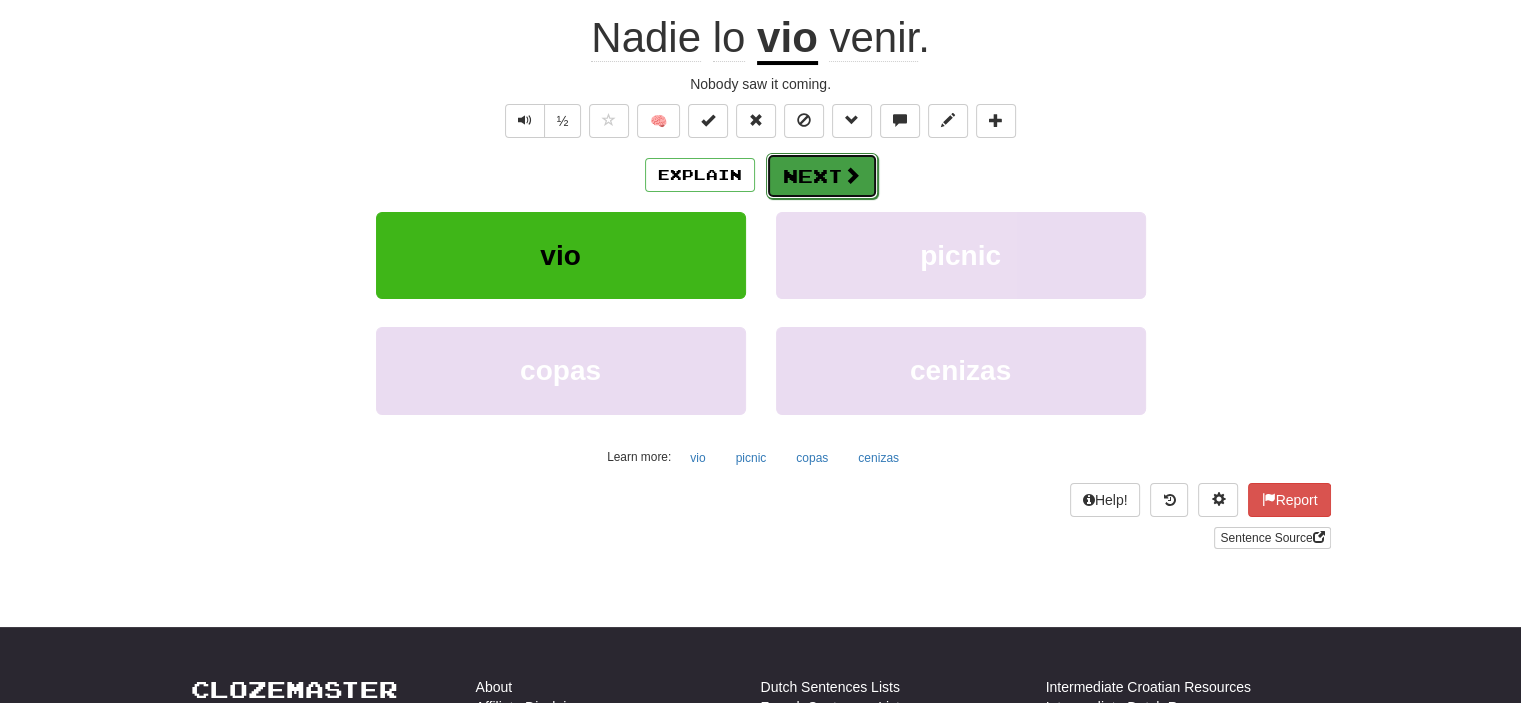 click on "Next" at bounding box center [822, 176] 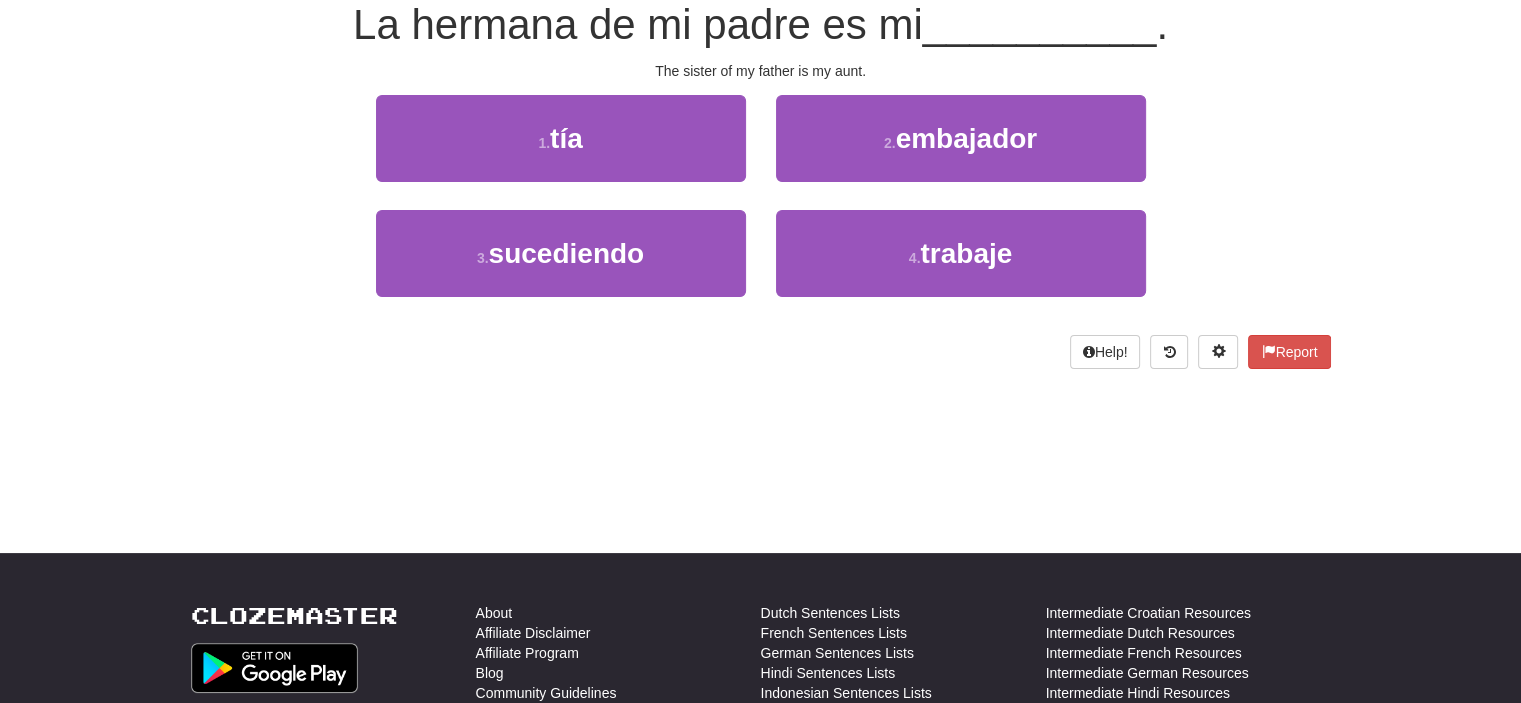 scroll, scrollTop: 187, scrollLeft: 0, axis: vertical 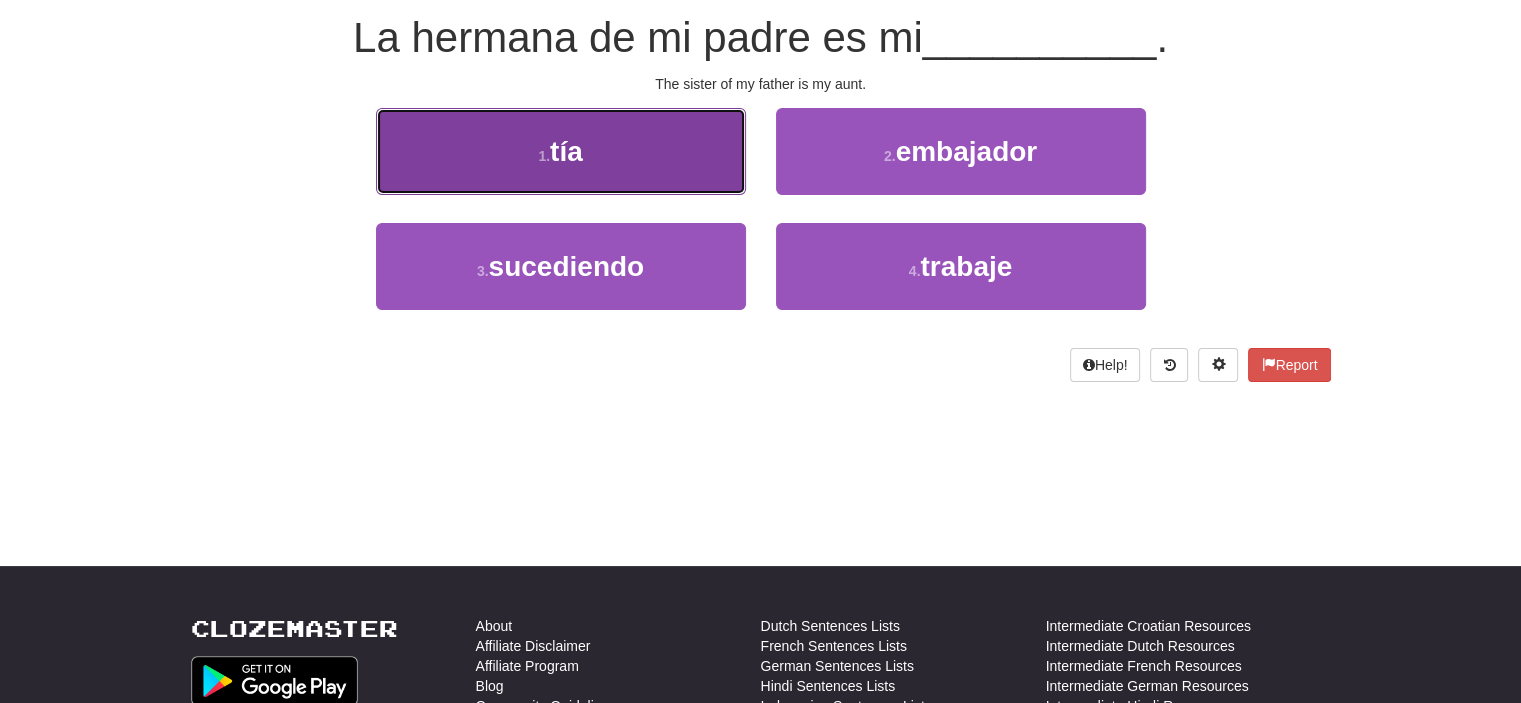click on "1 .  tía" at bounding box center (561, 151) 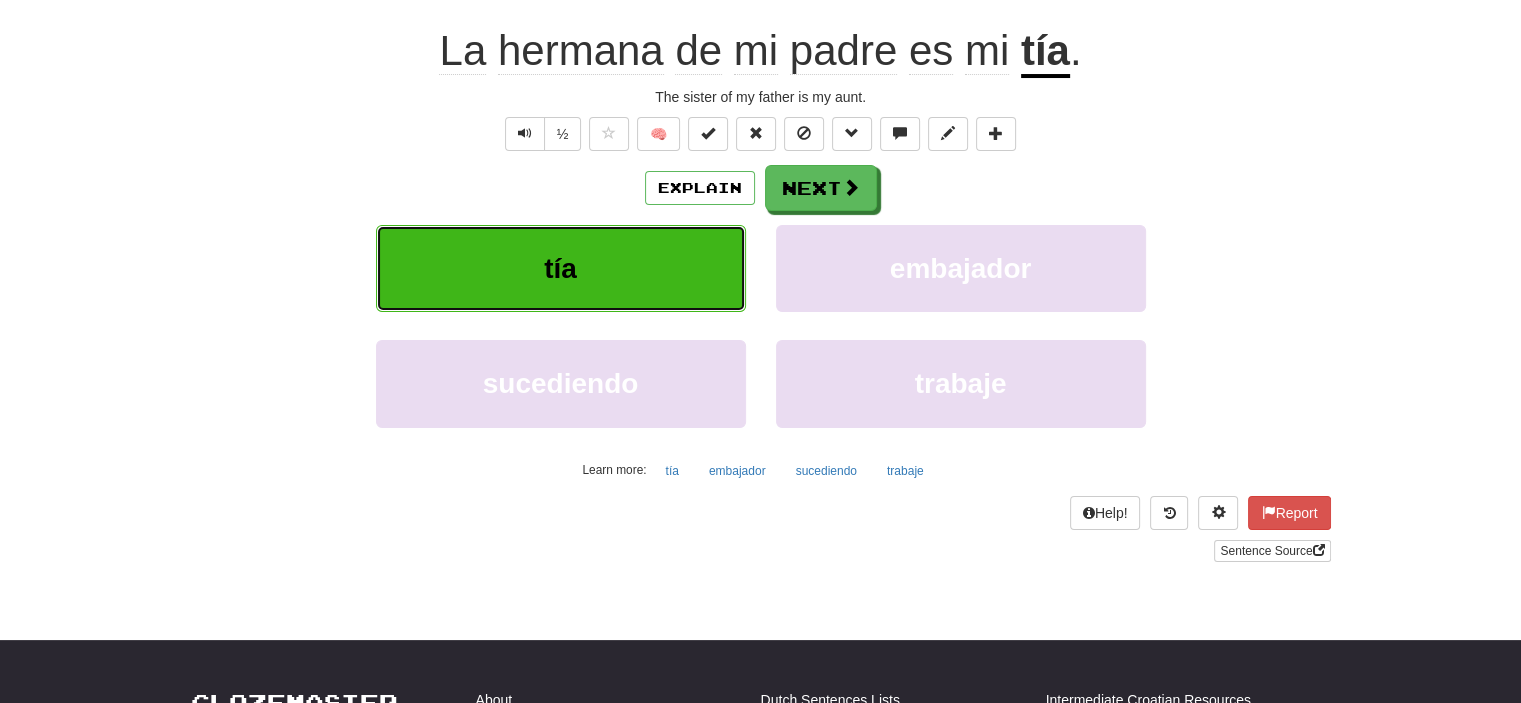 scroll, scrollTop: 200, scrollLeft: 0, axis: vertical 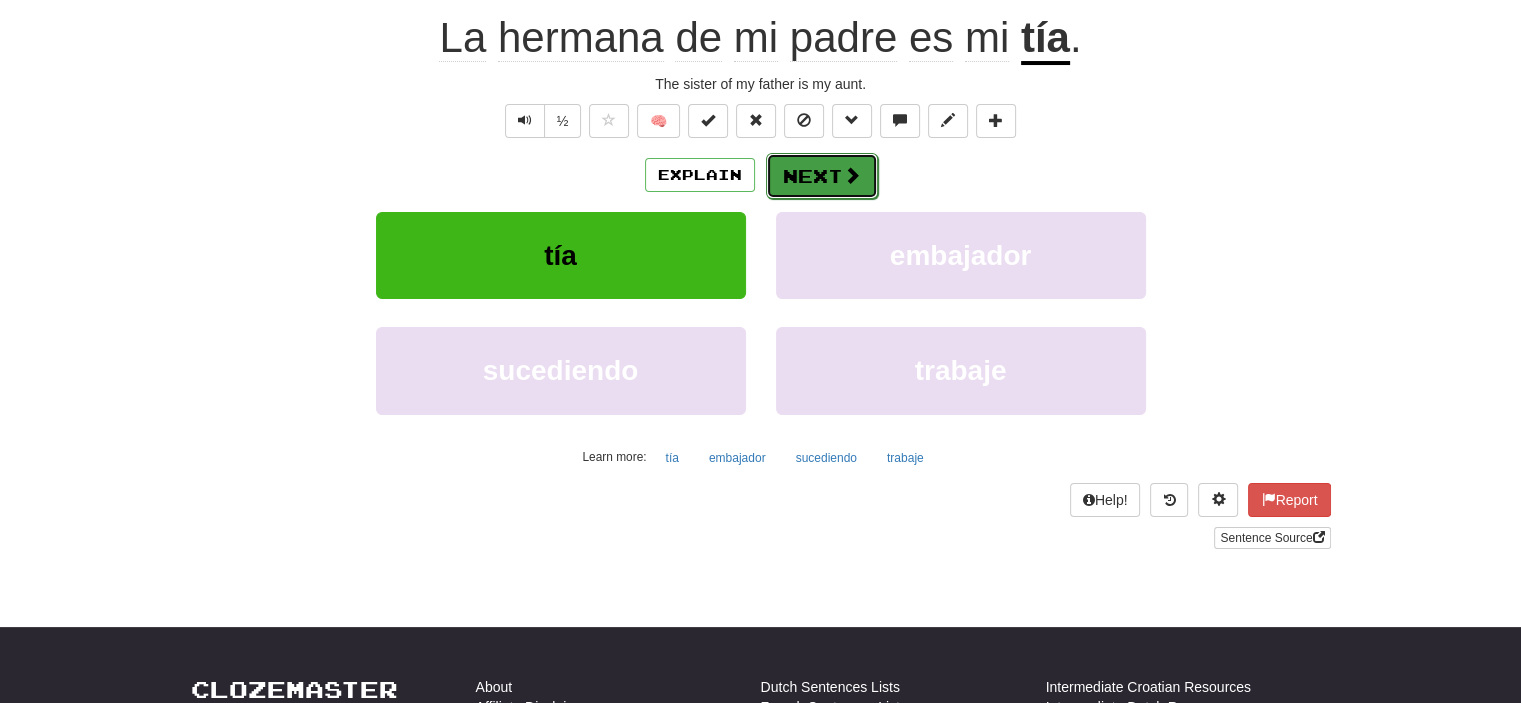 click on "Next" at bounding box center [822, 176] 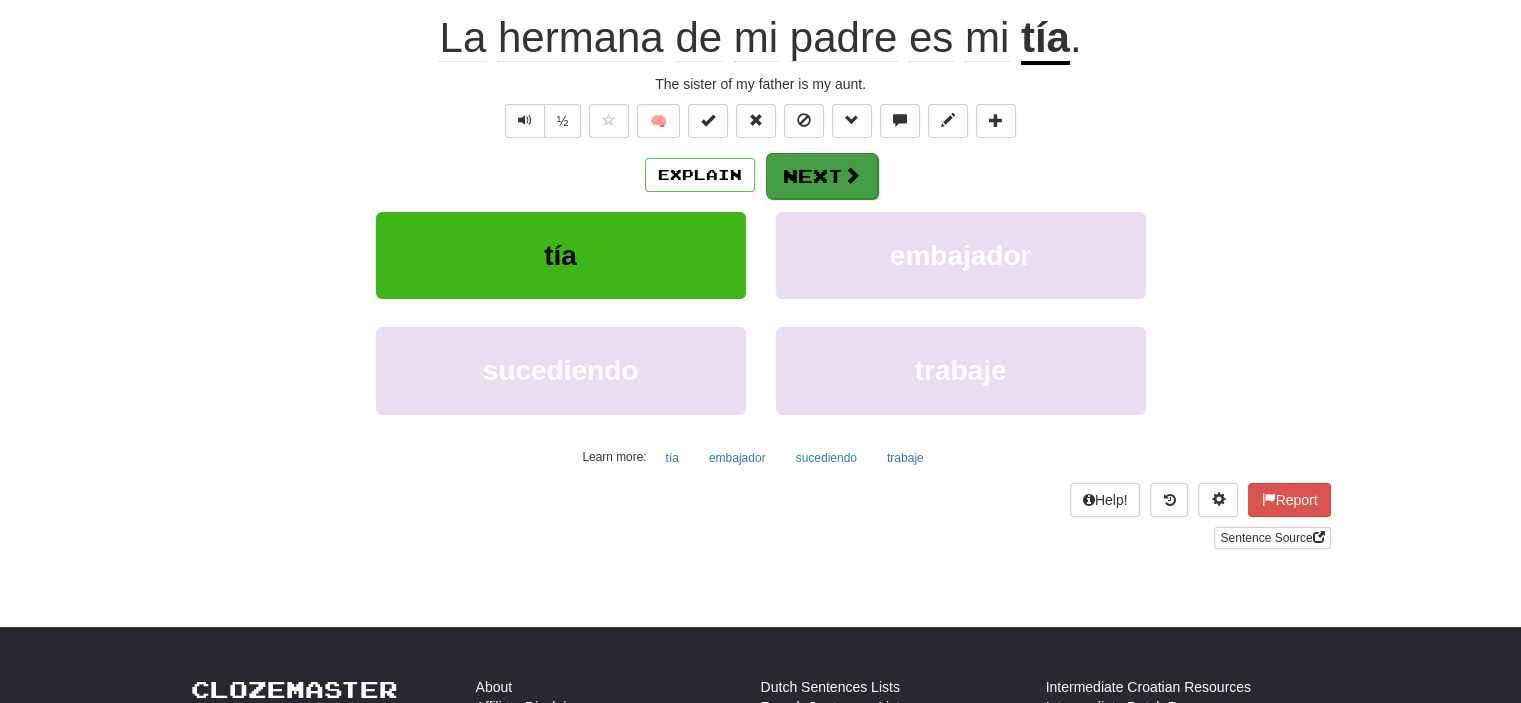 scroll, scrollTop: 187, scrollLeft: 0, axis: vertical 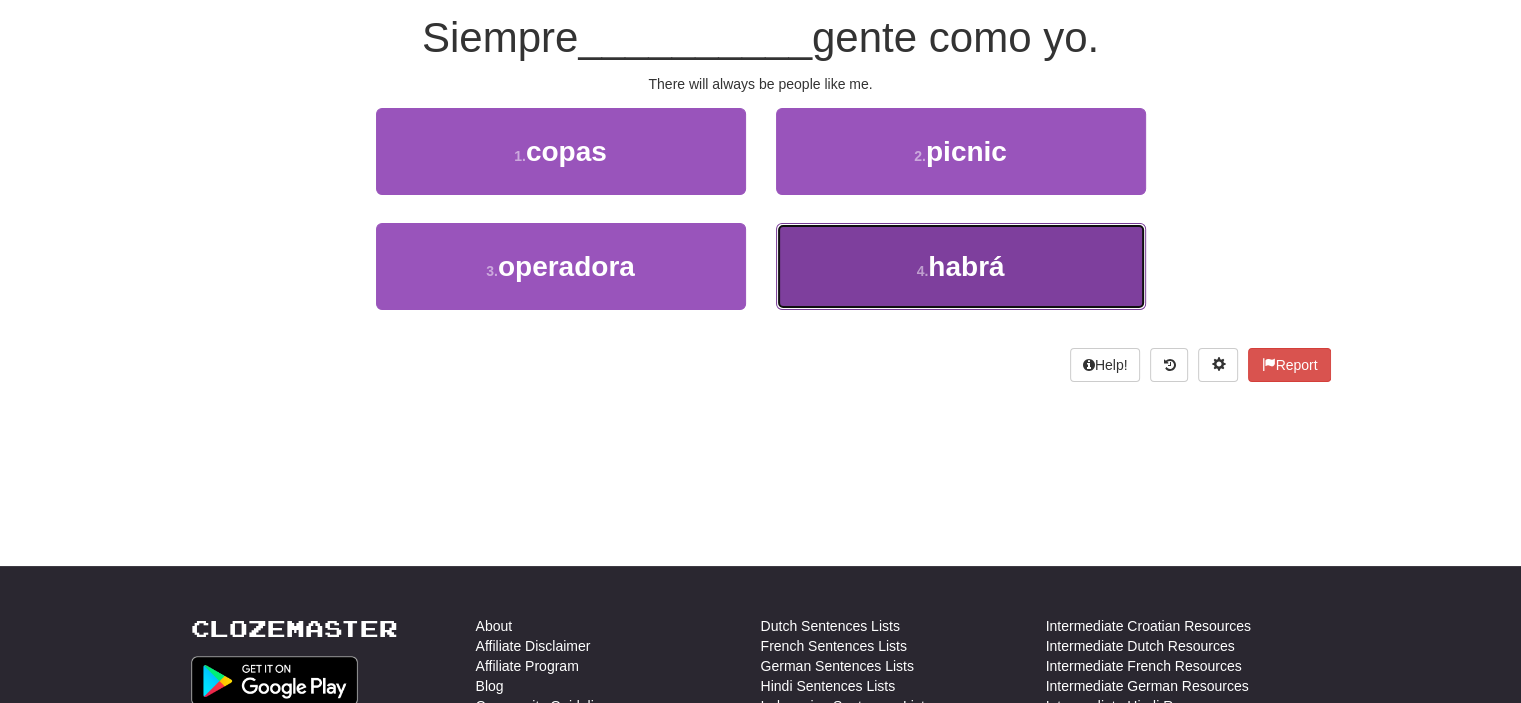 click on "4 .  habrá" at bounding box center [961, 266] 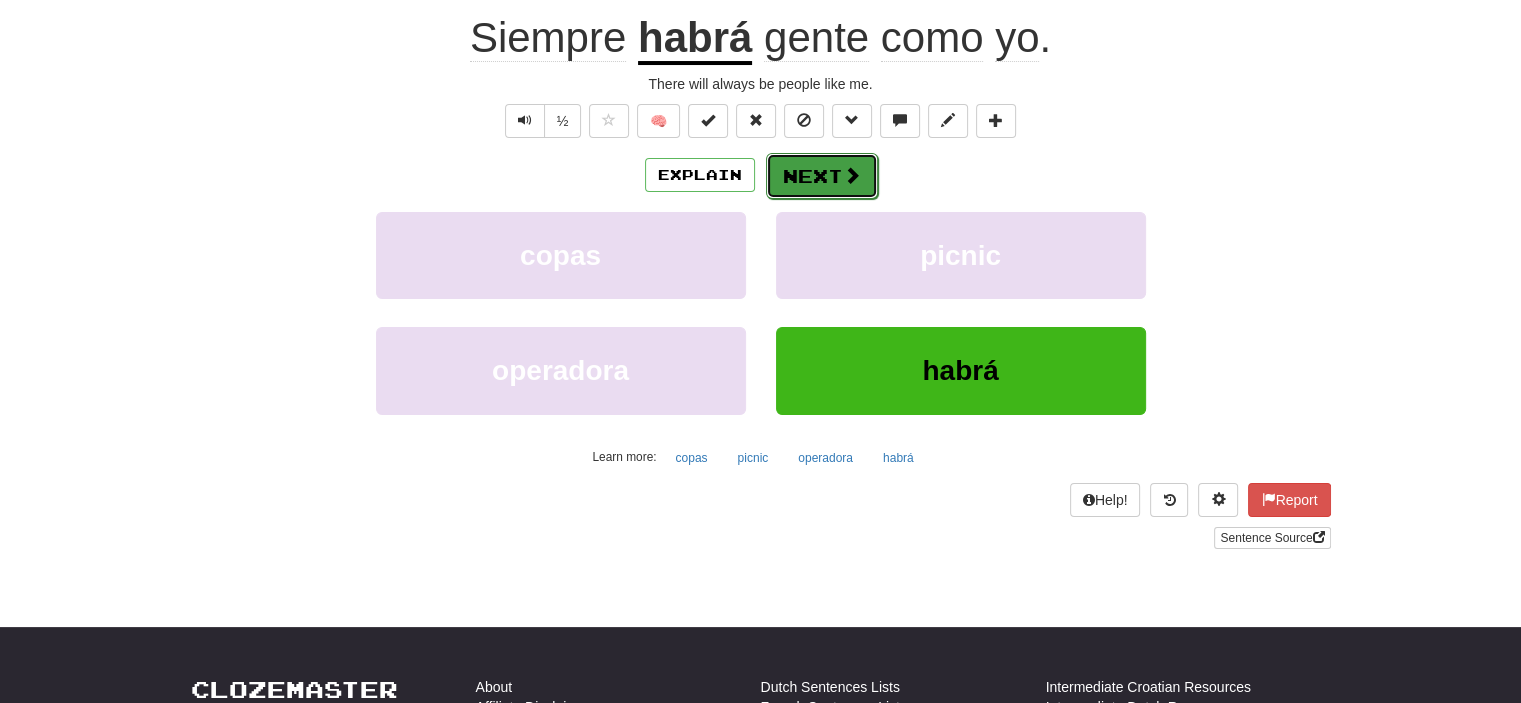 click at bounding box center (852, 175) 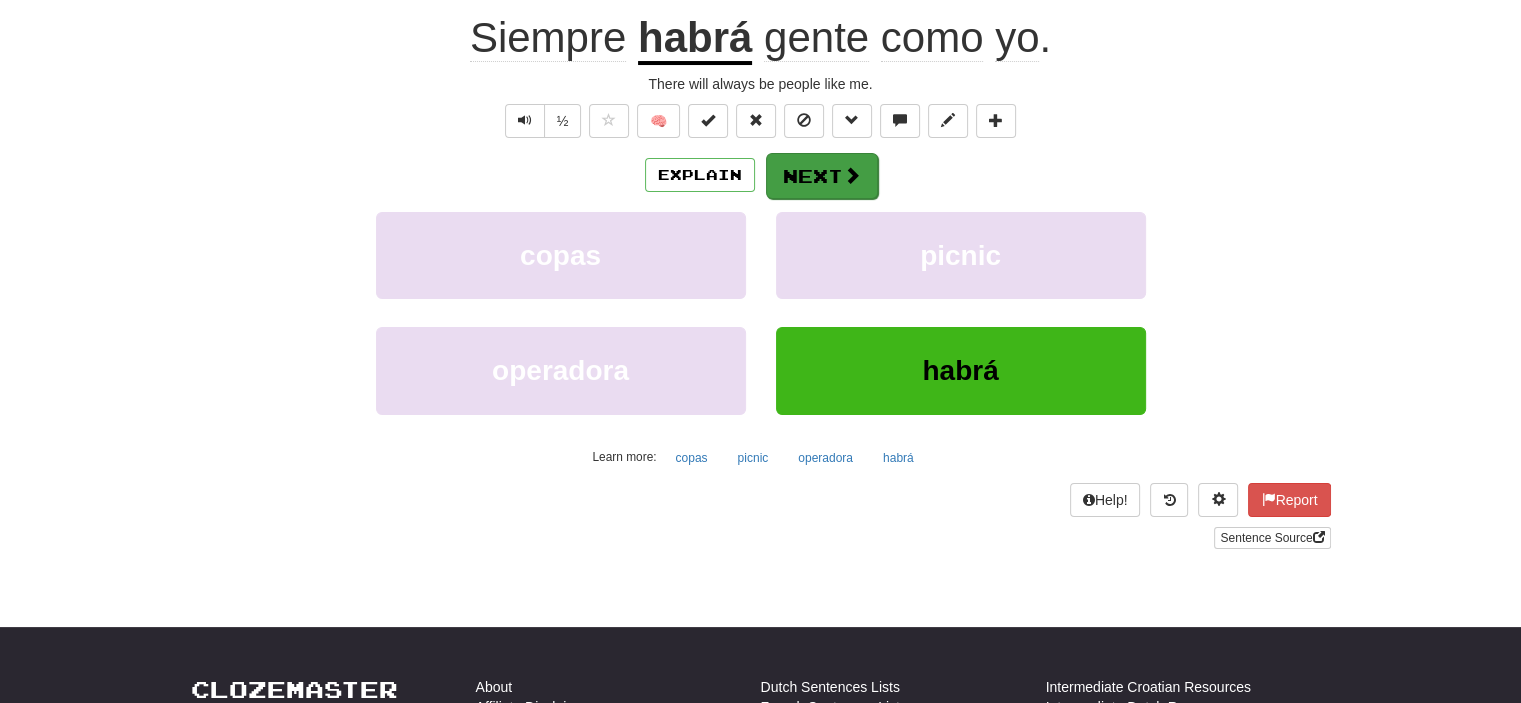 scroll, scrollTop: 187, scrollLeft: 0, axis: vertical 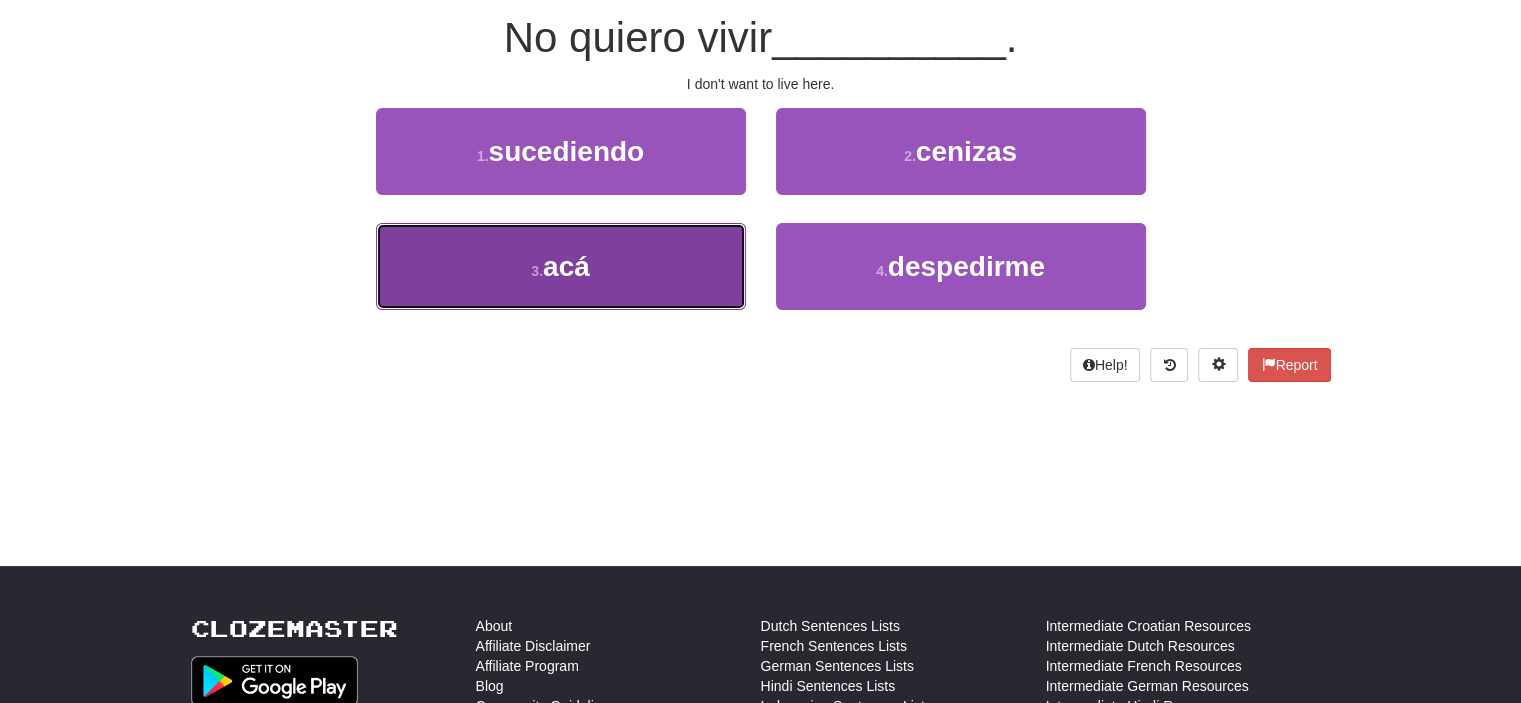 click on "3 .  acá" at bounding box center [561, 266] 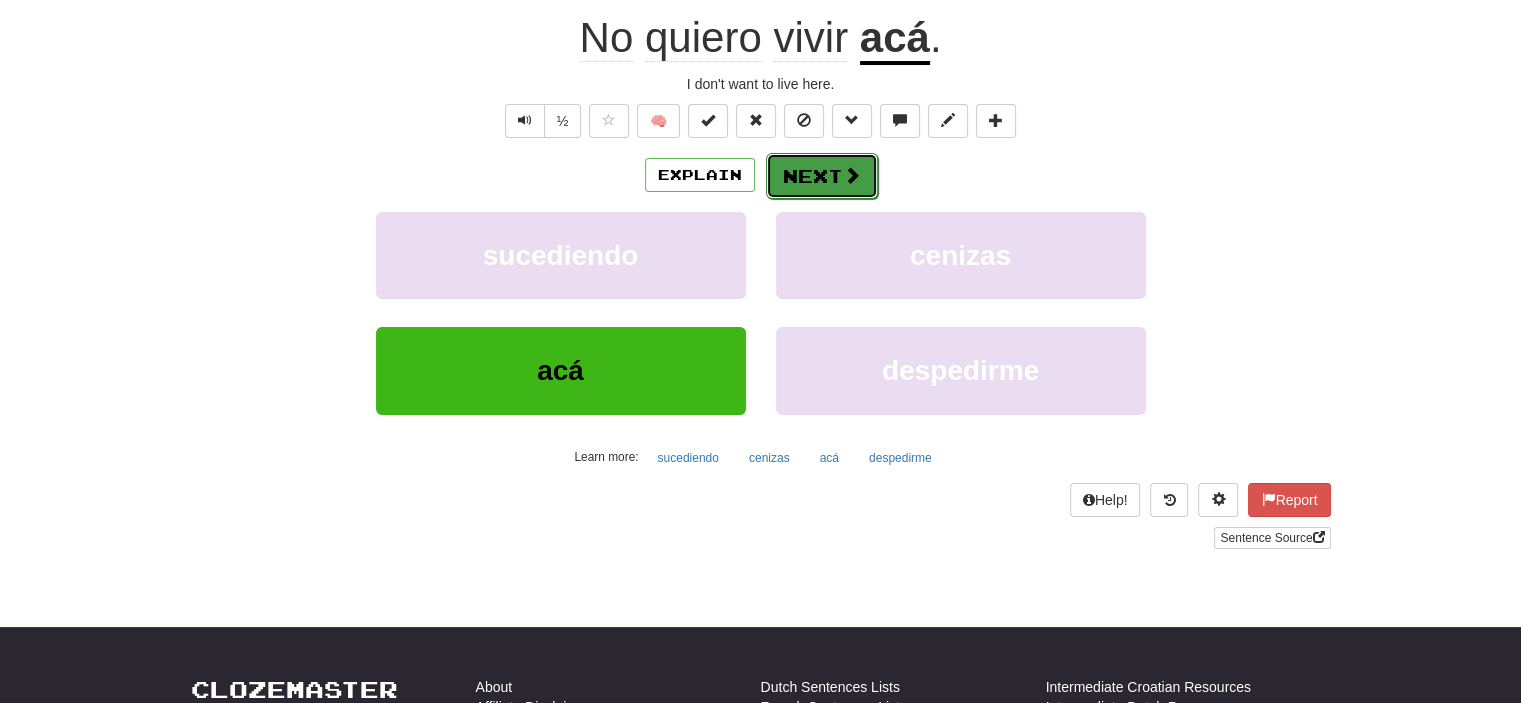 click on "Next" at bounding box center [822, 176] 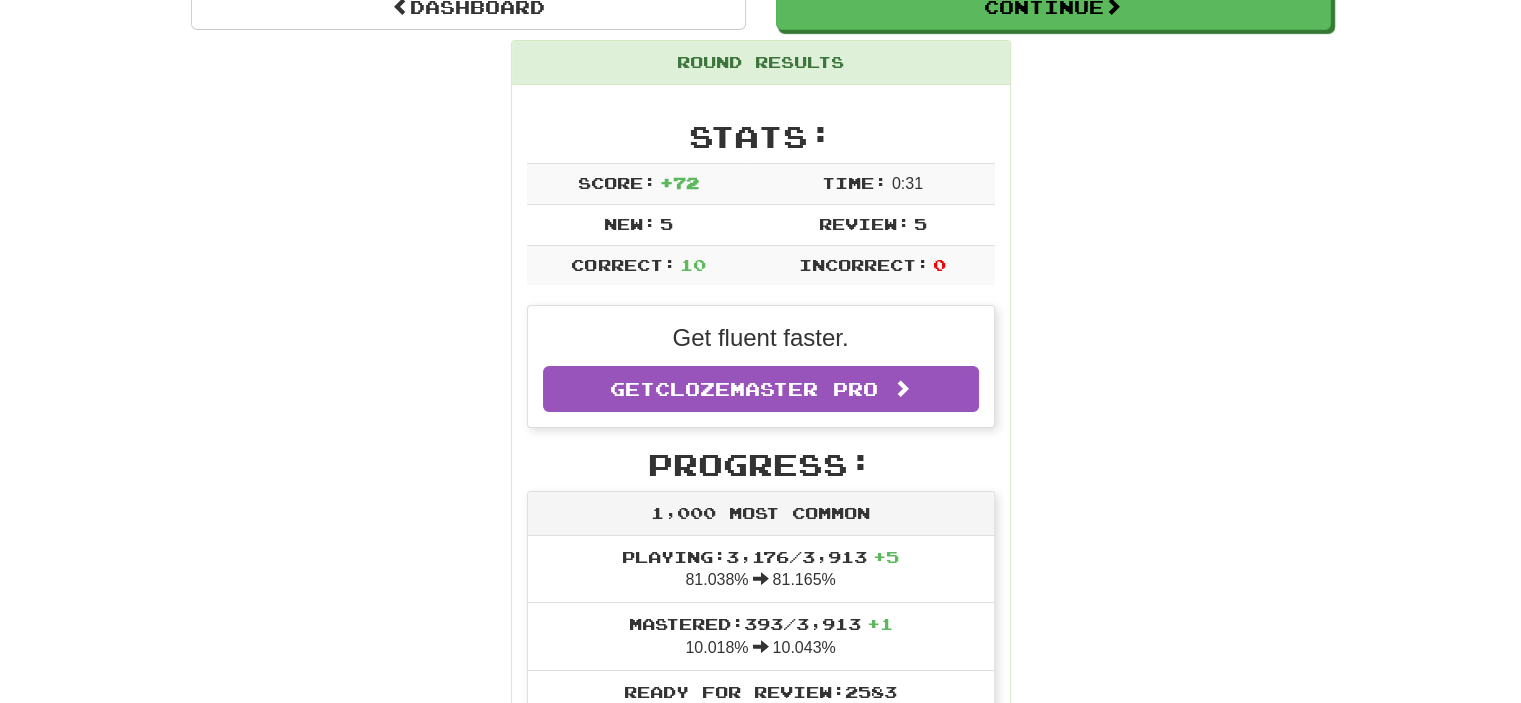 scroll, scrollTop: 187, scrollLeft: 0, axis: vertical 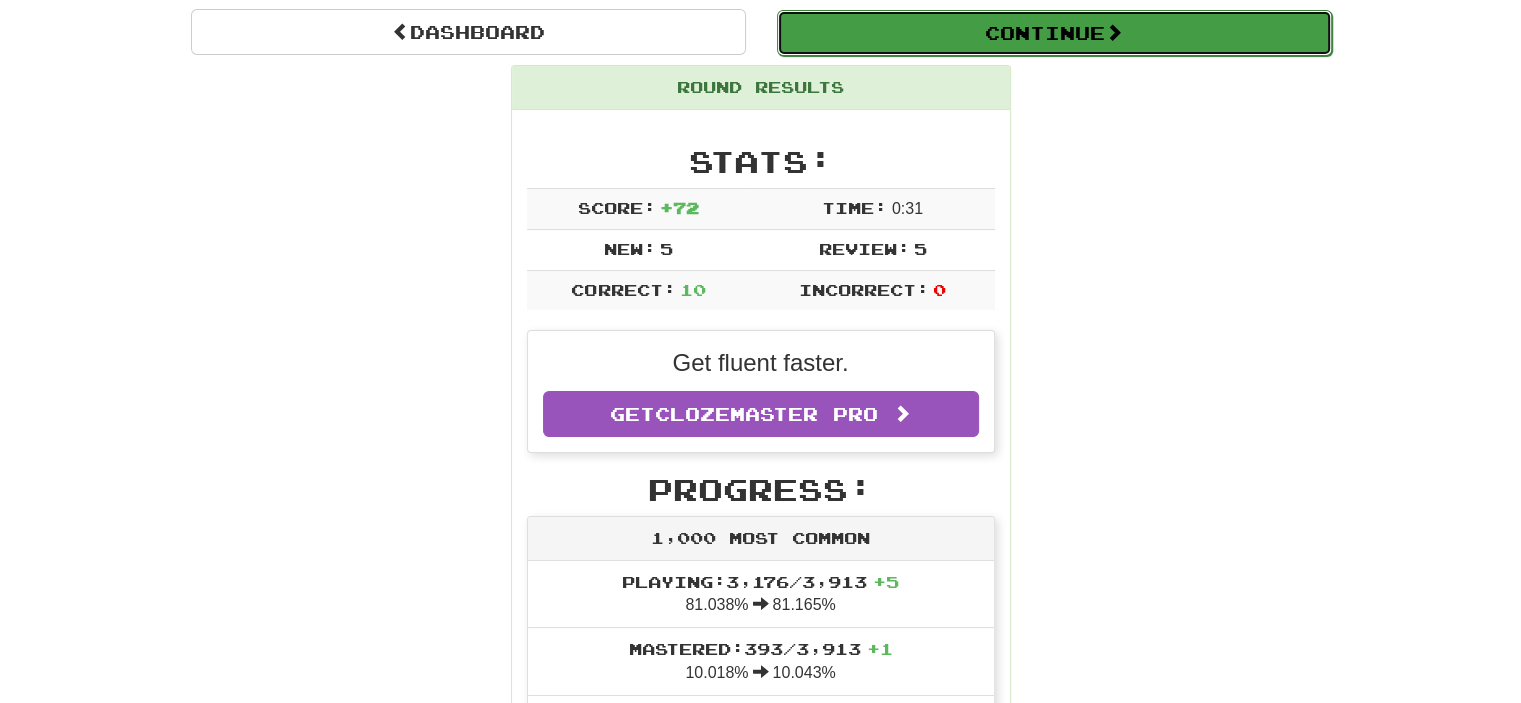 click on "Continue" at bounding box center (1054, 33) 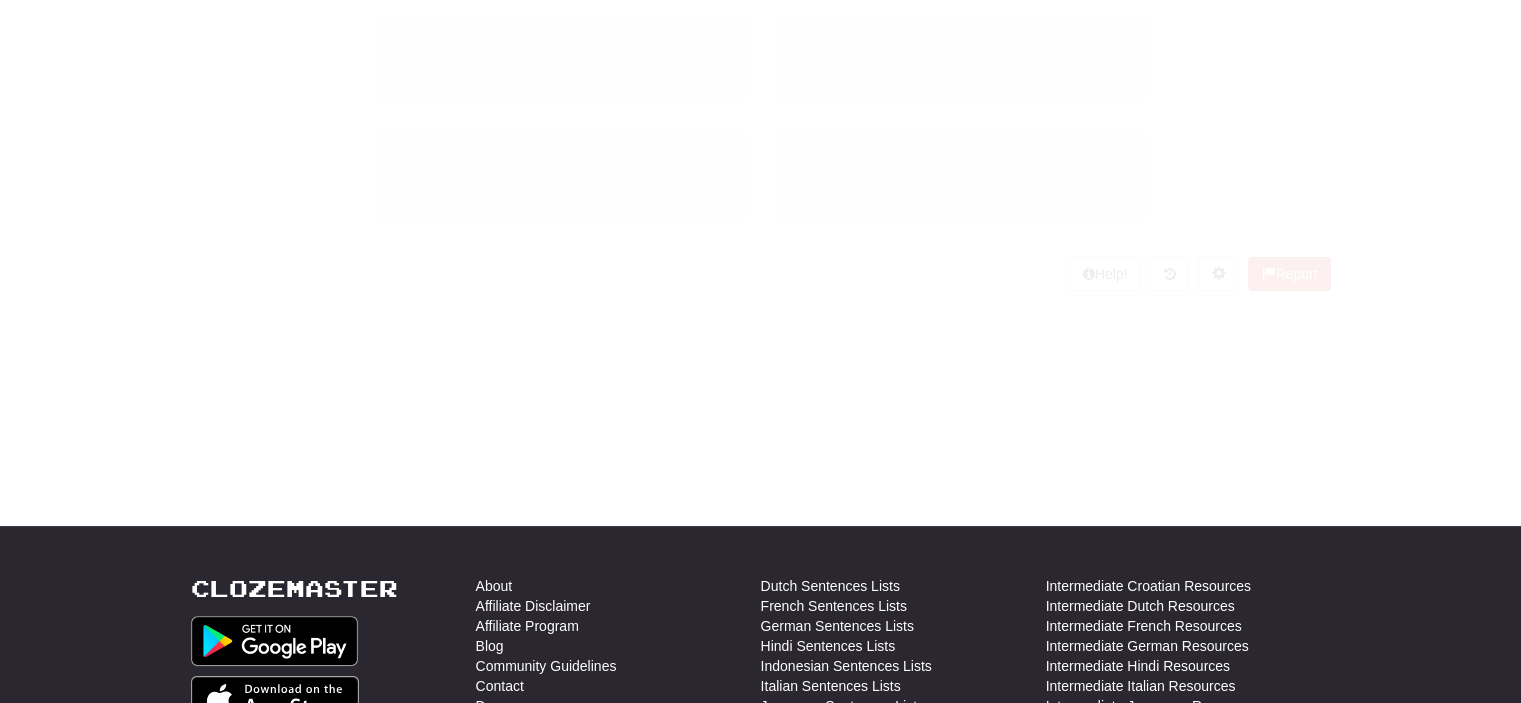 scroll, scrollTop: 187, scrollLeft: 0, axis: vertical 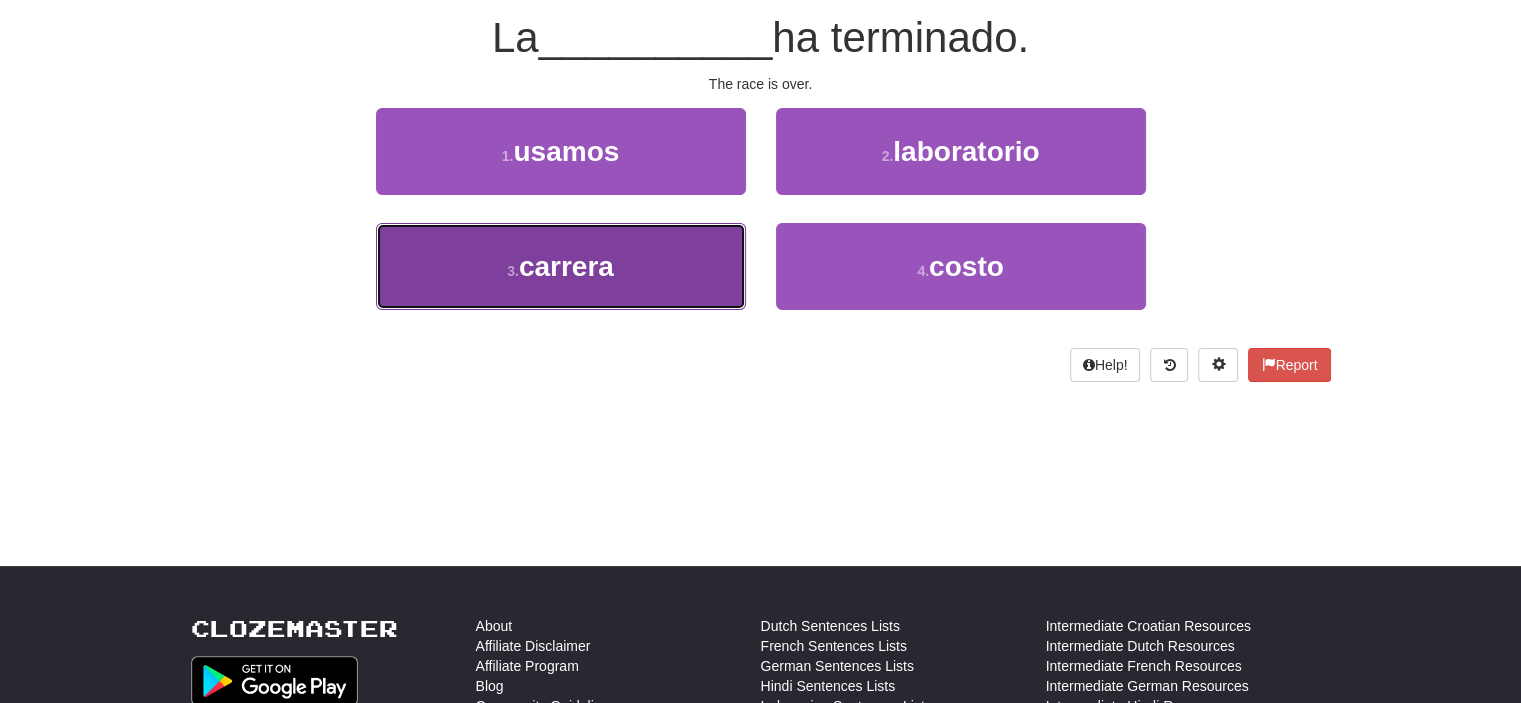 click on "3 .  carrera" at bounding box center [561, 266] 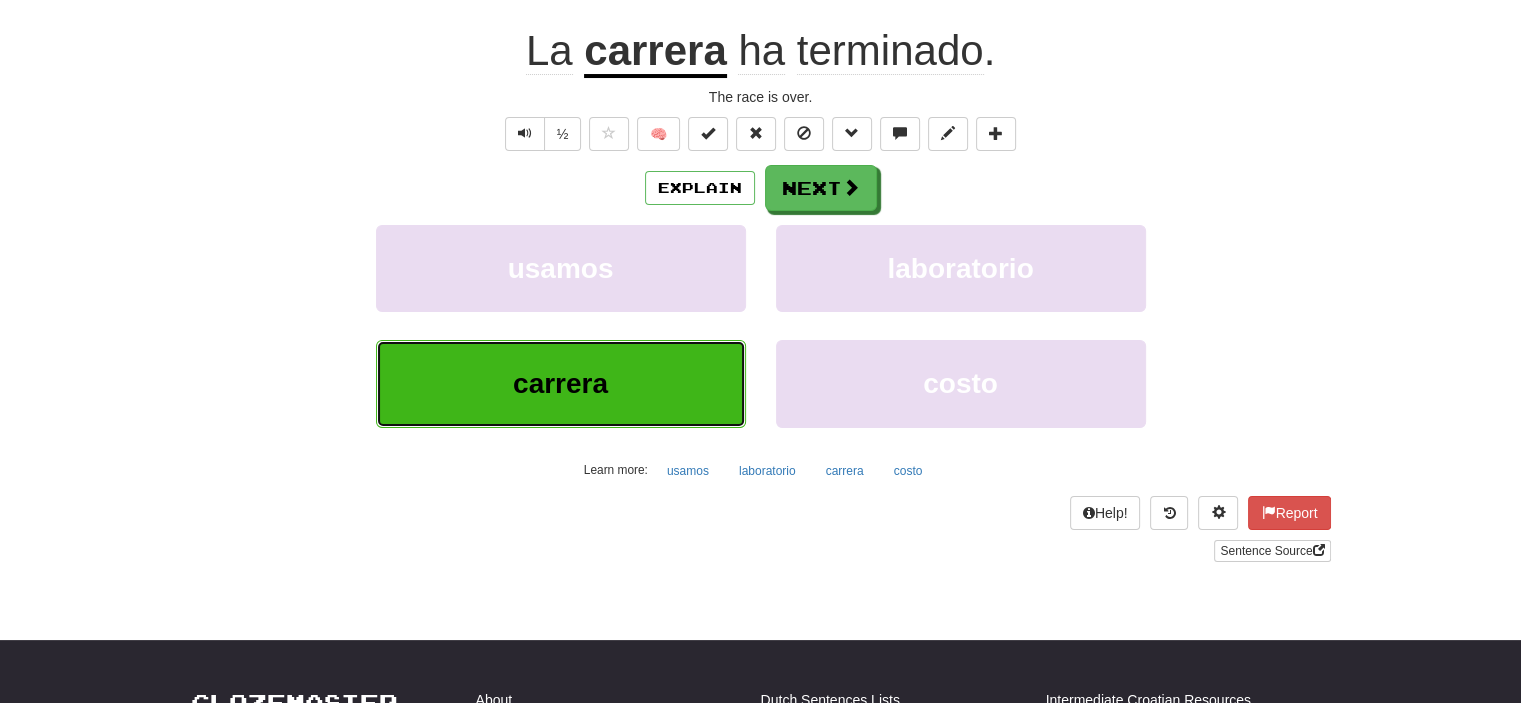 scroll, scrollTop: 200, scrollLeft: 0, axis: vertical 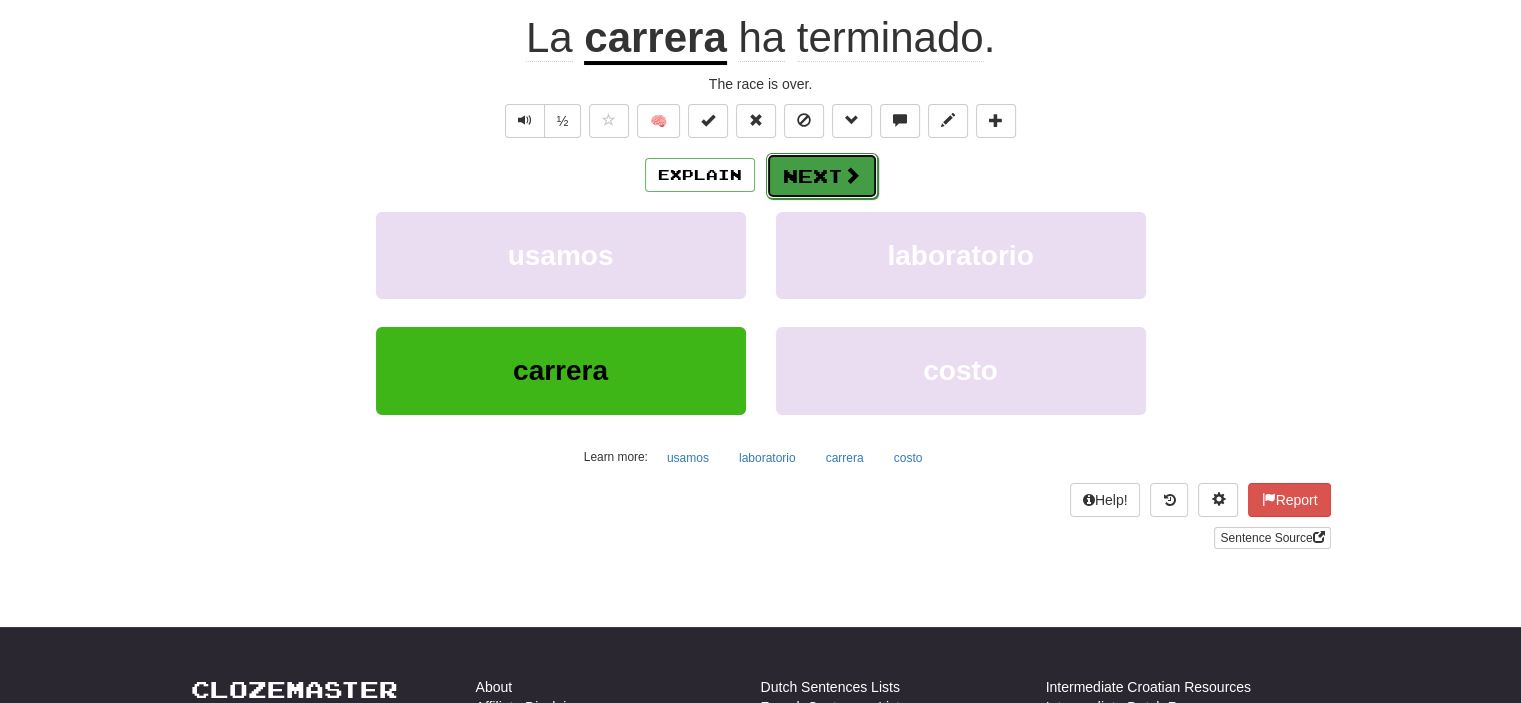 click on "Next" at bounding box center [822, 176] 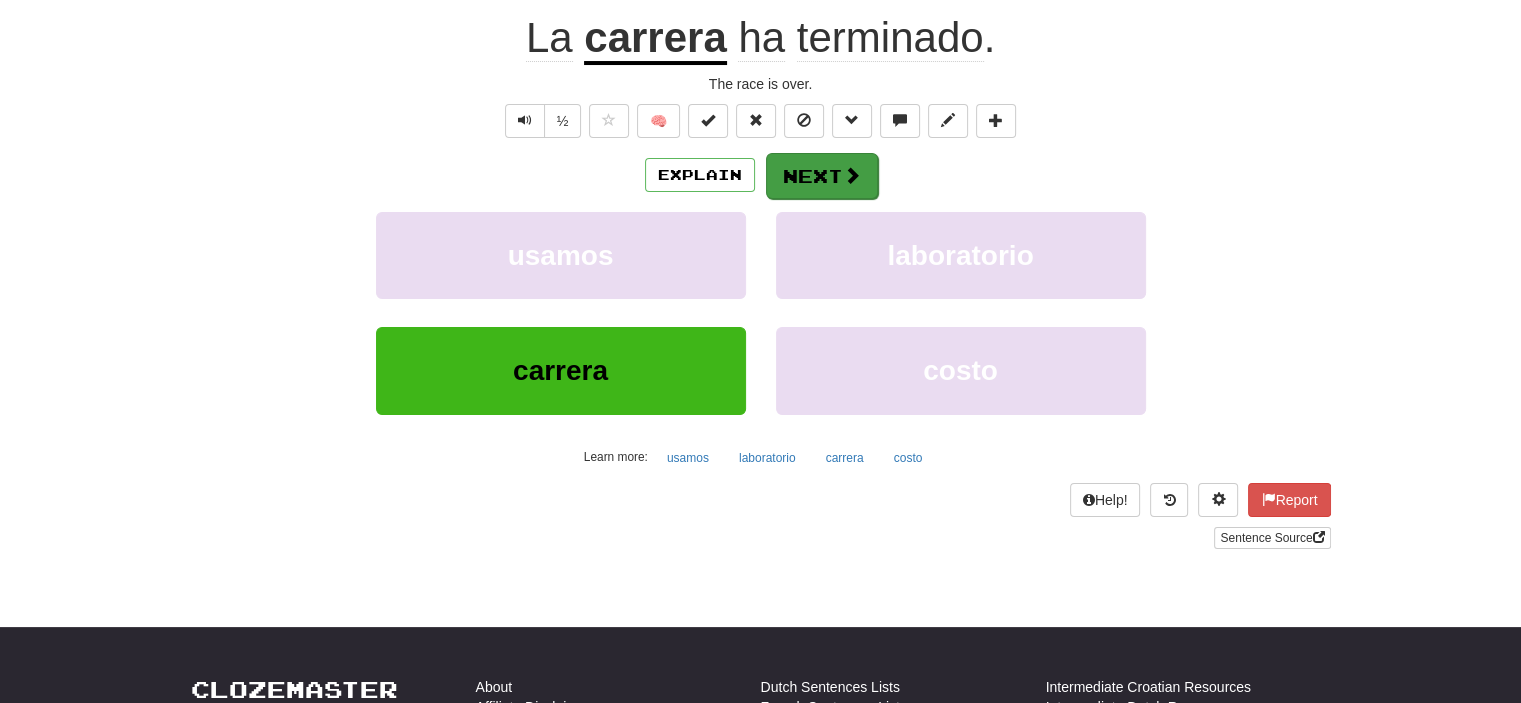 scroll, scrollTop: 187, scrollLeft: 0, axis: vertical 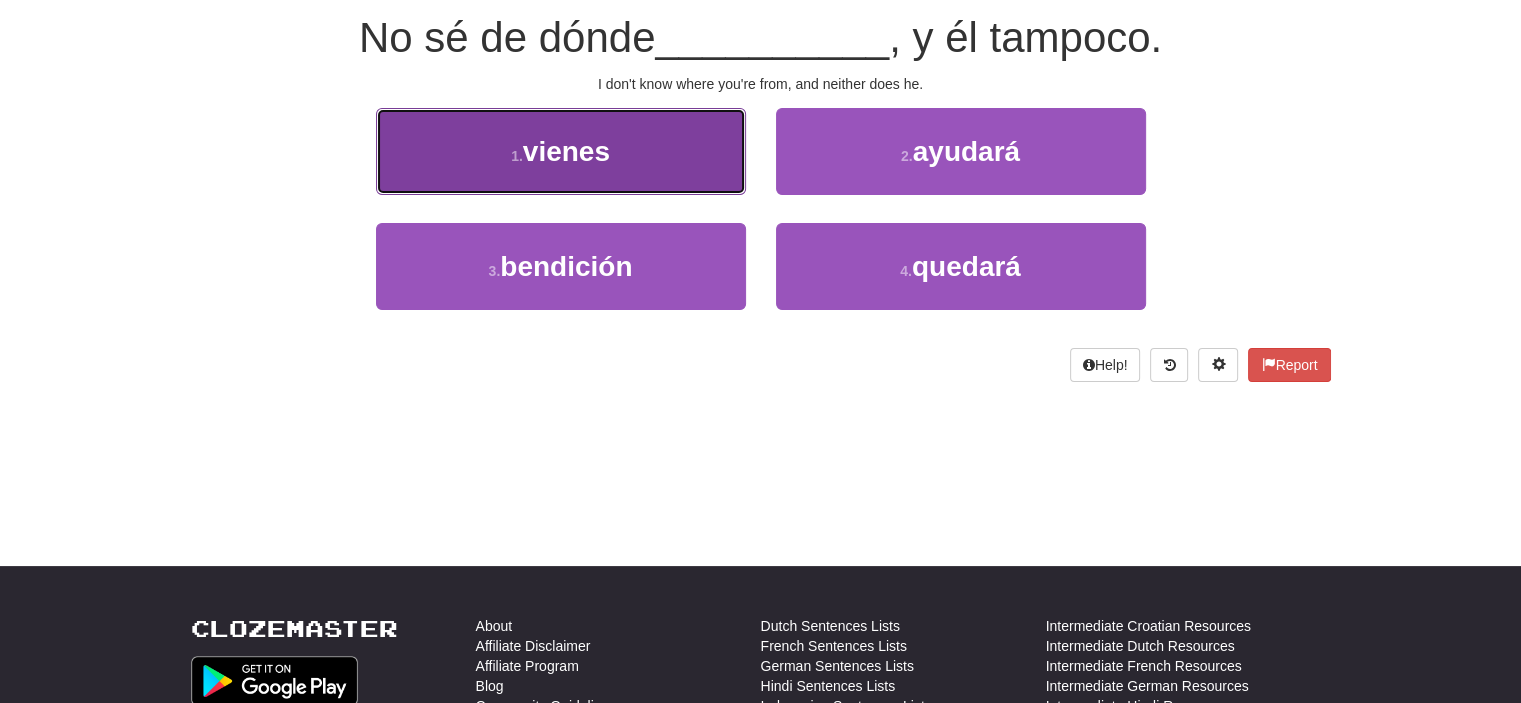 click on "vienes" at bounding box center (566, 151) 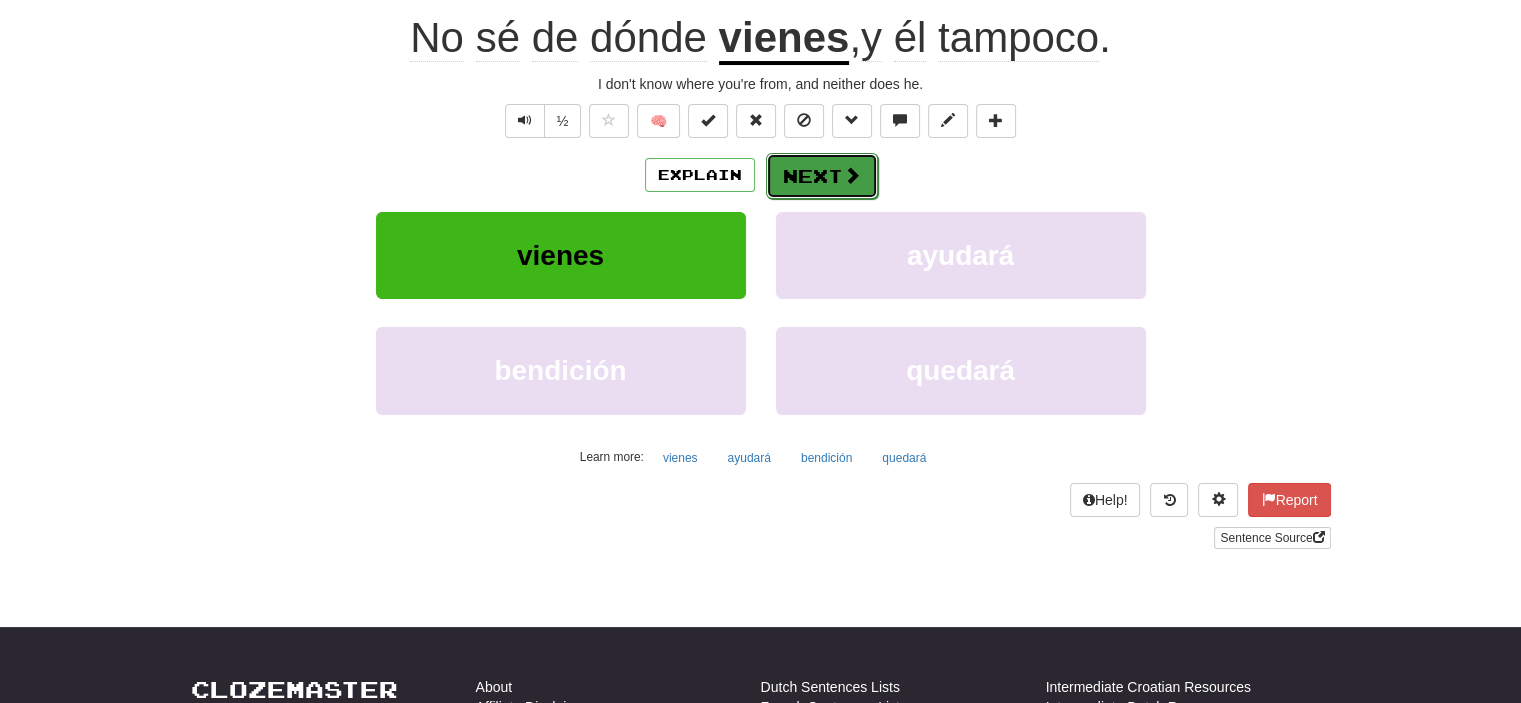 click on "Next" at bounding box center [822, 176] 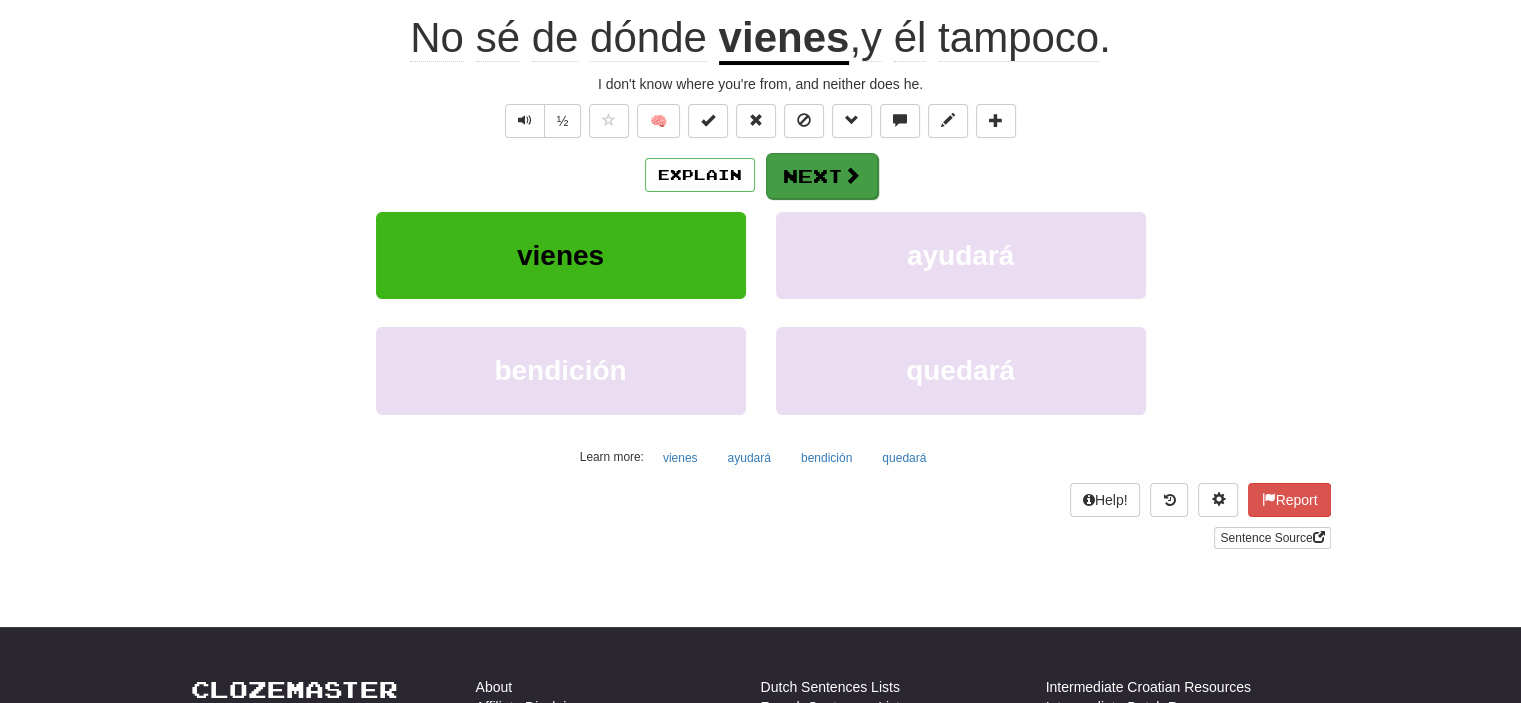 scroll, scrollTop: 187, scrollLeft: 0, axis: vertical 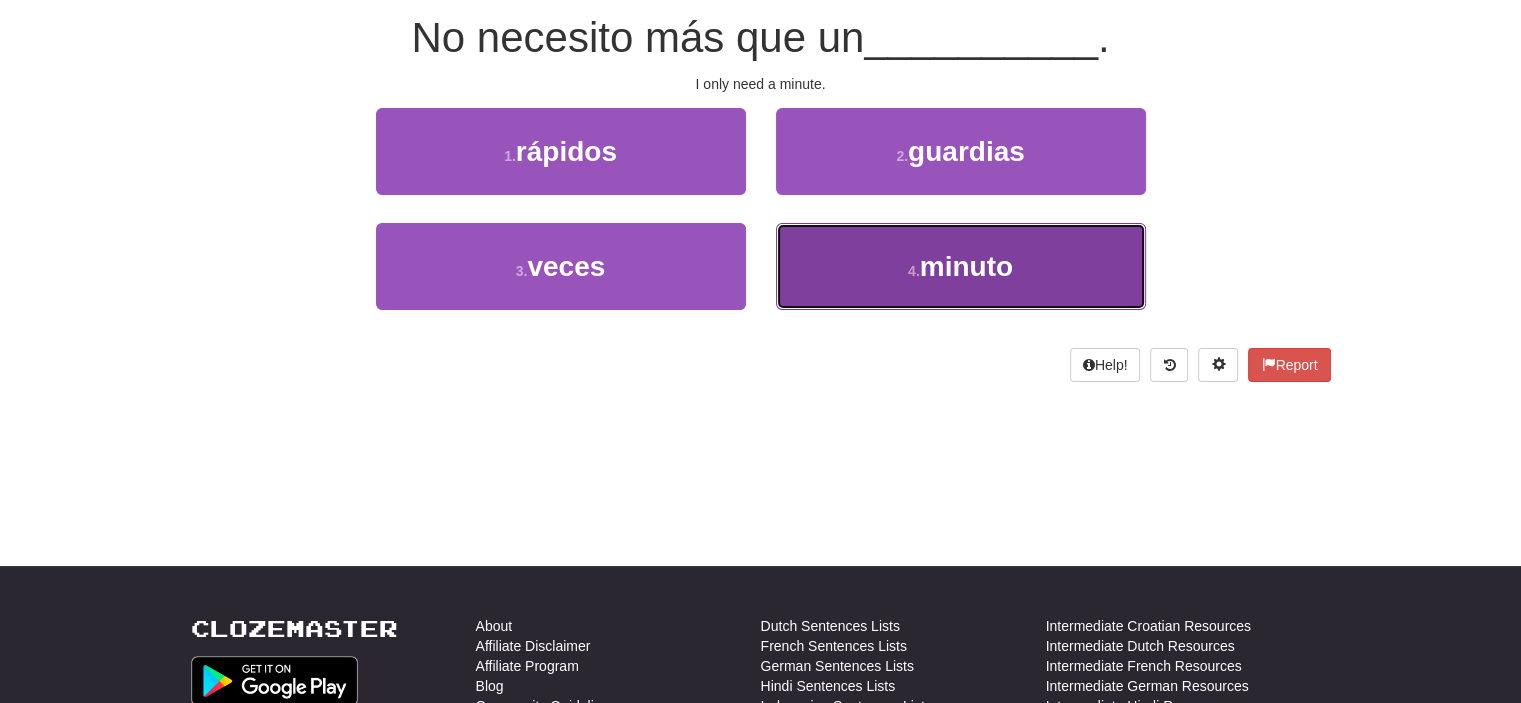 click on "4 .  minuto" at bounding box center [961, 266] 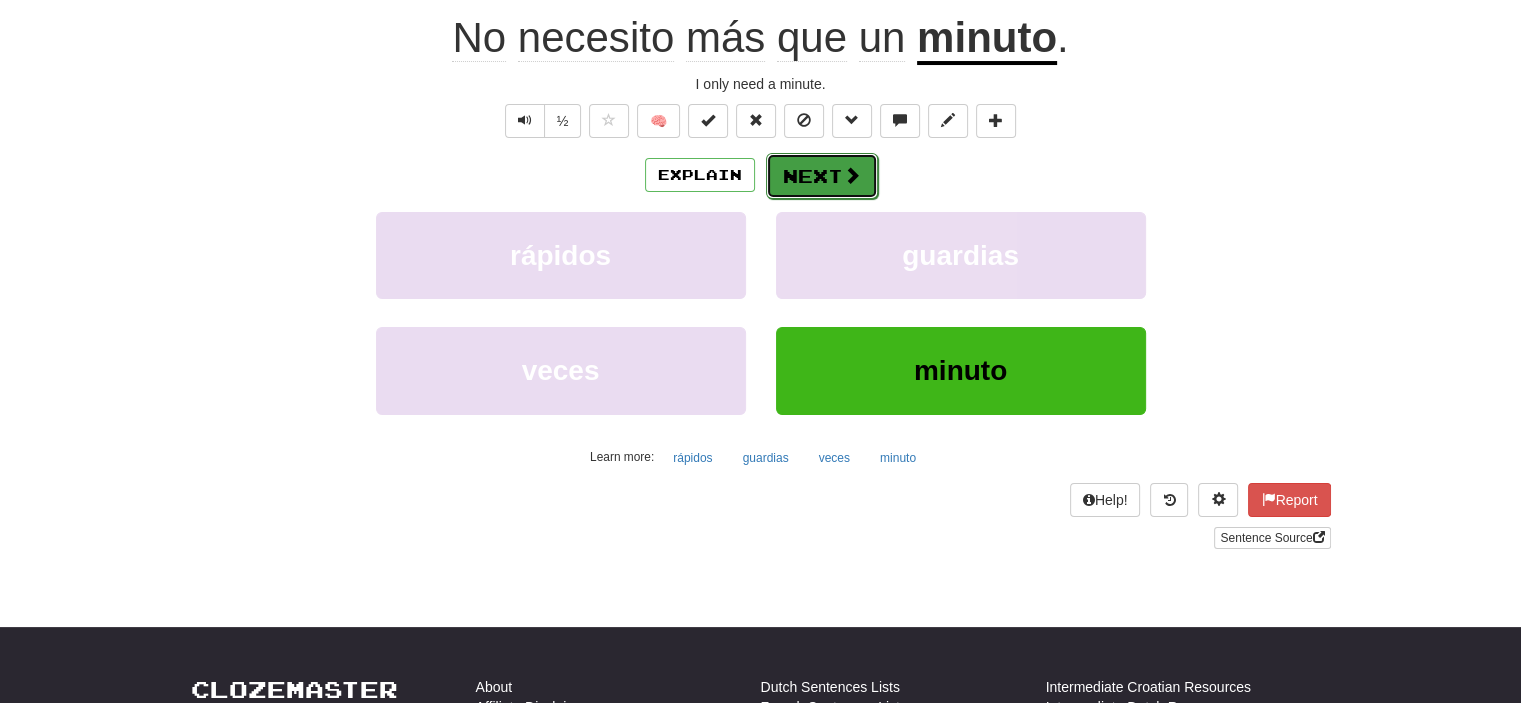 click on "Next" at bounding box center (822, 176) 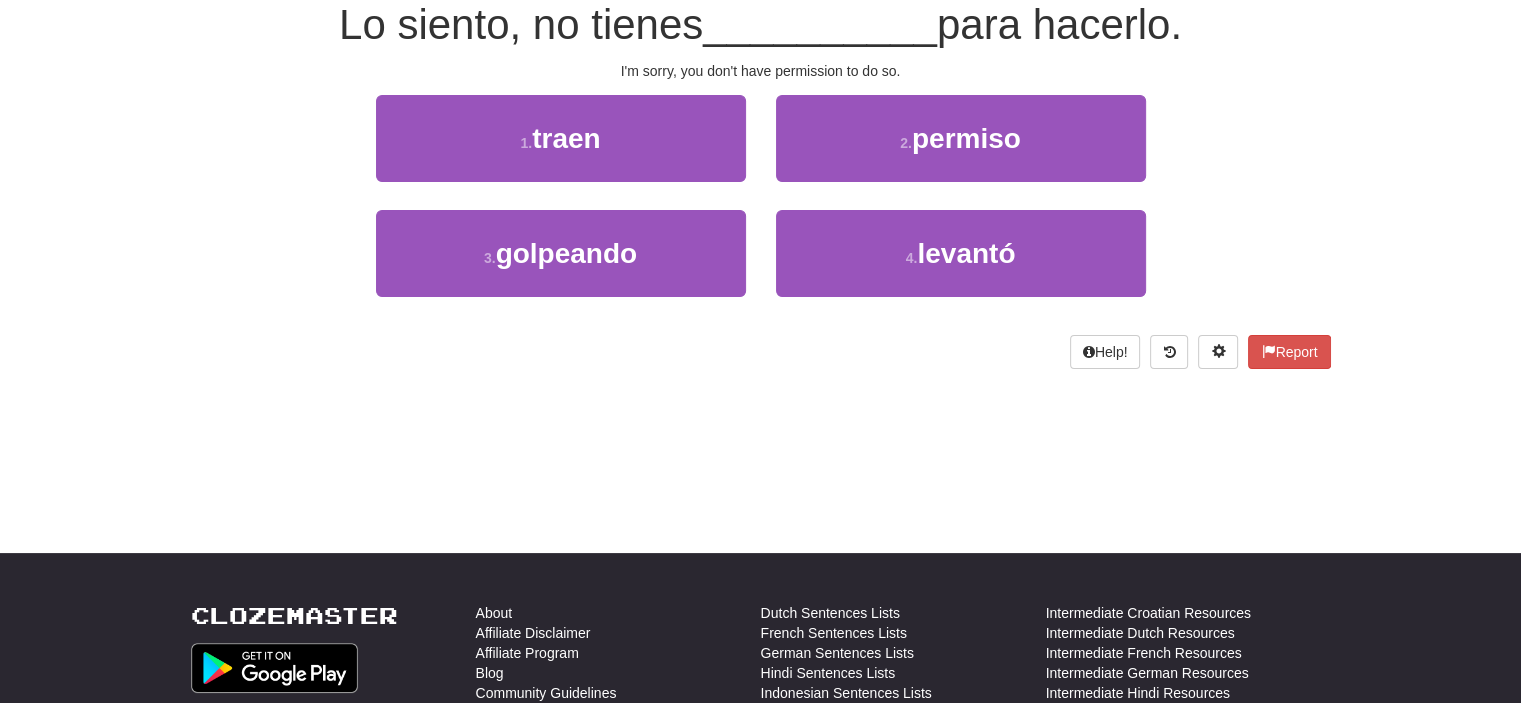 scroll, scrollTop: 187, scrollLeft: 0, axis: vertical 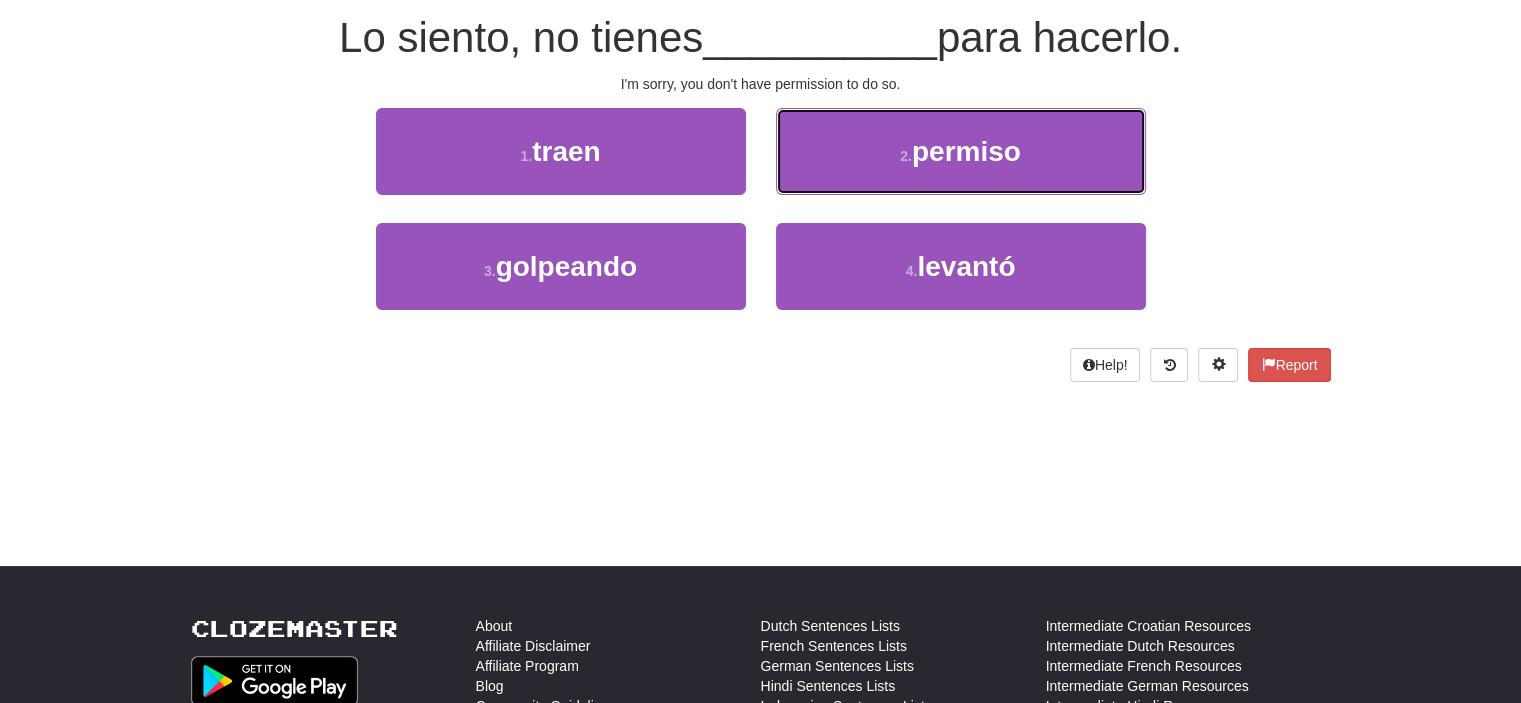 click on "2 .  permiso" at bounding box center (961, 151) 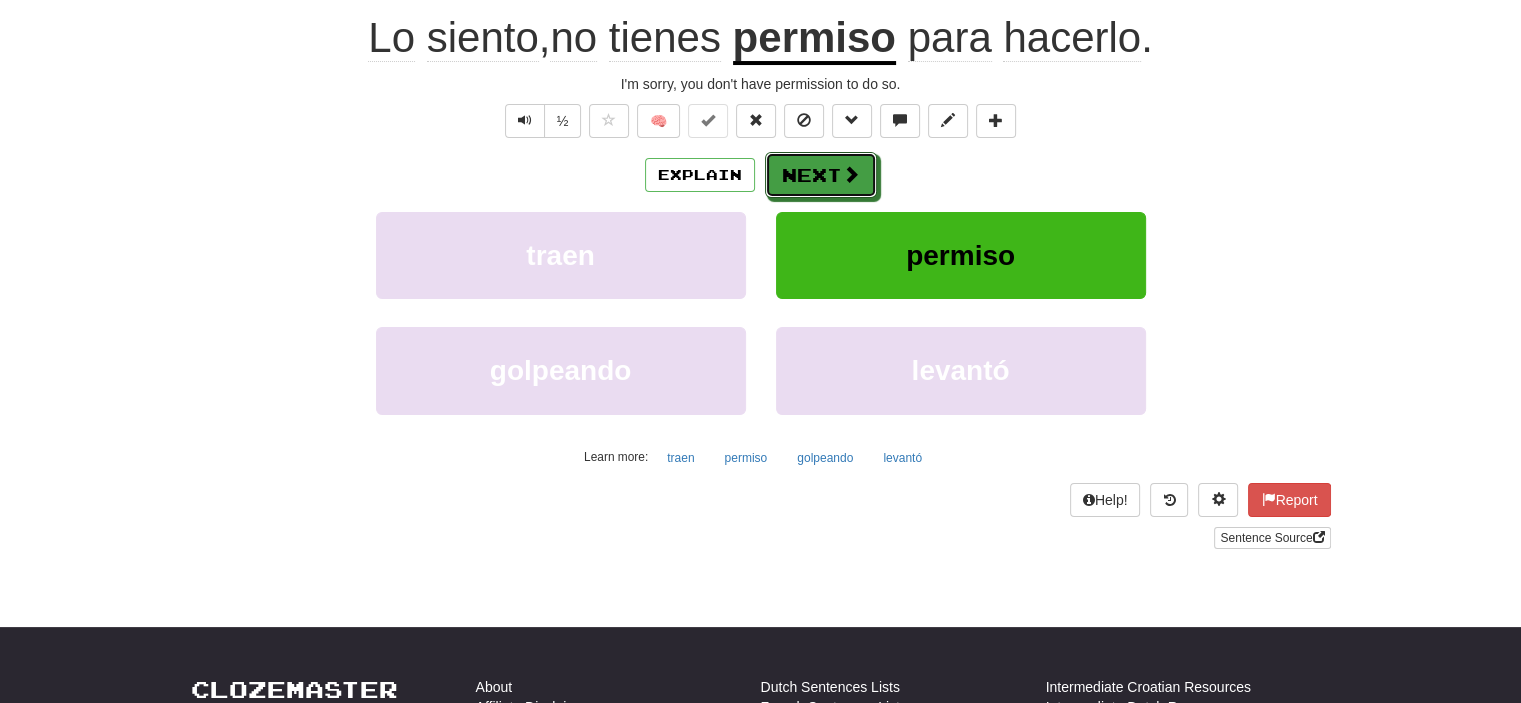 click on "Next" at bounding box center [821, 175] 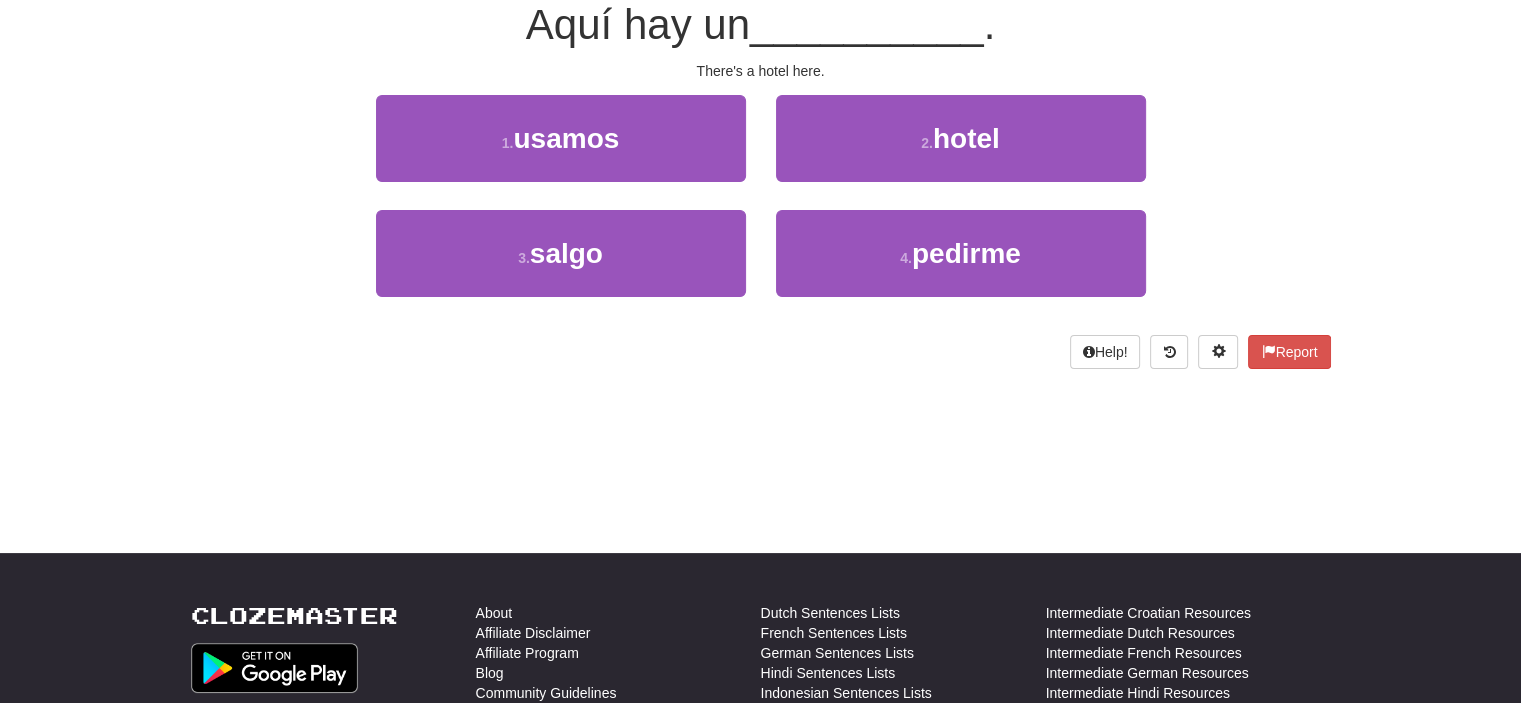 scroll, scrollTop: 187, scrollLeft: 0, axis: vertical 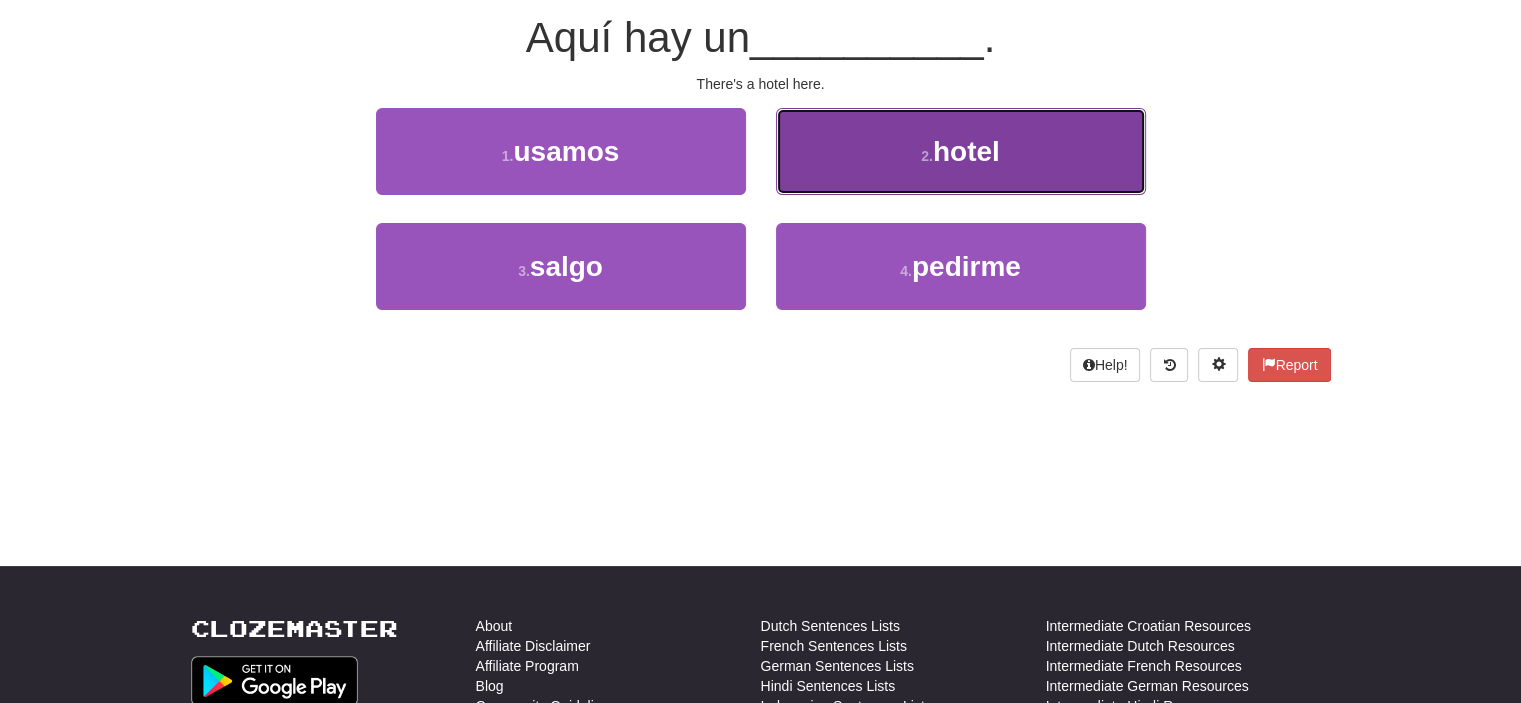 click on "2 .  hotel" at bounding box center (961, 151) 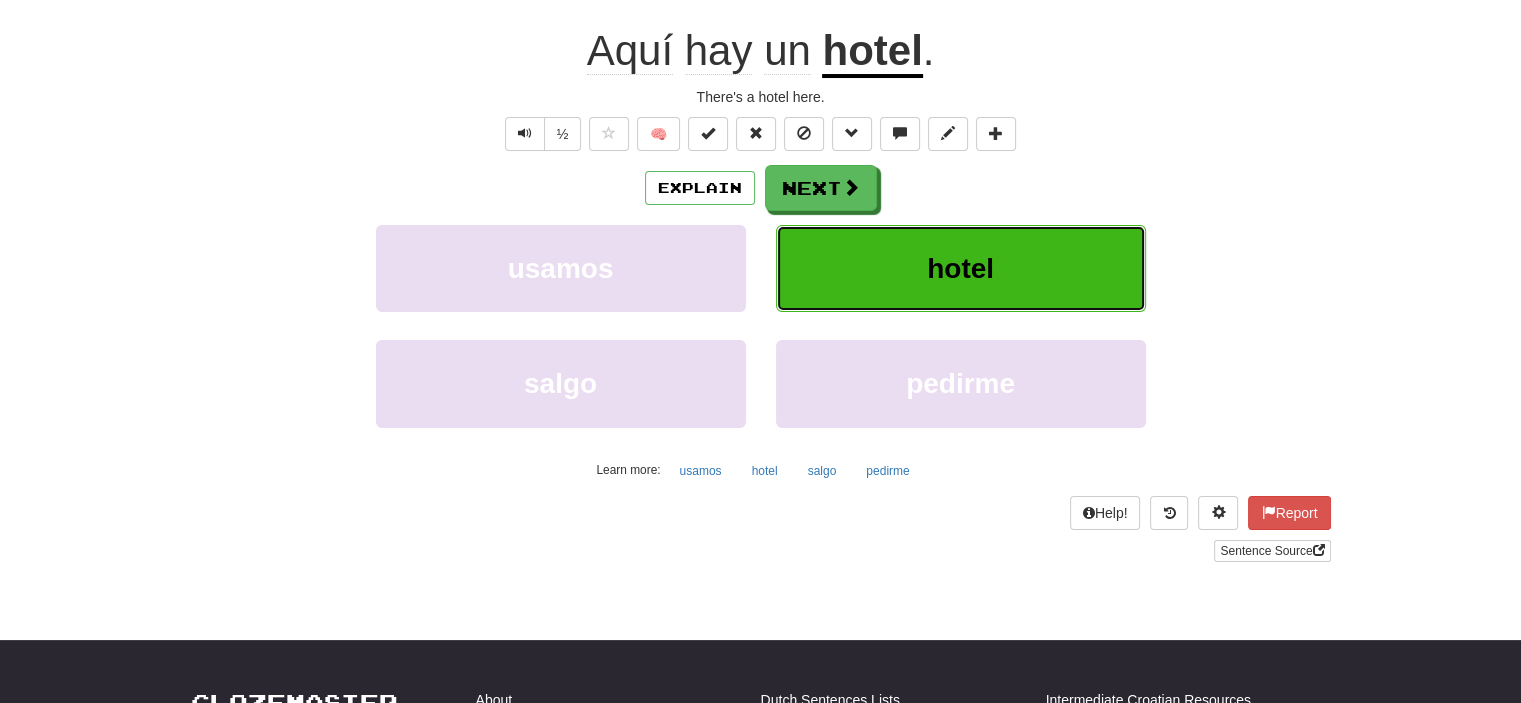 scroll, scrollTop: 200, scrollLeft: 0, axis: vertical 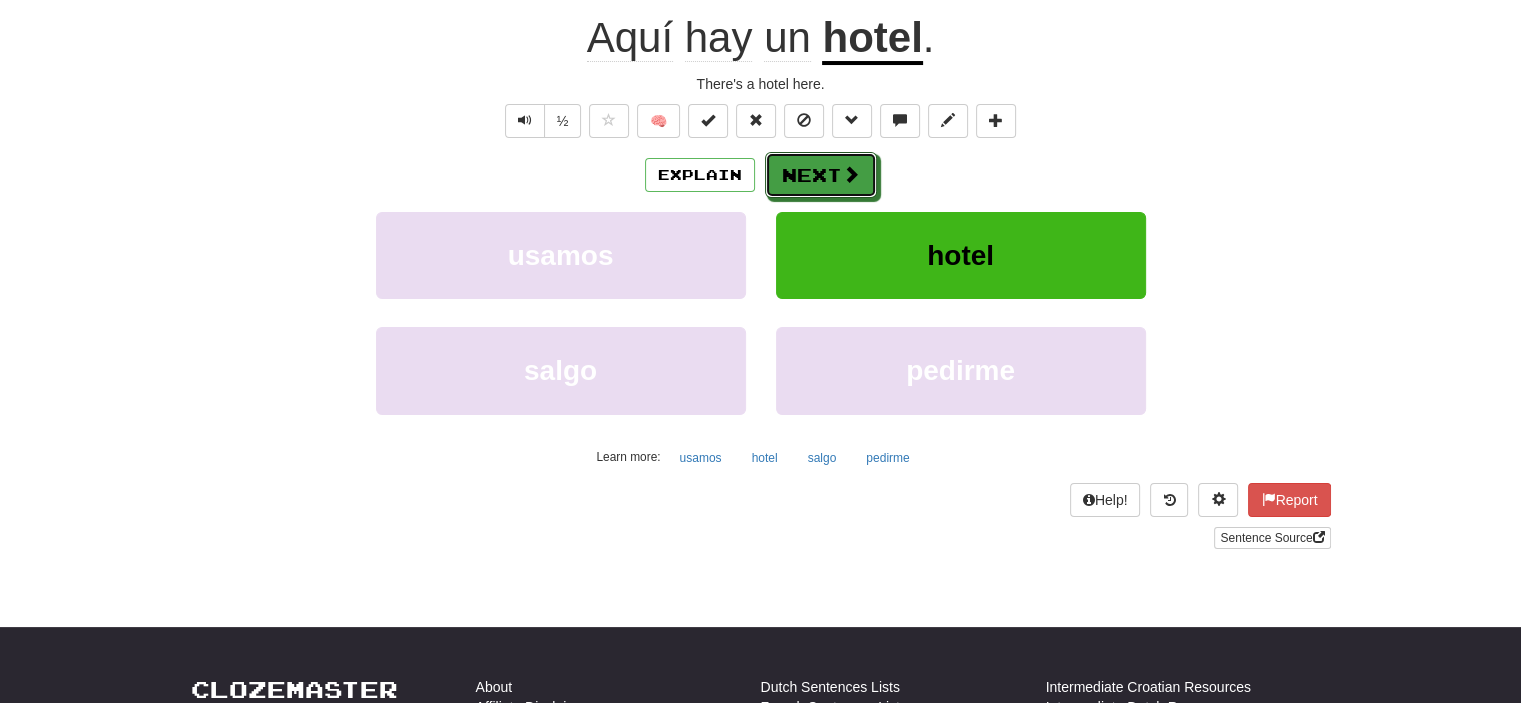click on "Next" at bounding box center [821, 175] 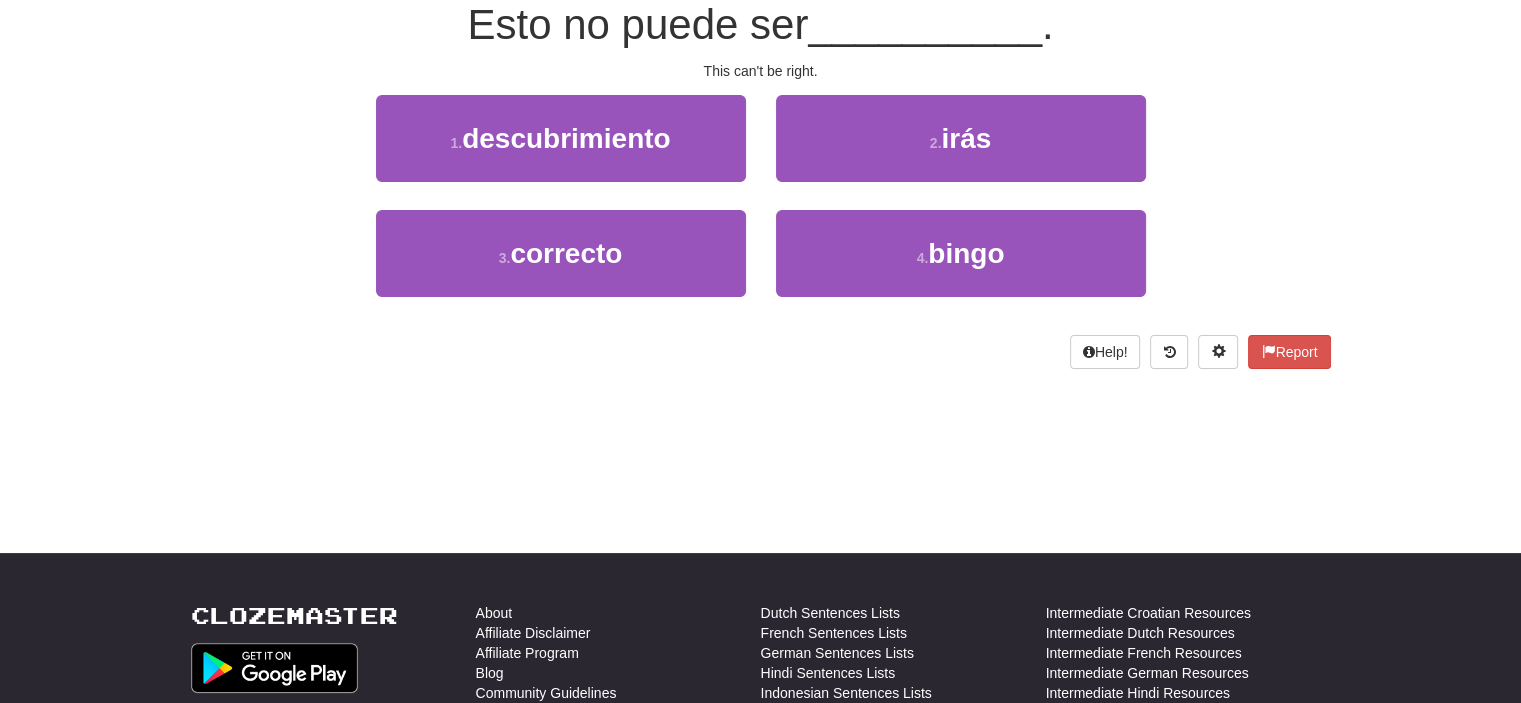 scroll, scrollTop: 187, scrollLeft: 0, axis: vertical 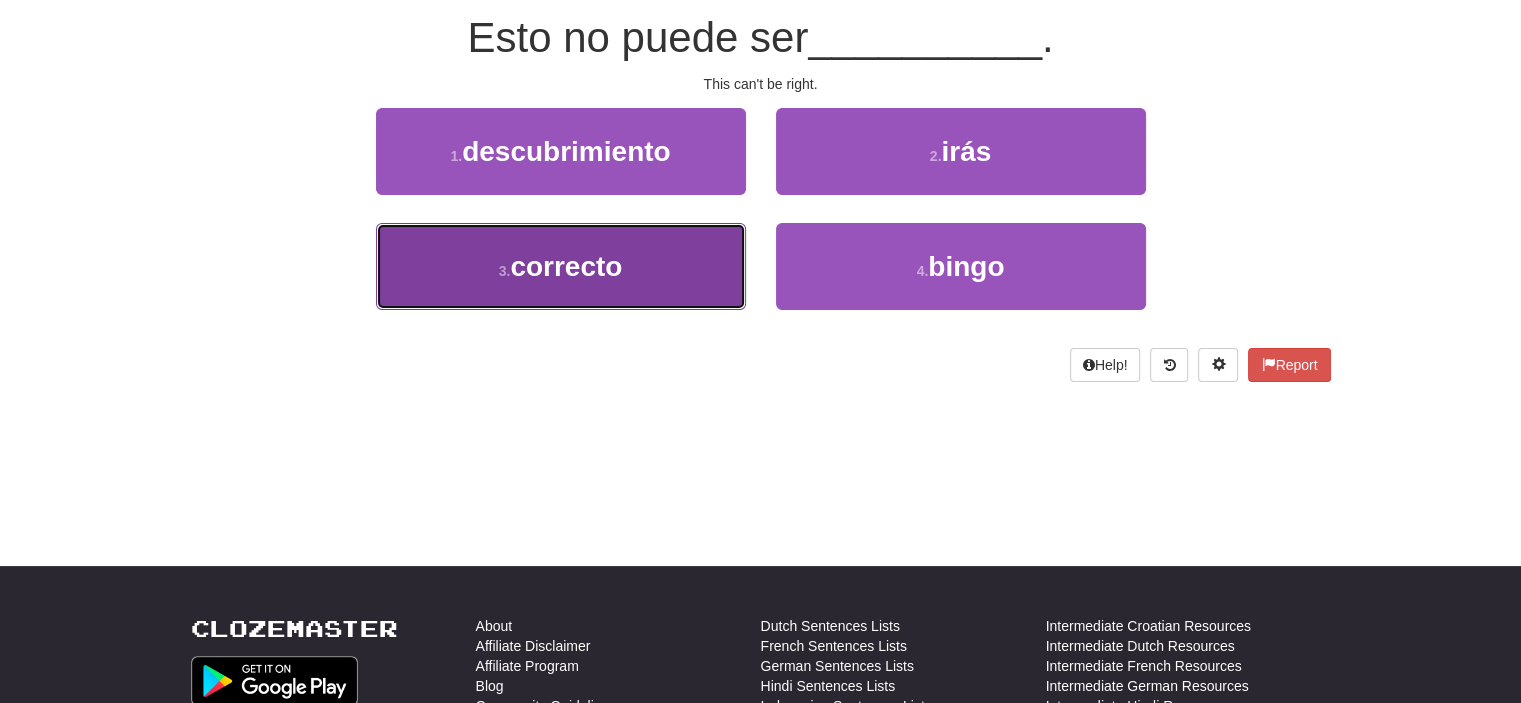 click on "3 .  correcto" at bounding box center (561, 266) 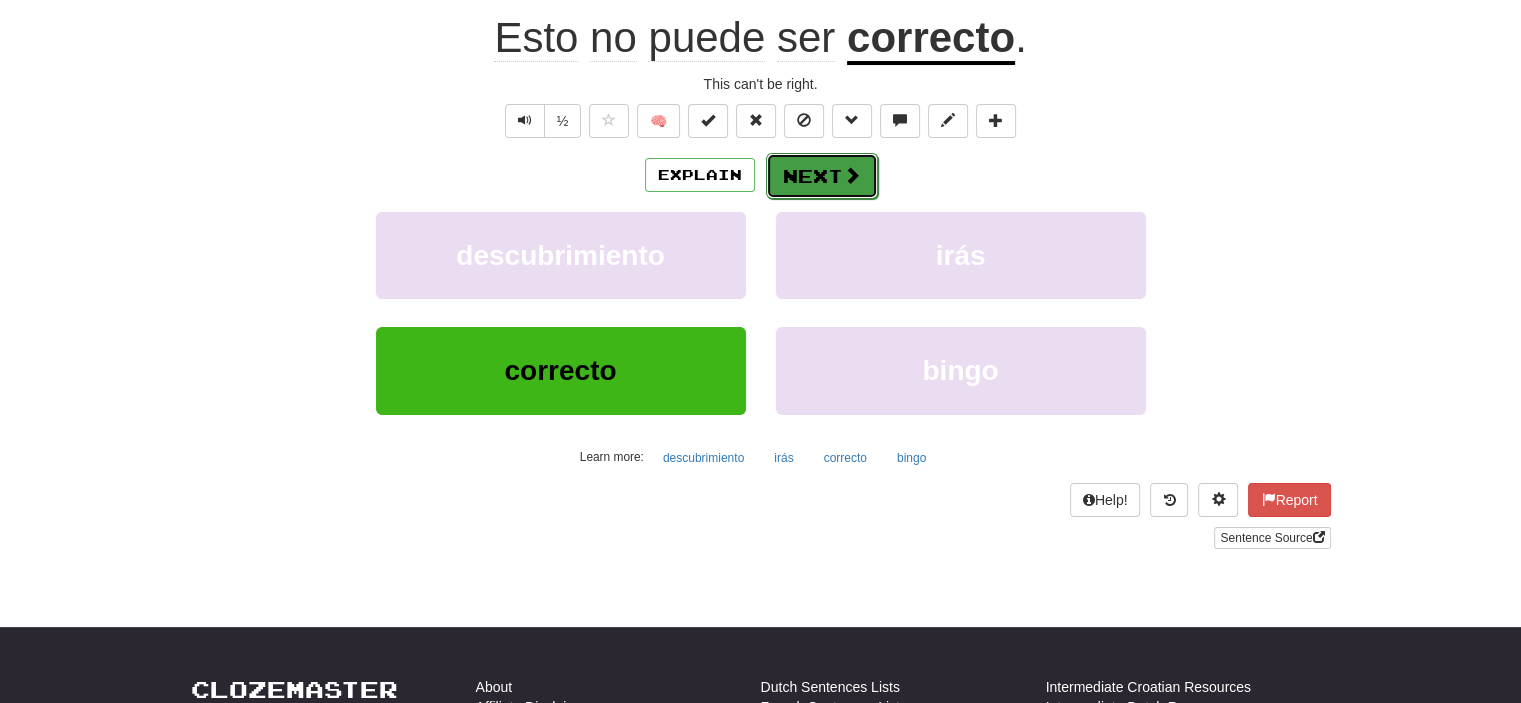 click on "Next" at bounding box center [822, 176] 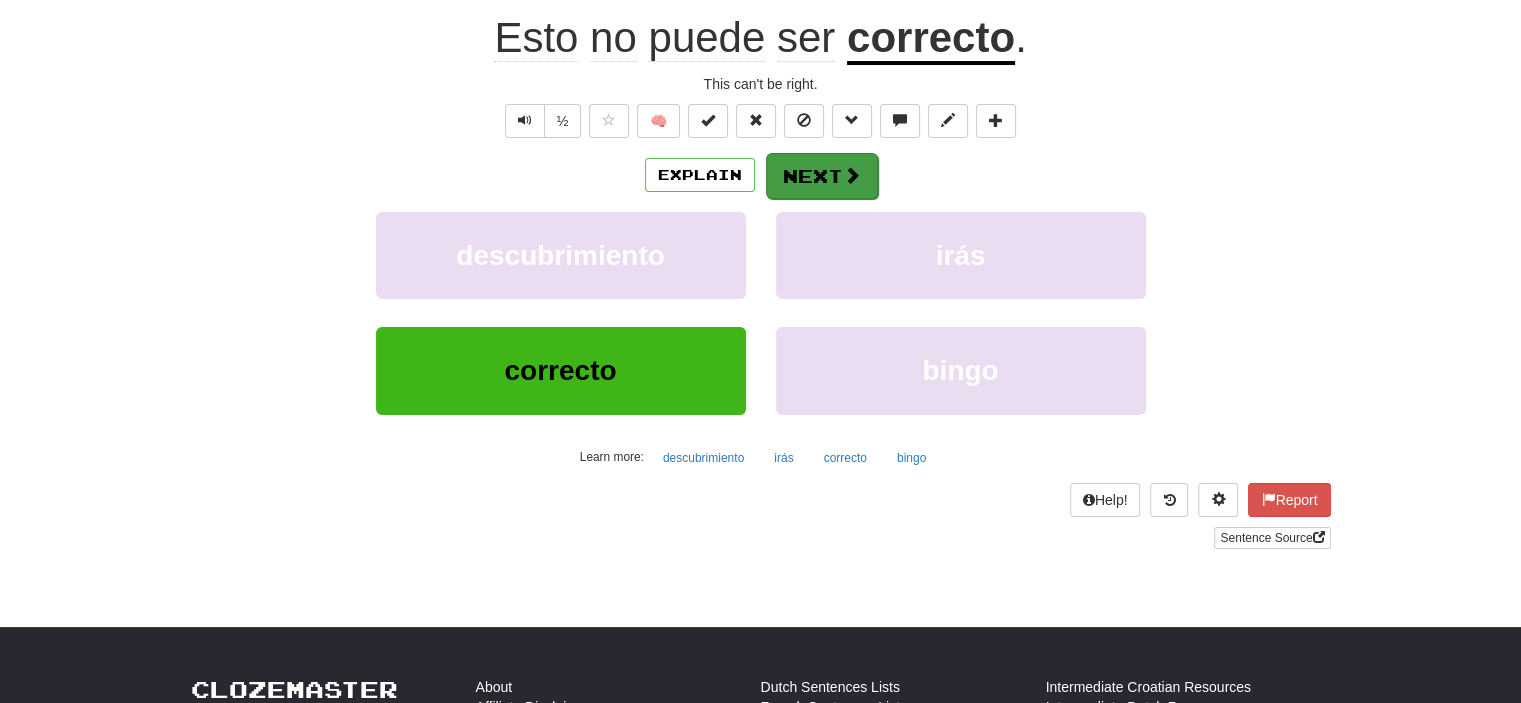 scroll, scrollTop: 187, scrollLeft: 0, axis: vertical 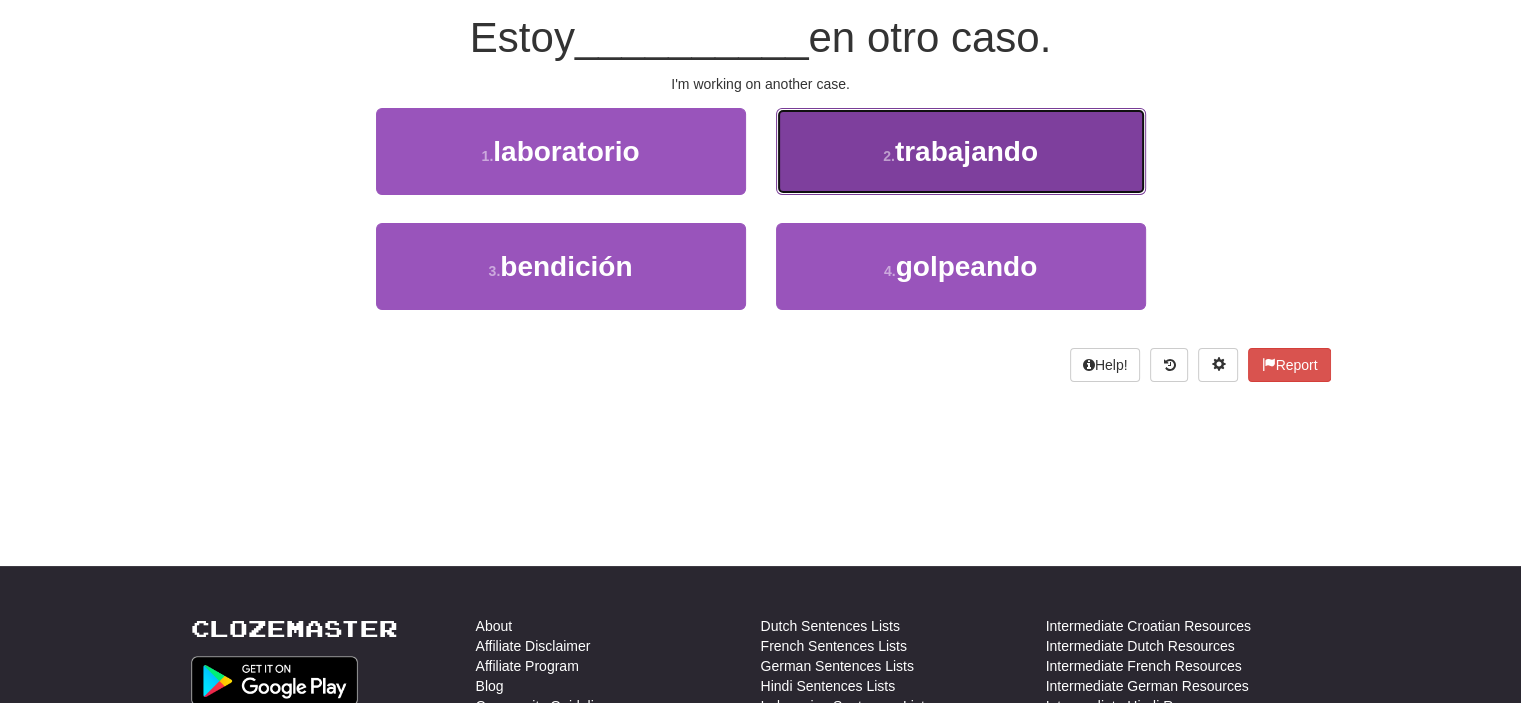 click on "2 .  trabajando" at bounding box center (961, 151) 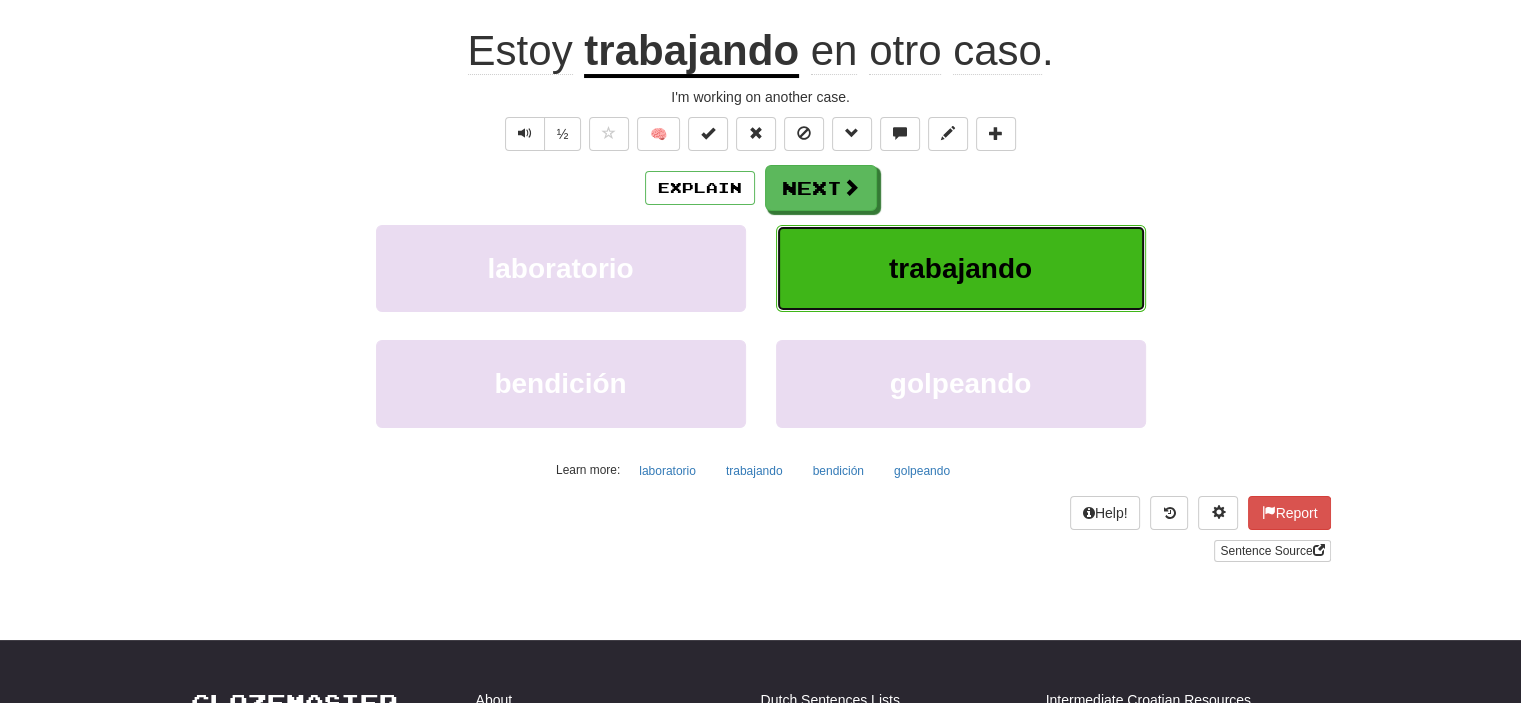 scroll, scrollTop: 200, scrollLeft: 0, axis: vertical 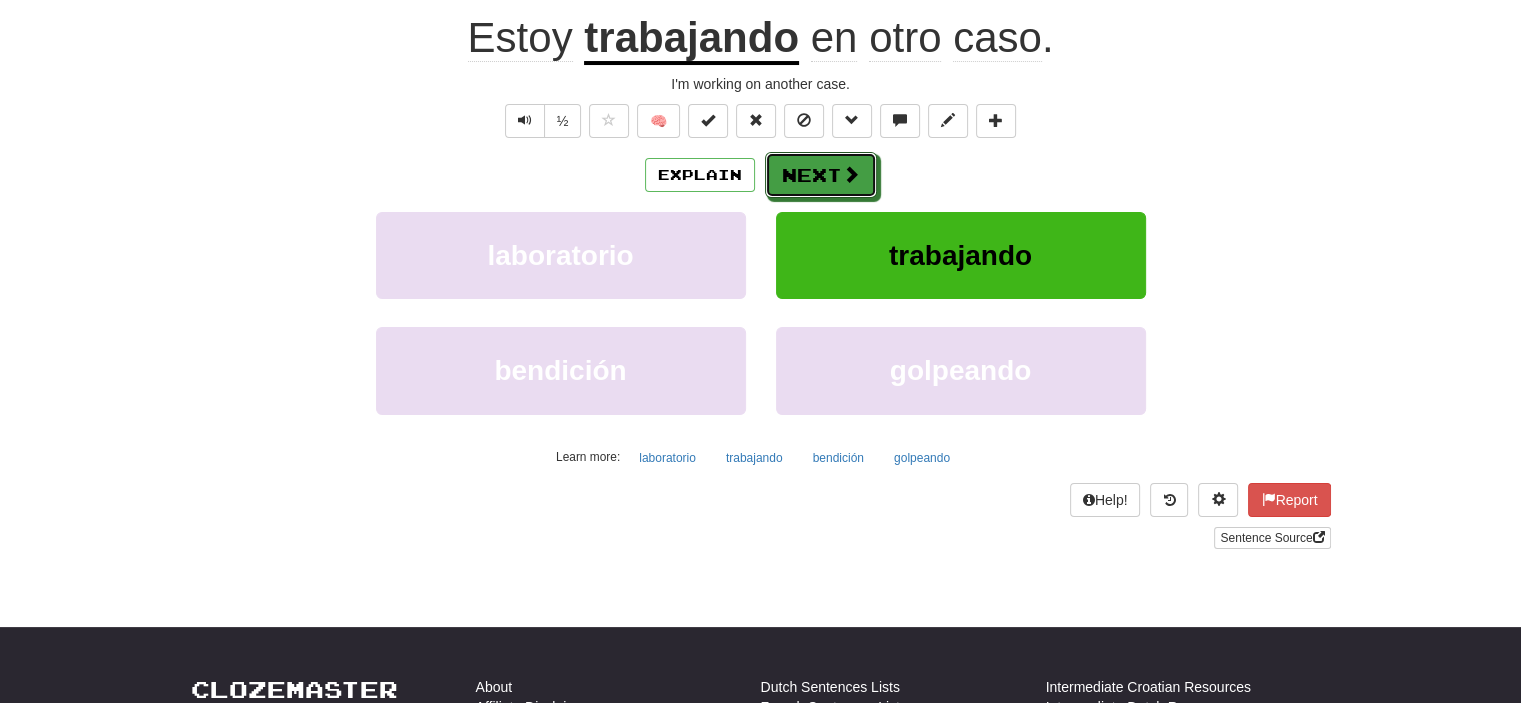click on "Next" at bounding box center [821, 175] 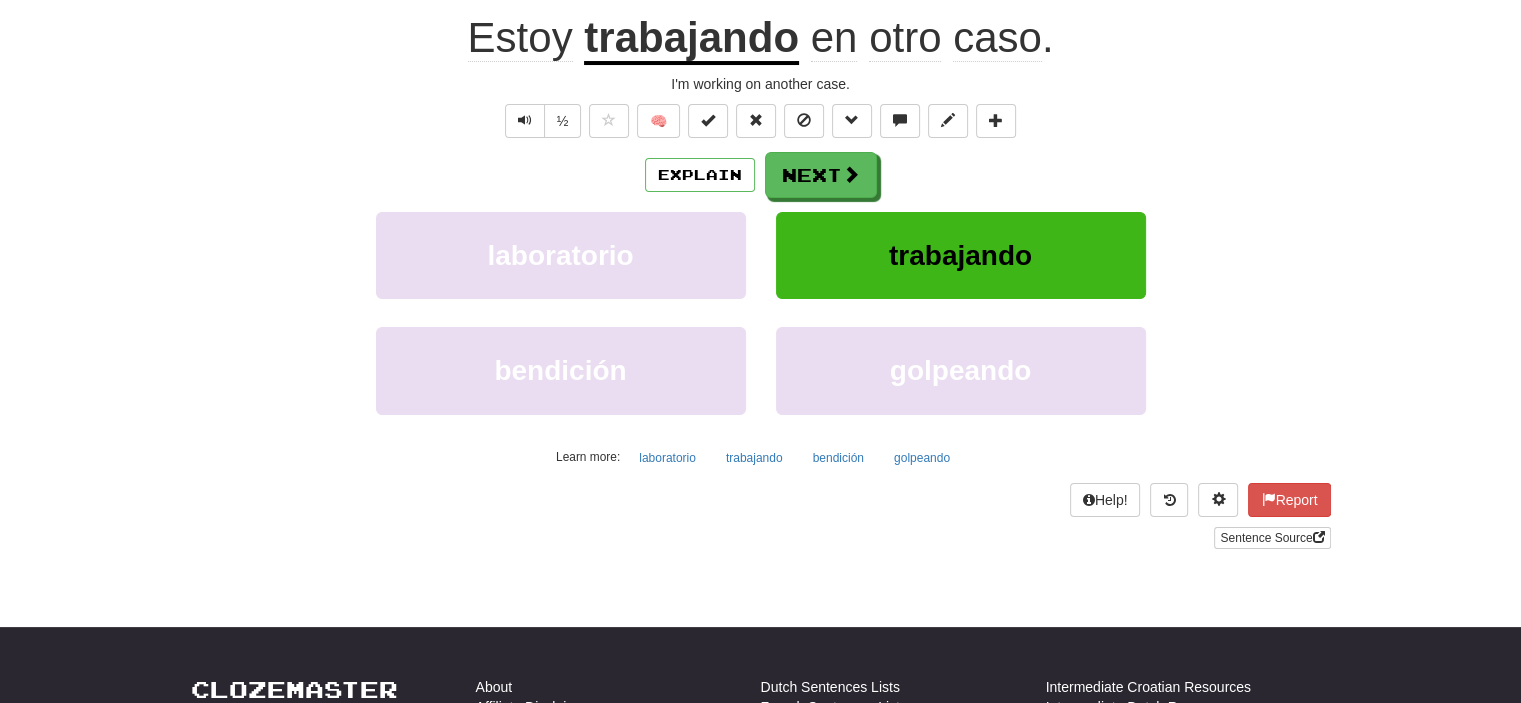 scroll, scrollTop: 187, scrollLeft: 0, axis: vertical 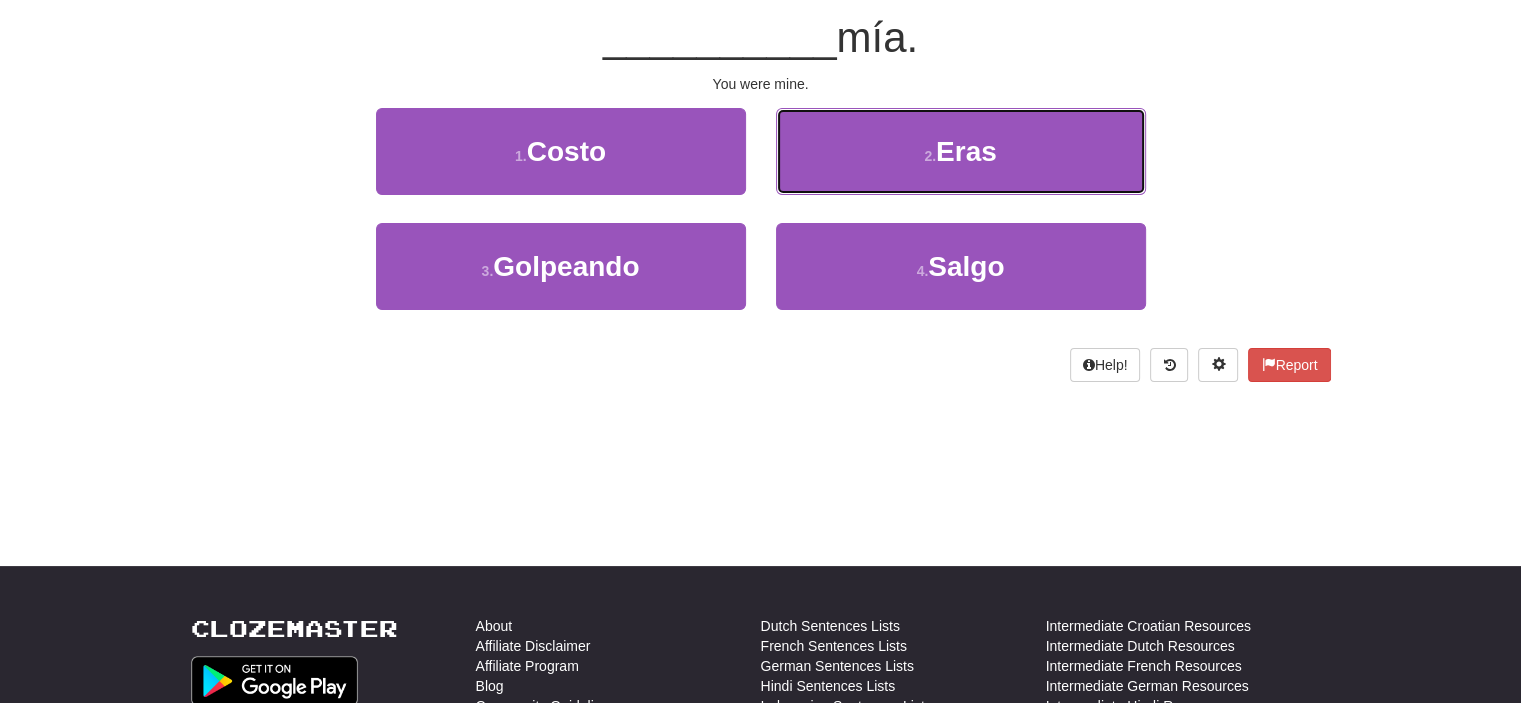click on "2 .  Eras" at bounding box center [961, 151] 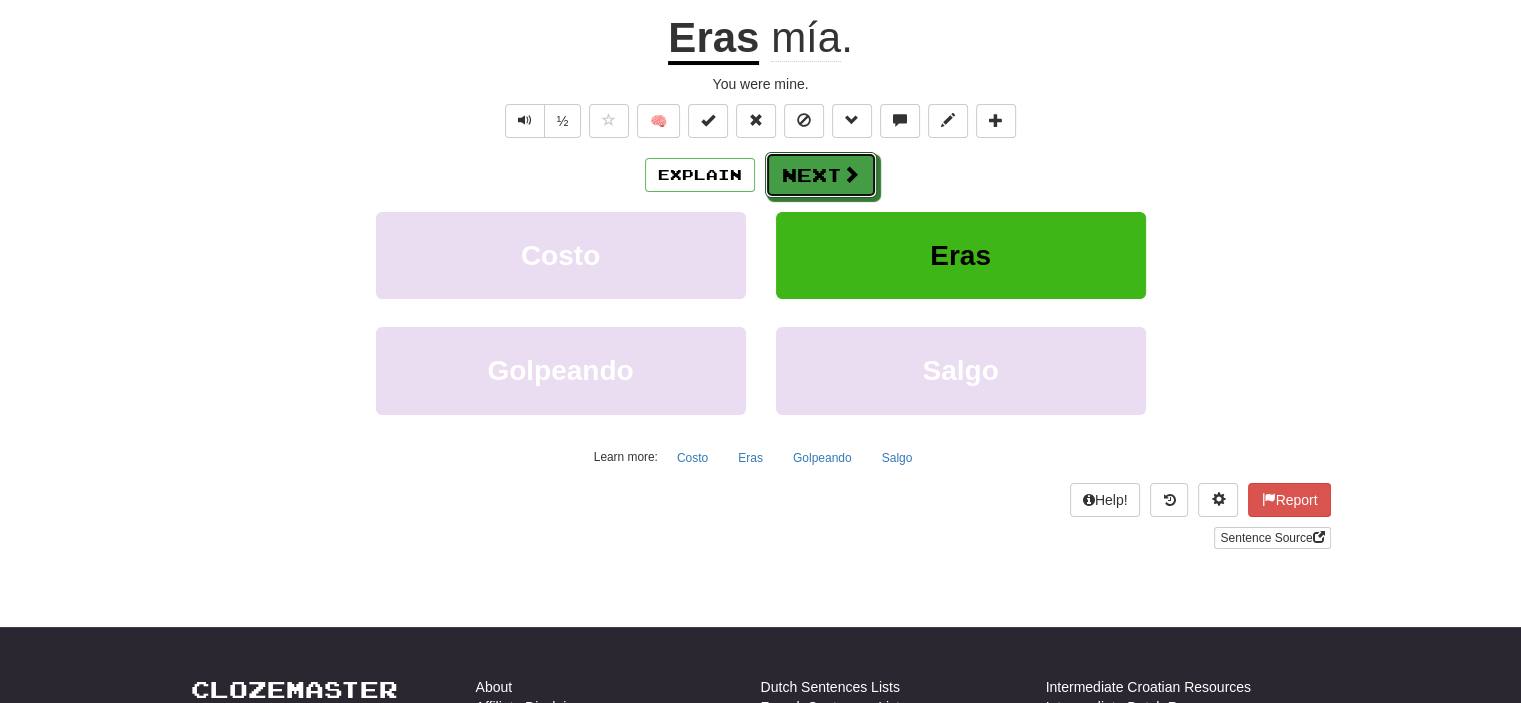 click on "Next" at bounding box center (821, 175) 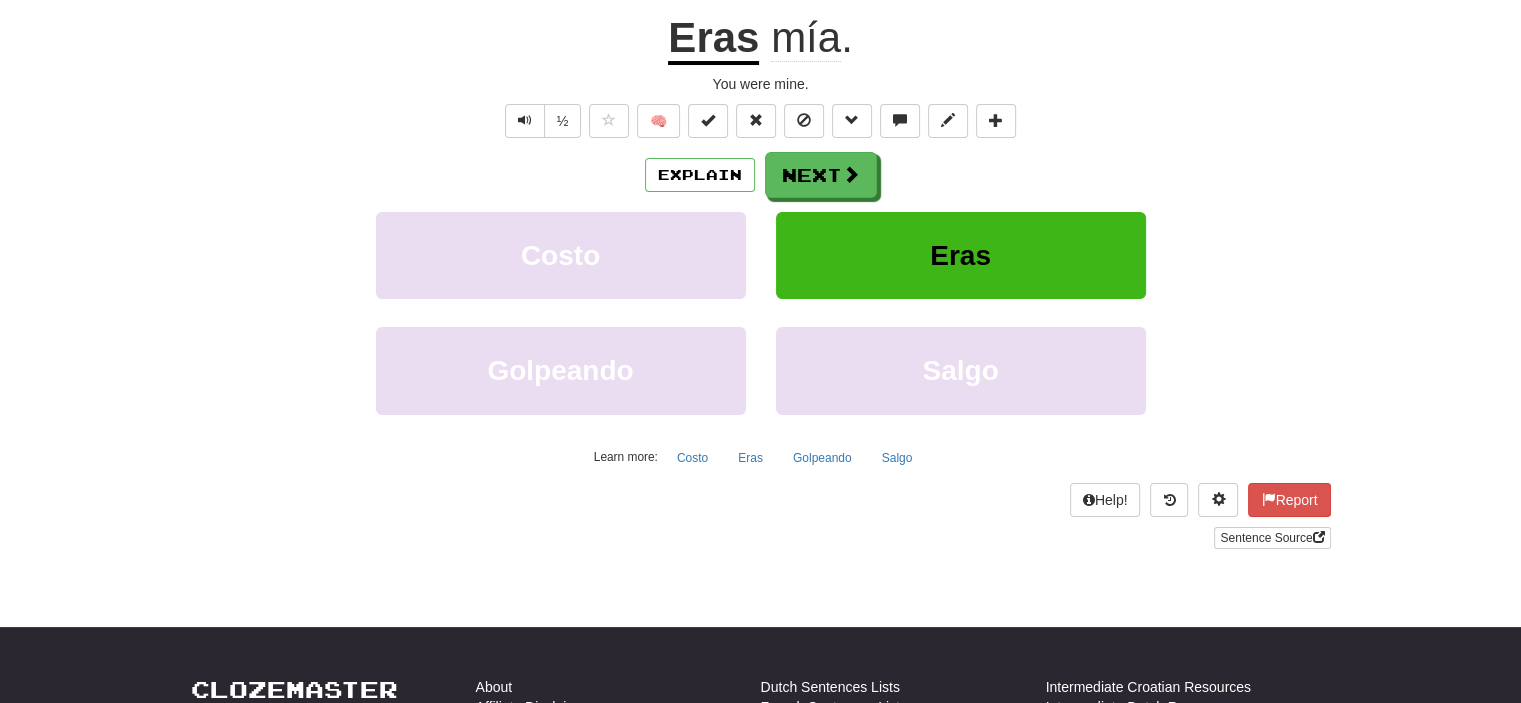 scroll, scrollTop: 187, scrollLeft: 0, axis: vertical 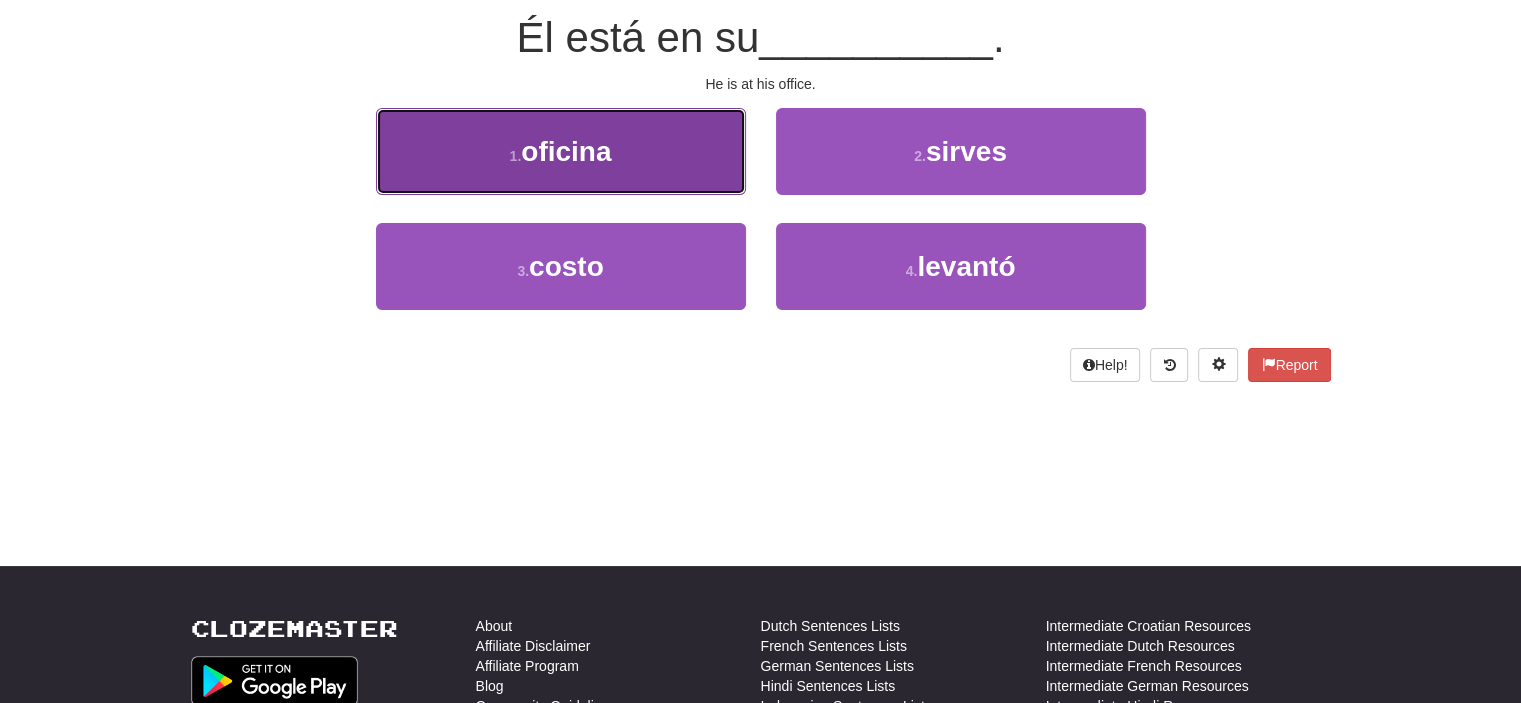 click on "1 .  oficina" at bounding box center (561, 151) 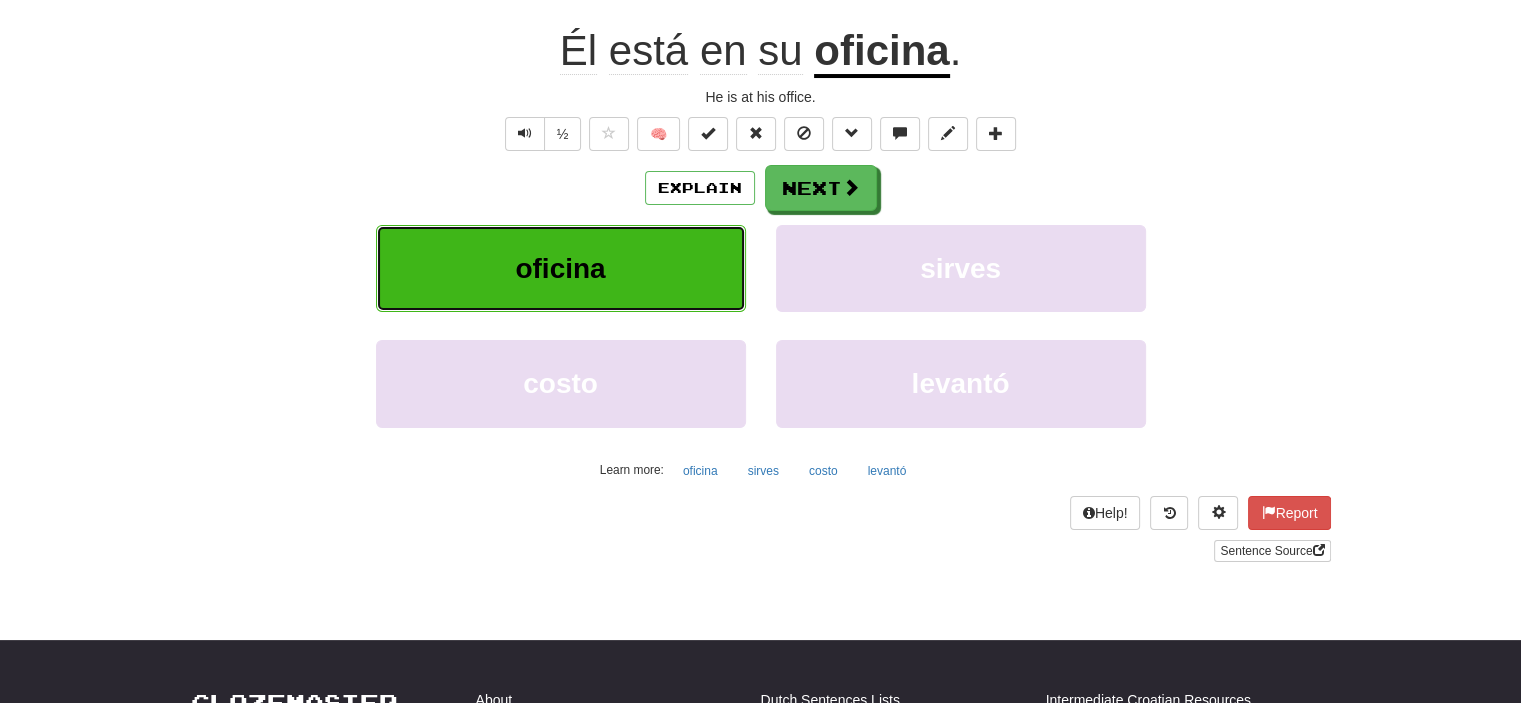 scroll, scrollTop: 200, scrollLeft: 0, axis: vertical 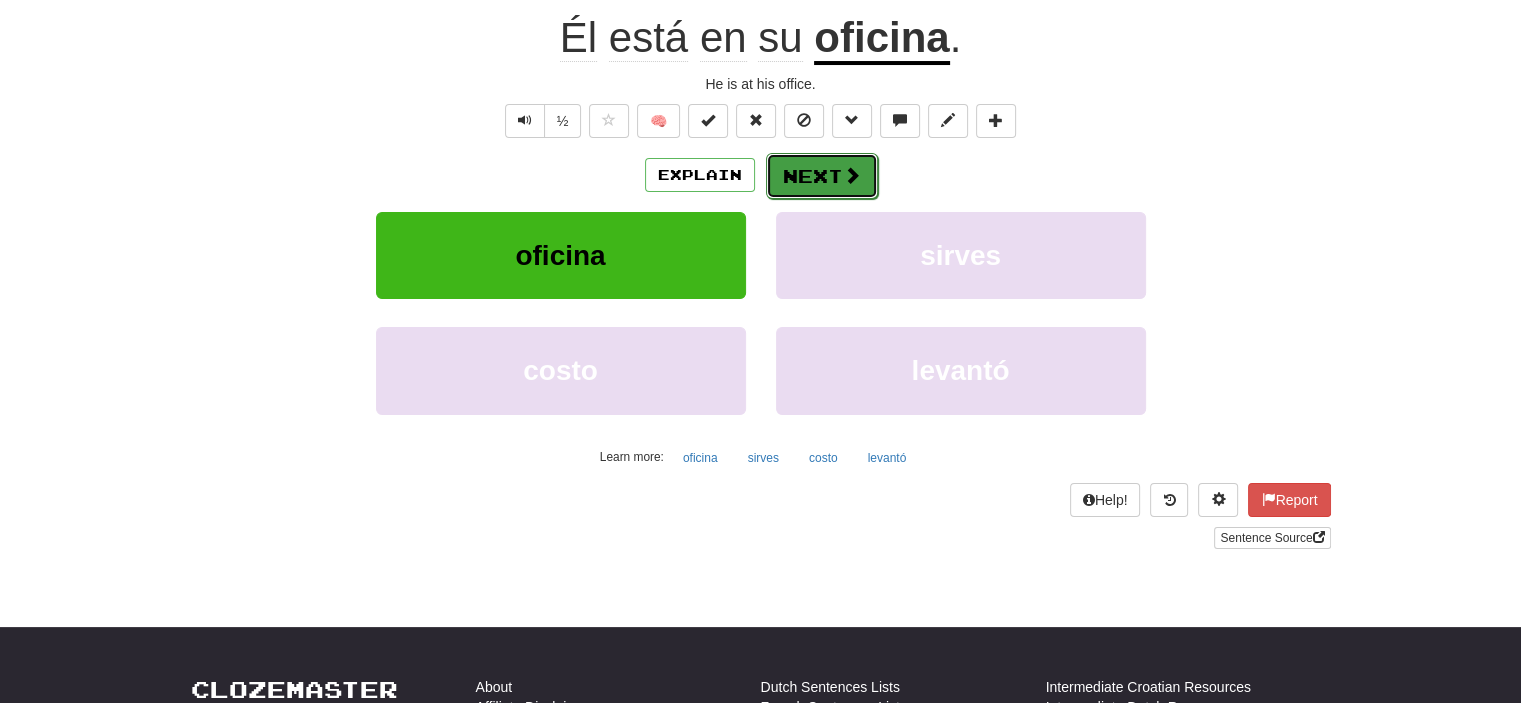 click on "Next" at bounding box center [822, 176] 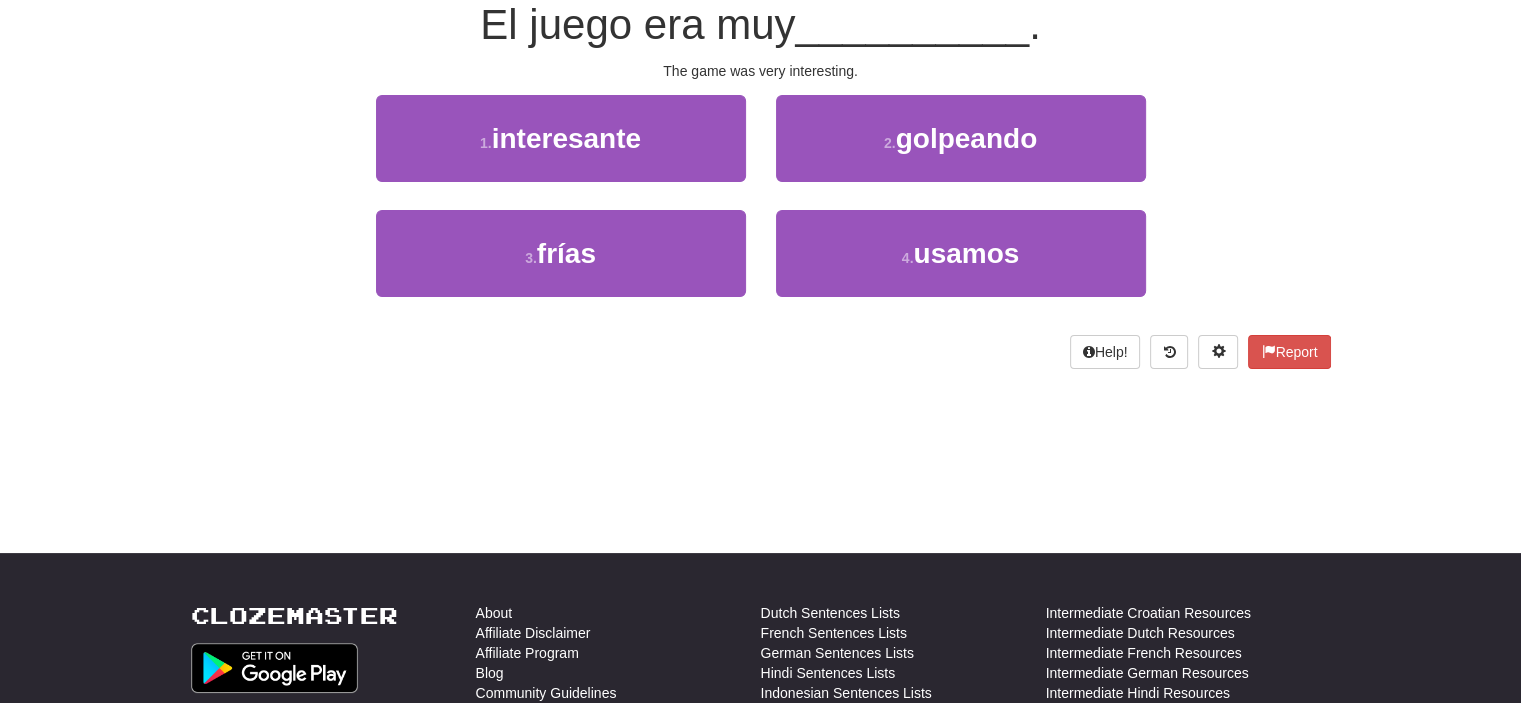 scroll, scrollTop: 187, scrollLeft: 0, axis: vertical 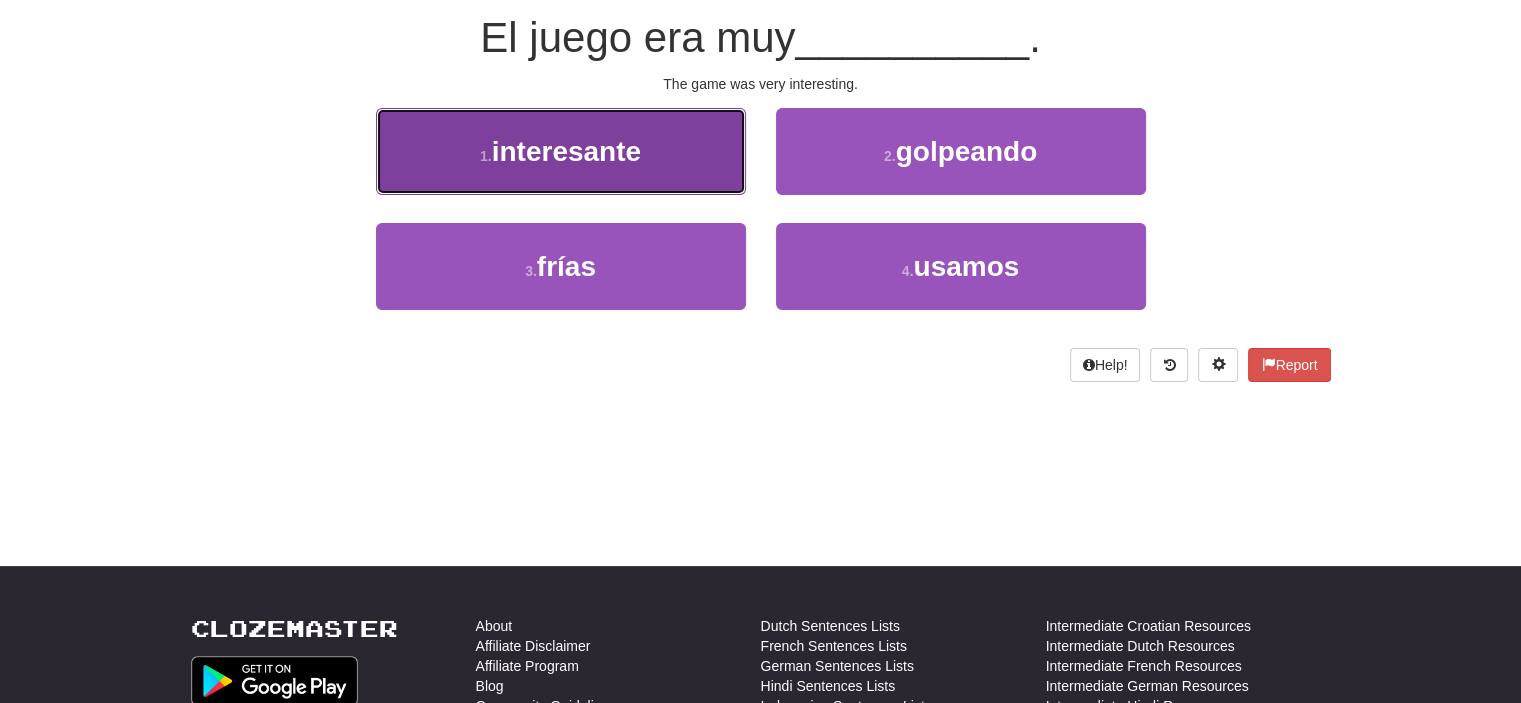 click on "1 .  interesante" at bounding box center [561, 151] 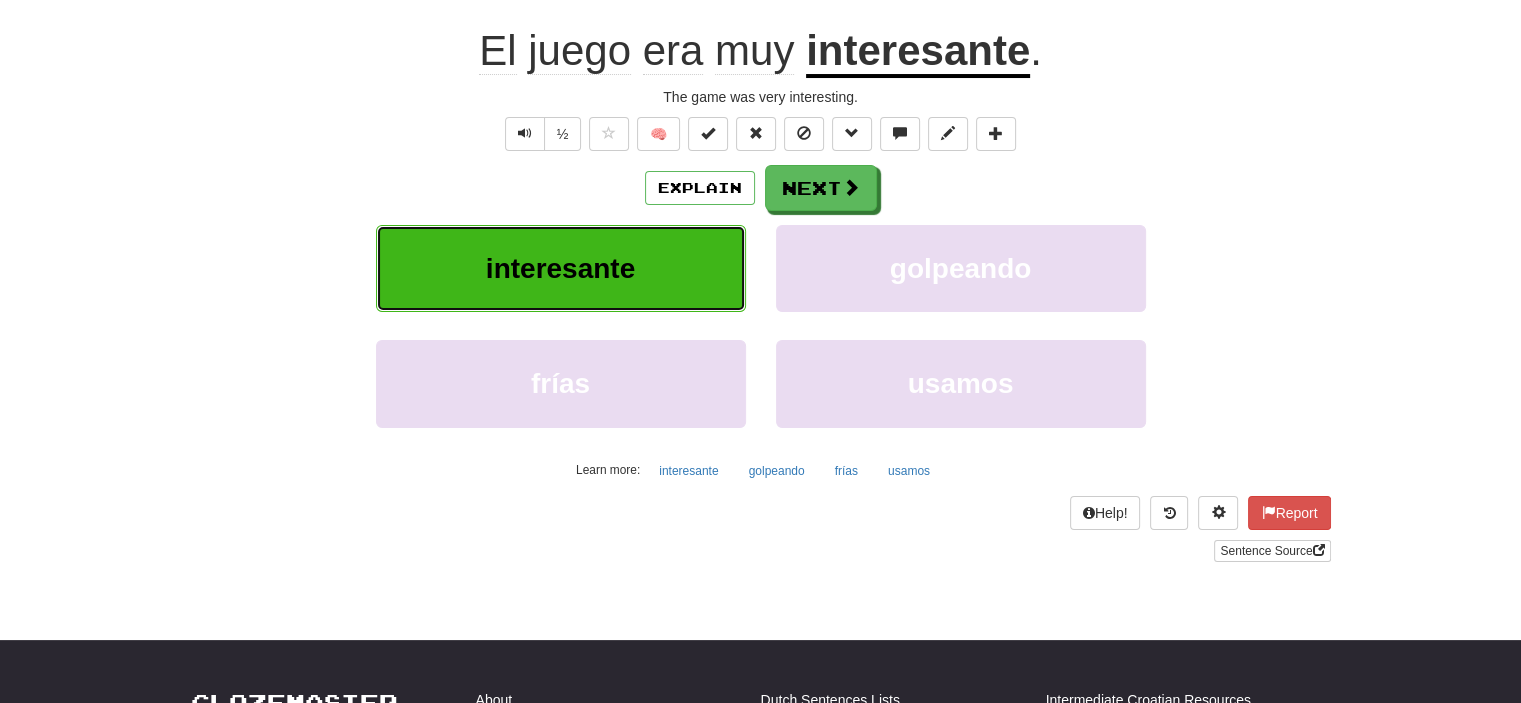 scroll, scrollTop: 200, scrollLeft: 0, axis: vertical 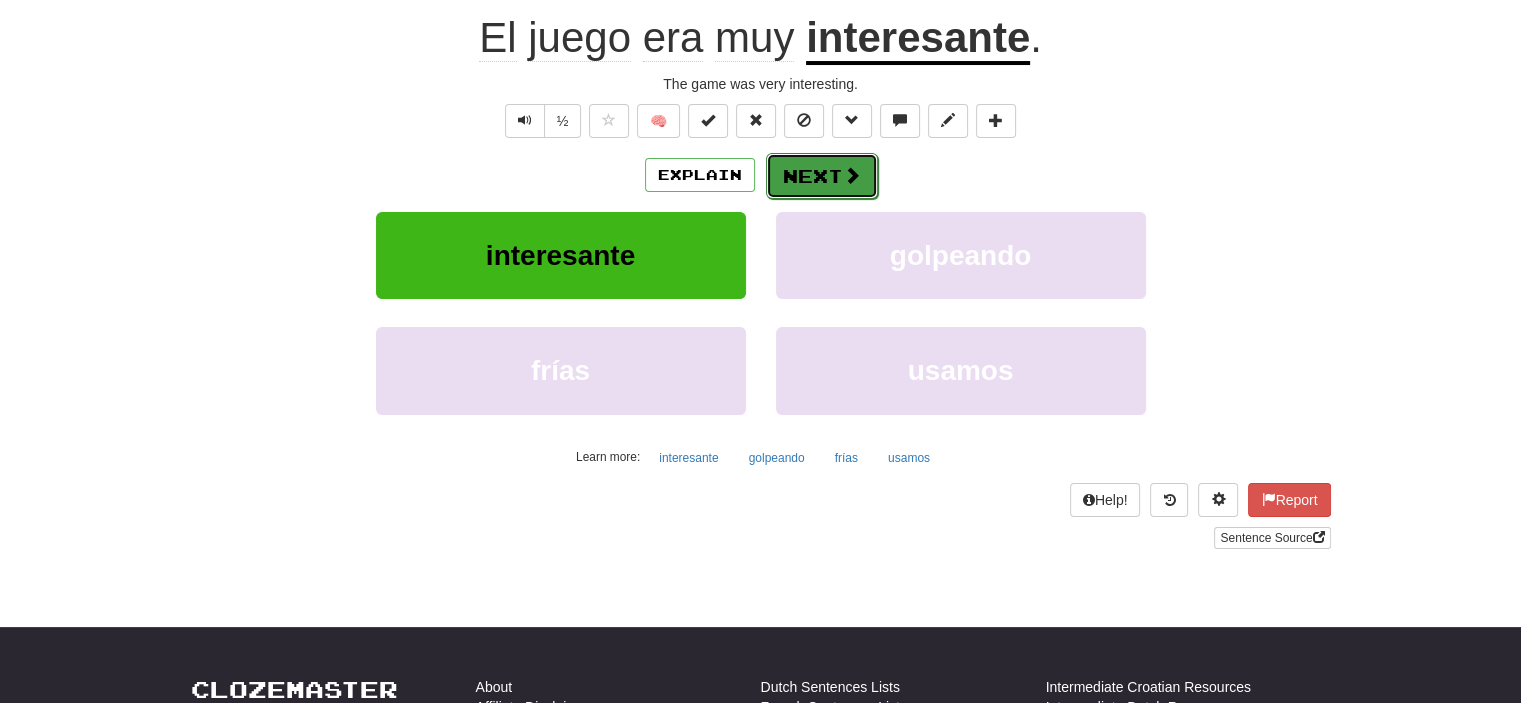 click on "Next" at bounding box center [822, 176] 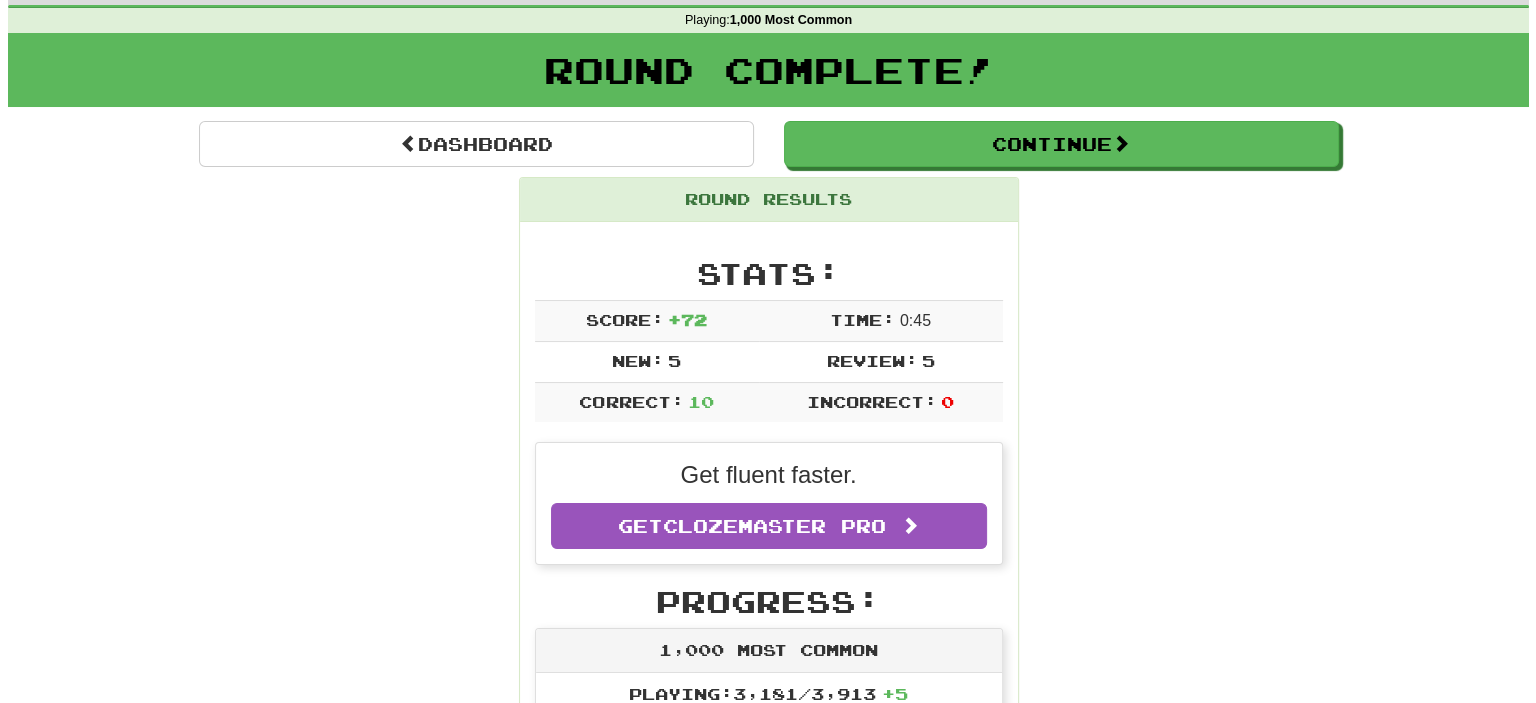 scroll, scrollTop: 0, scrollLeft: 0, axis: both 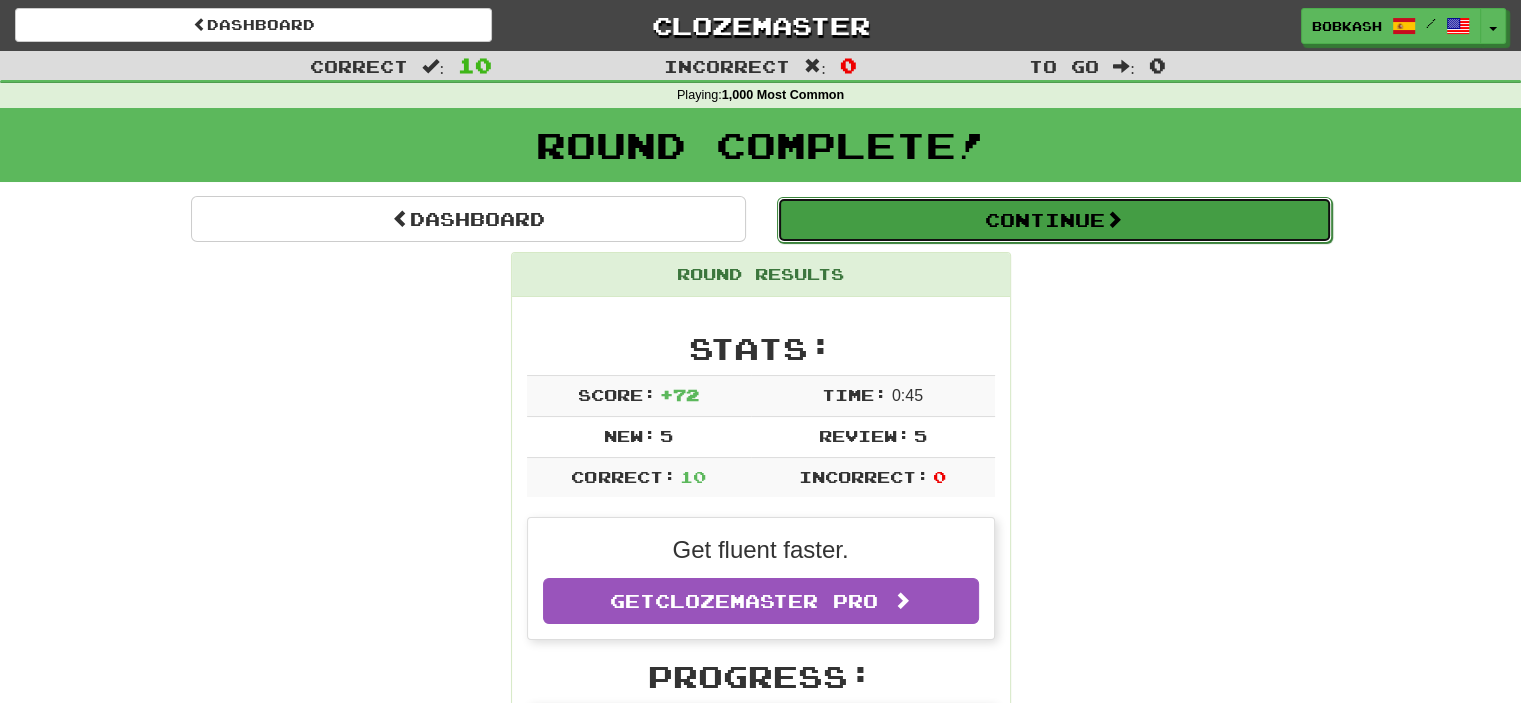 click on "Continue" at bounding box center [1054, 220] 